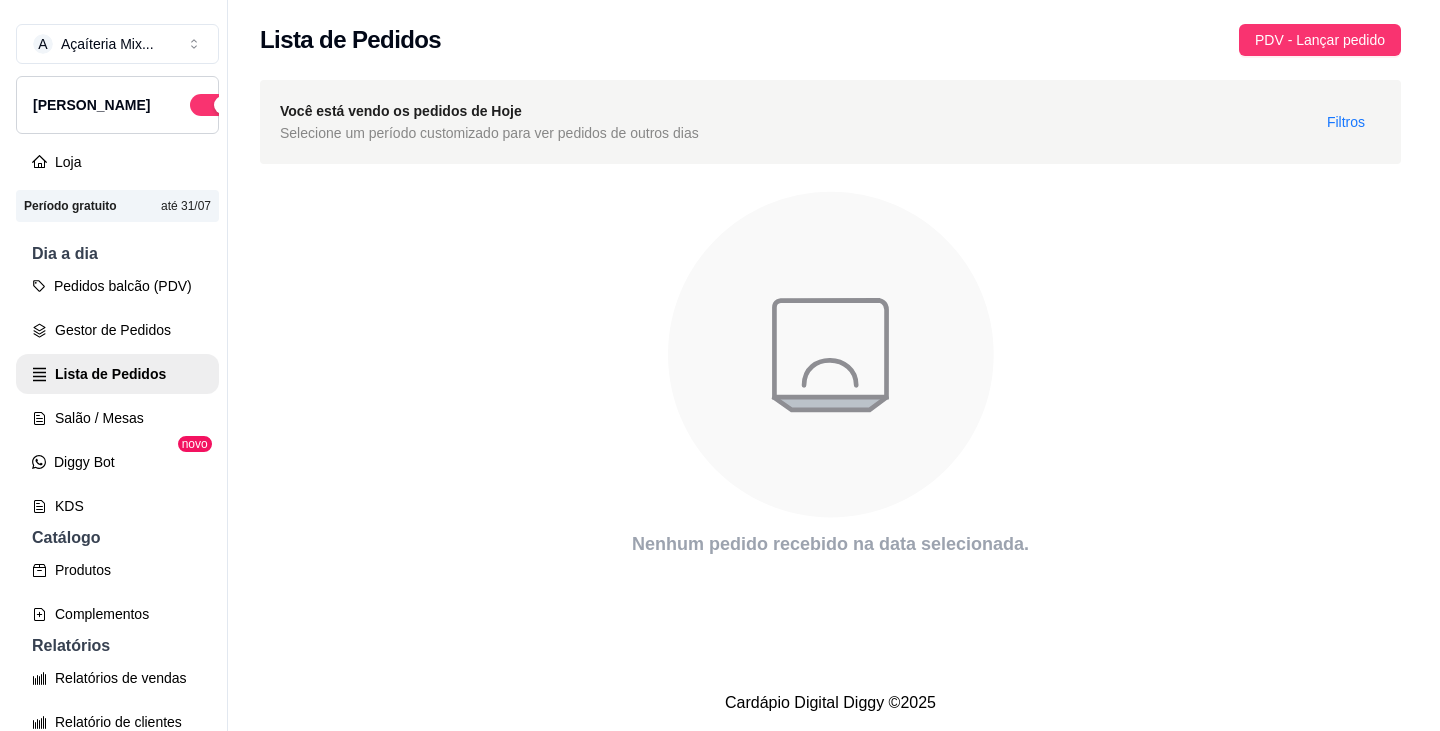 scroll, scrollTop: 0, scrollLeft: 0, axis: both 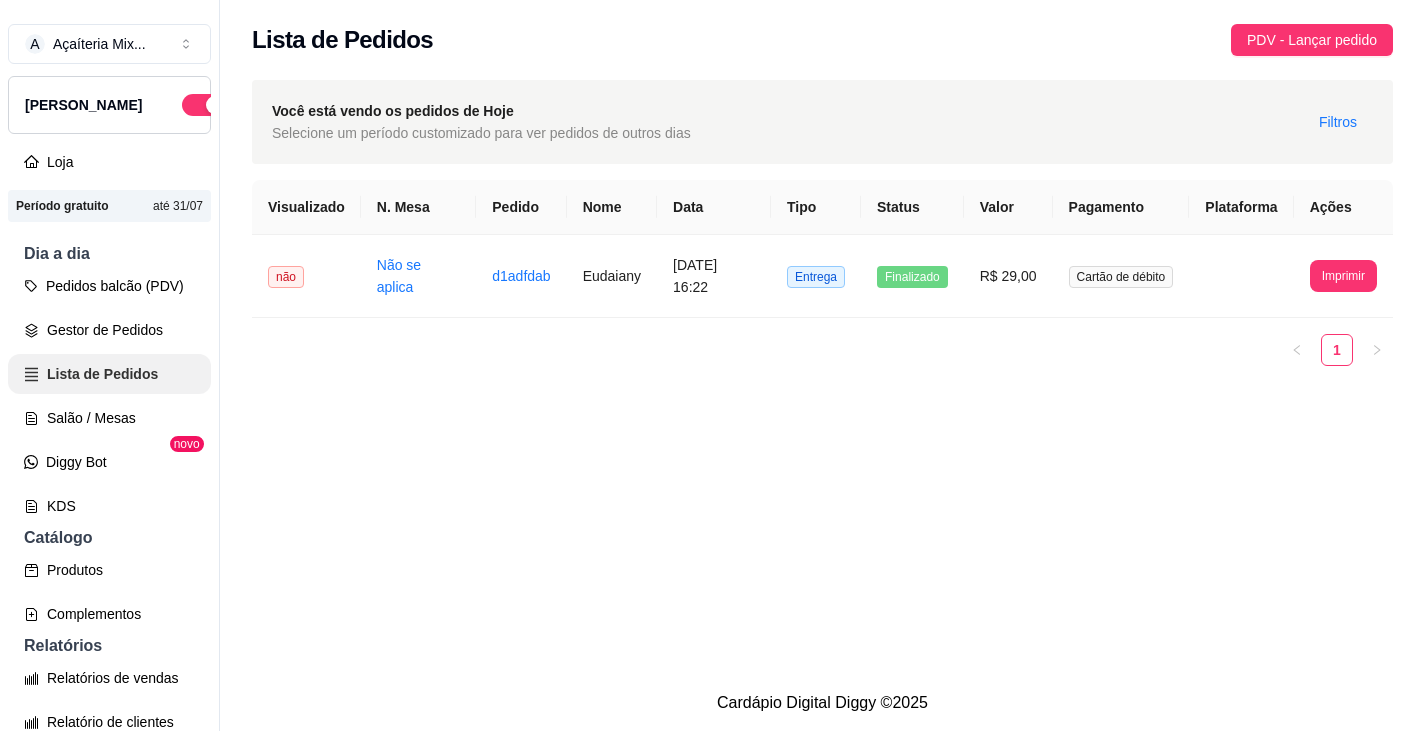 click on "Lista de Pedidos" at bounding box center [109, 374] 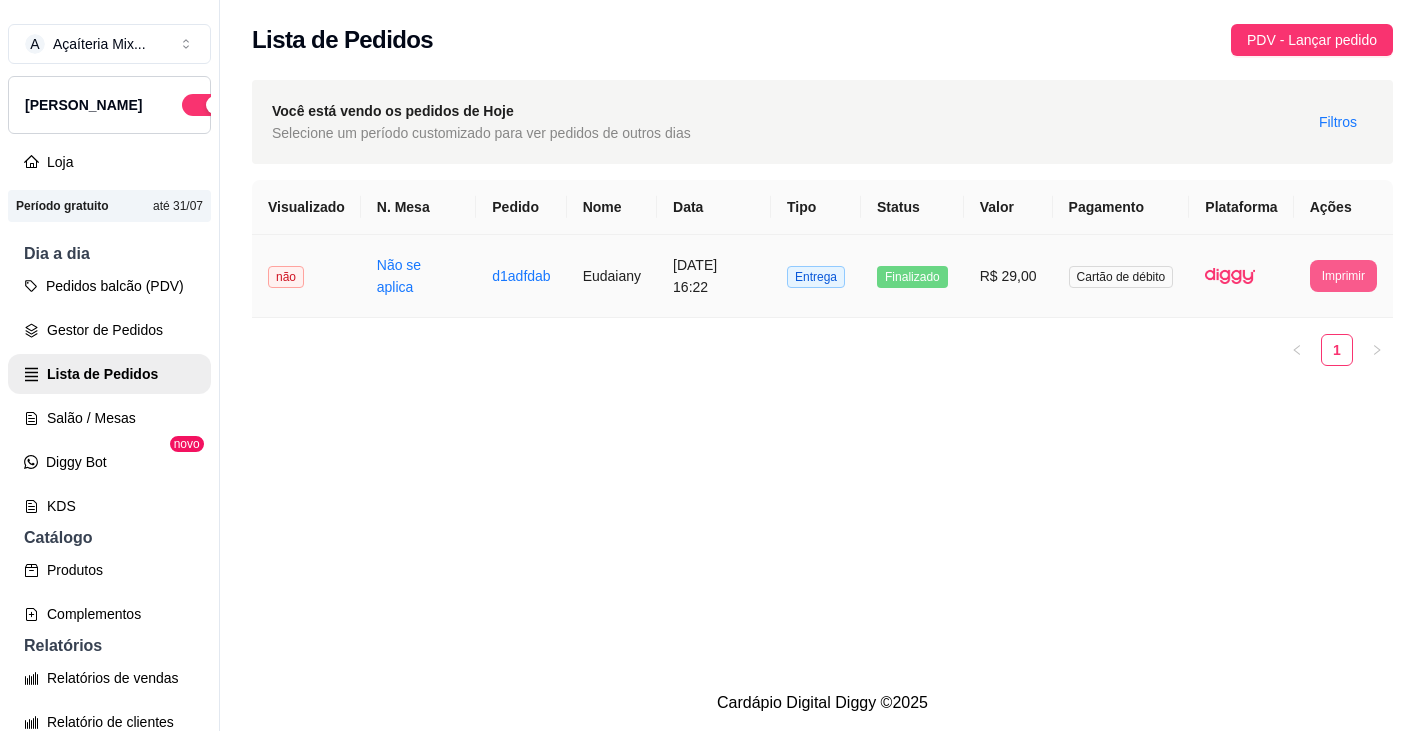 click on "Imprimir" at bounding box center (1343, 276) 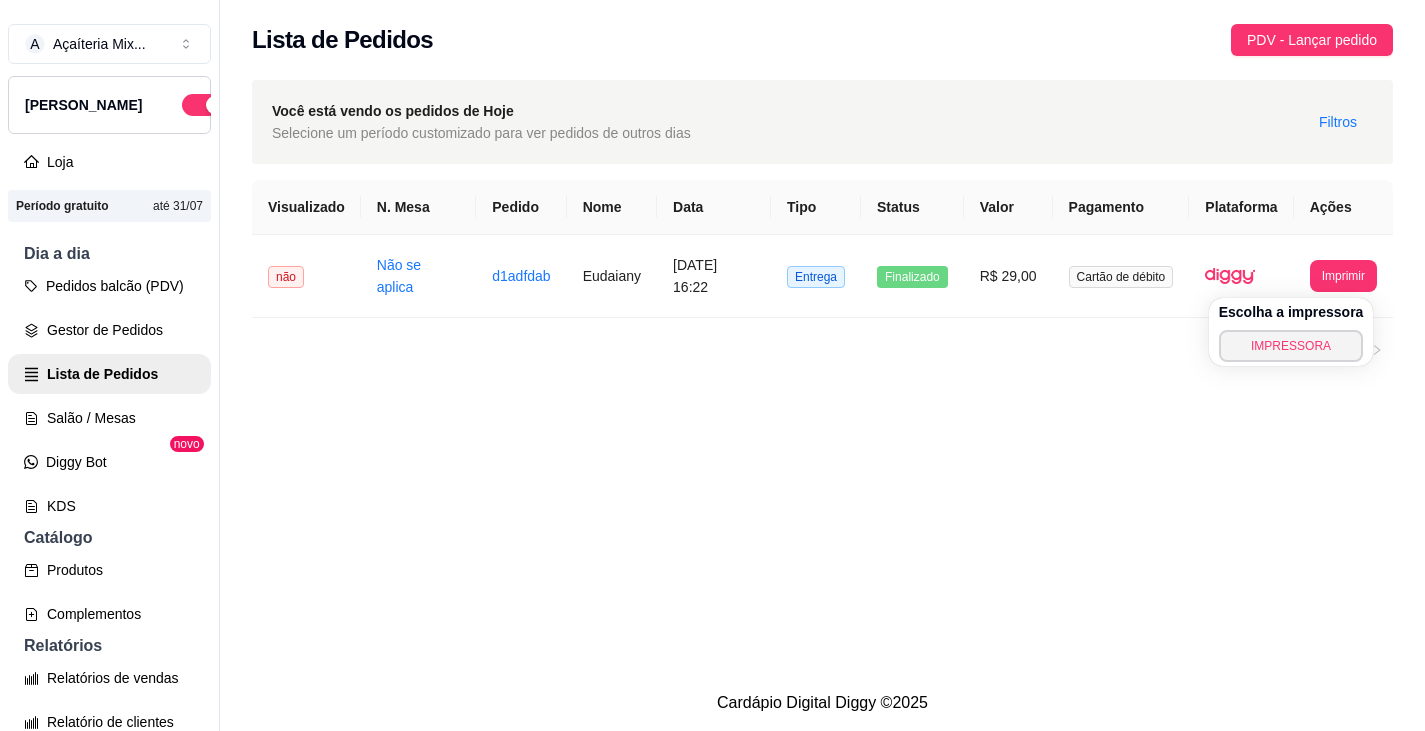 click on "**********" at bounding box center [822, 337] 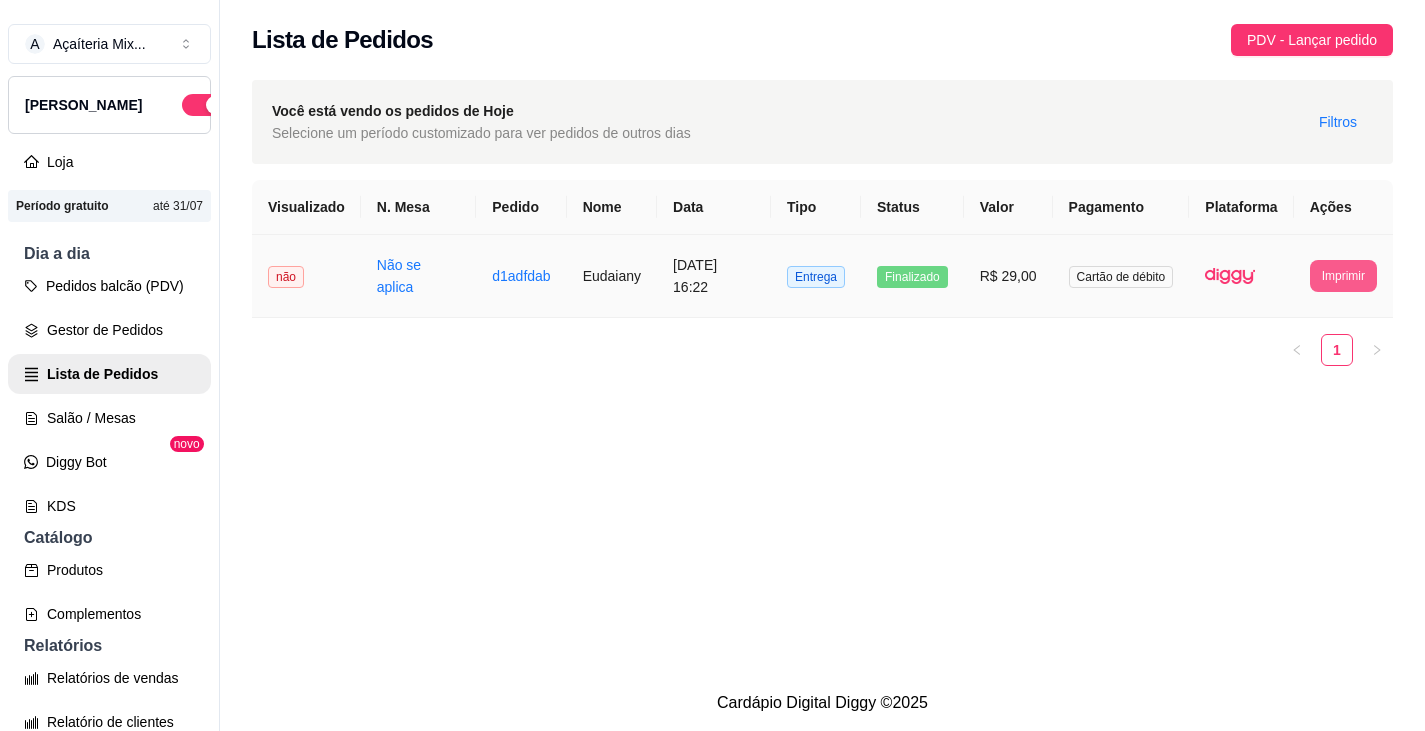 click on "Imprimir" at bounding box center [1343, 276] 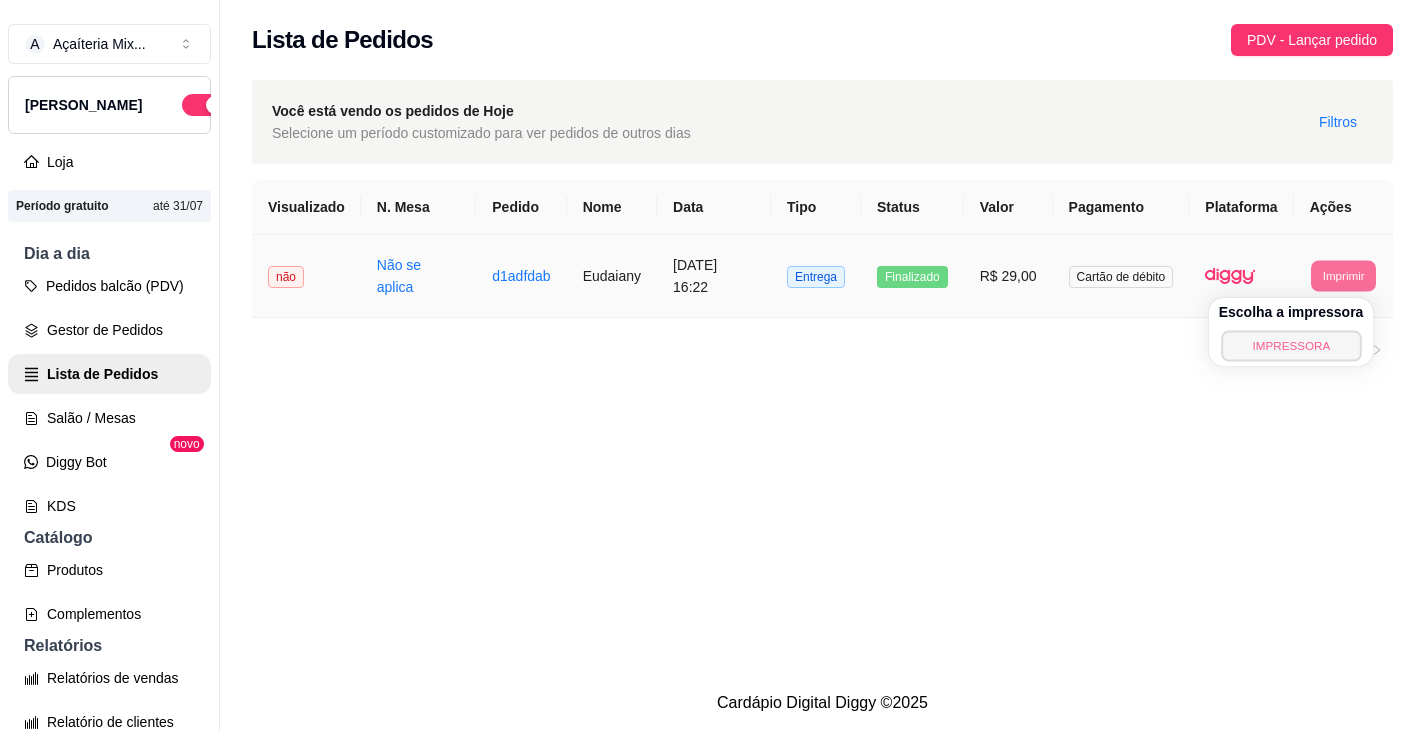 click on "IMPRESSORA" at bounding box center [1291, 345] 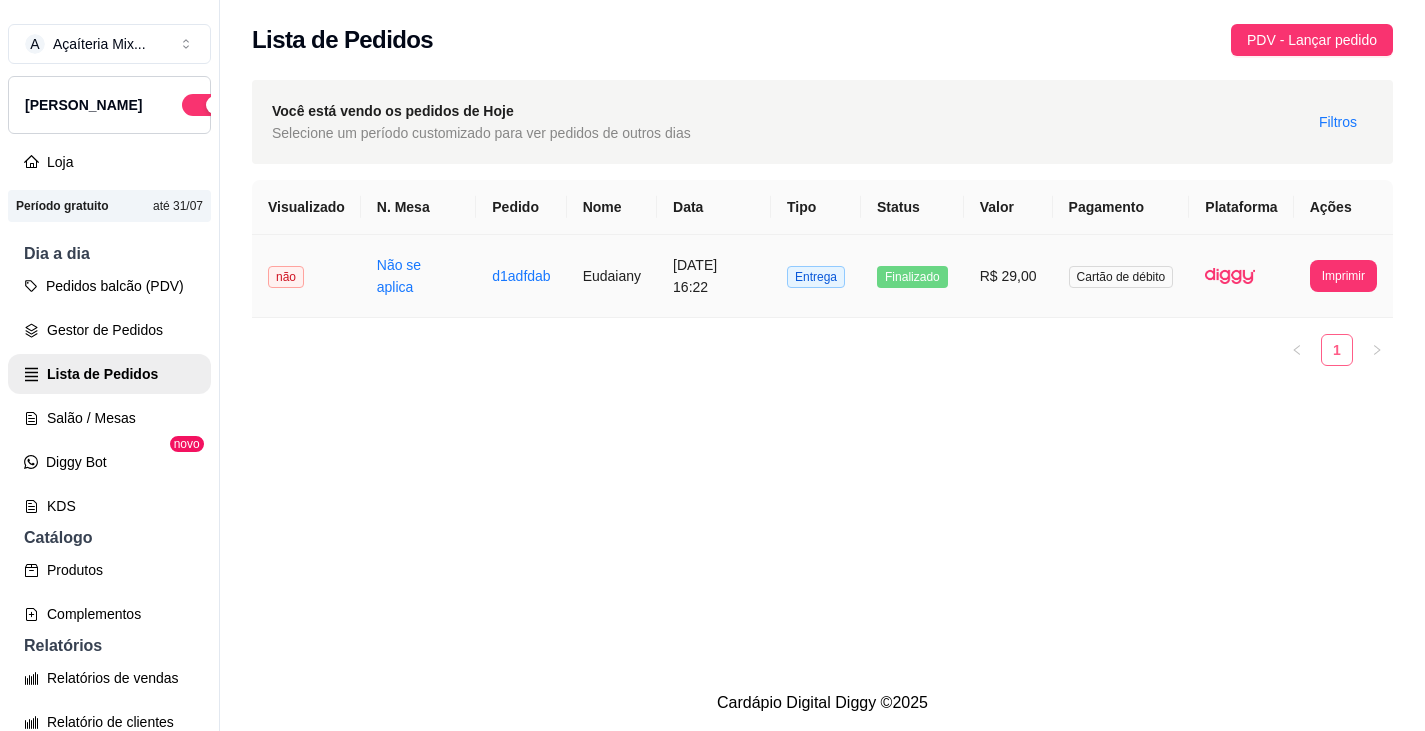 click on "1" at bounding box center [1337, 350] 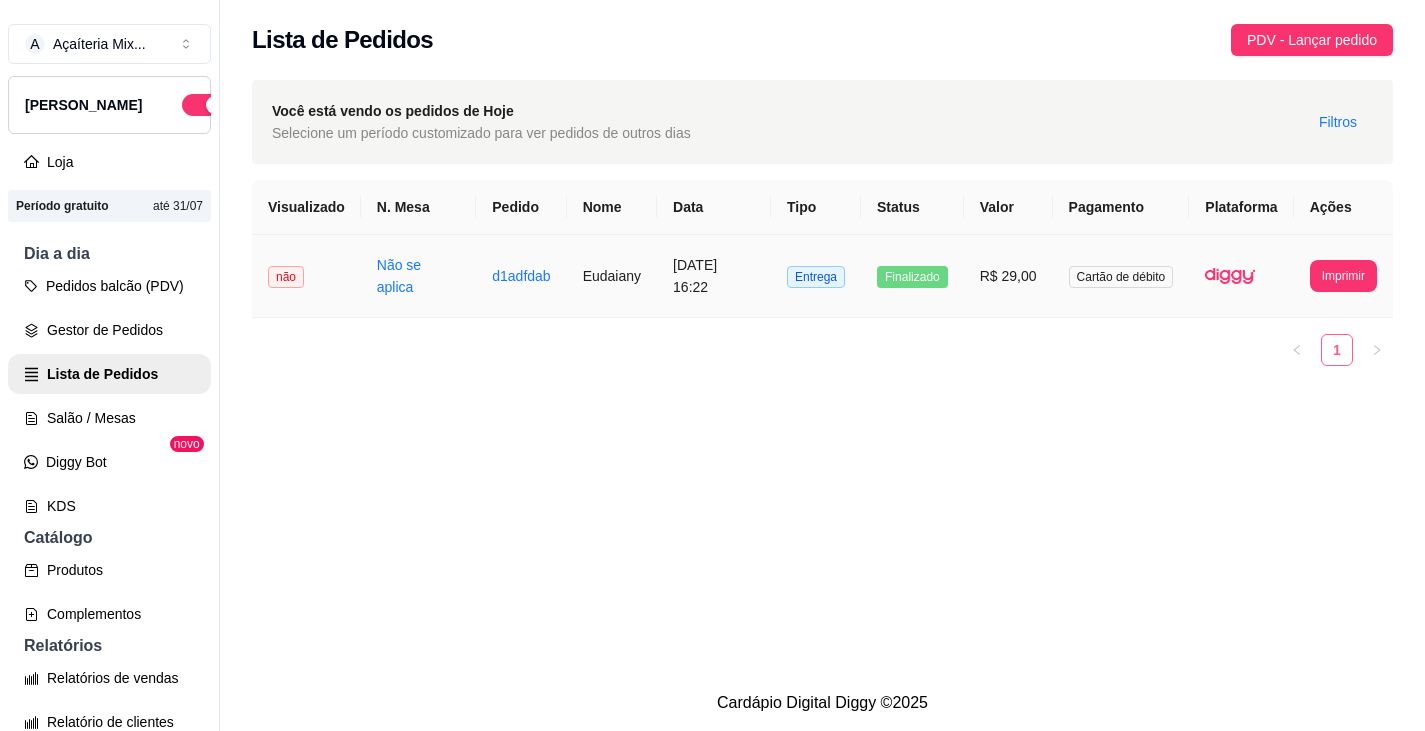 click on "1" at bounding box center [1337, 350] 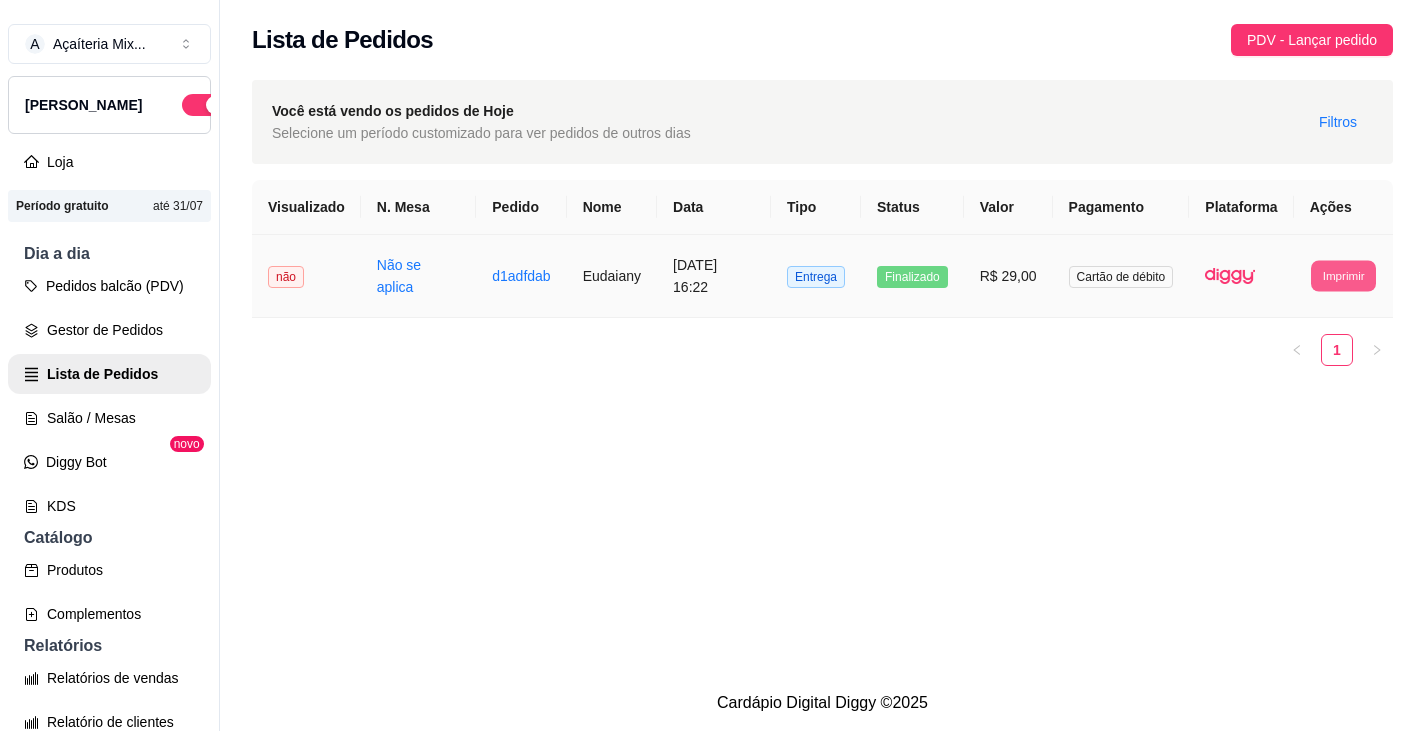 click on "Imprimir" at bounding box center [1343, 275] 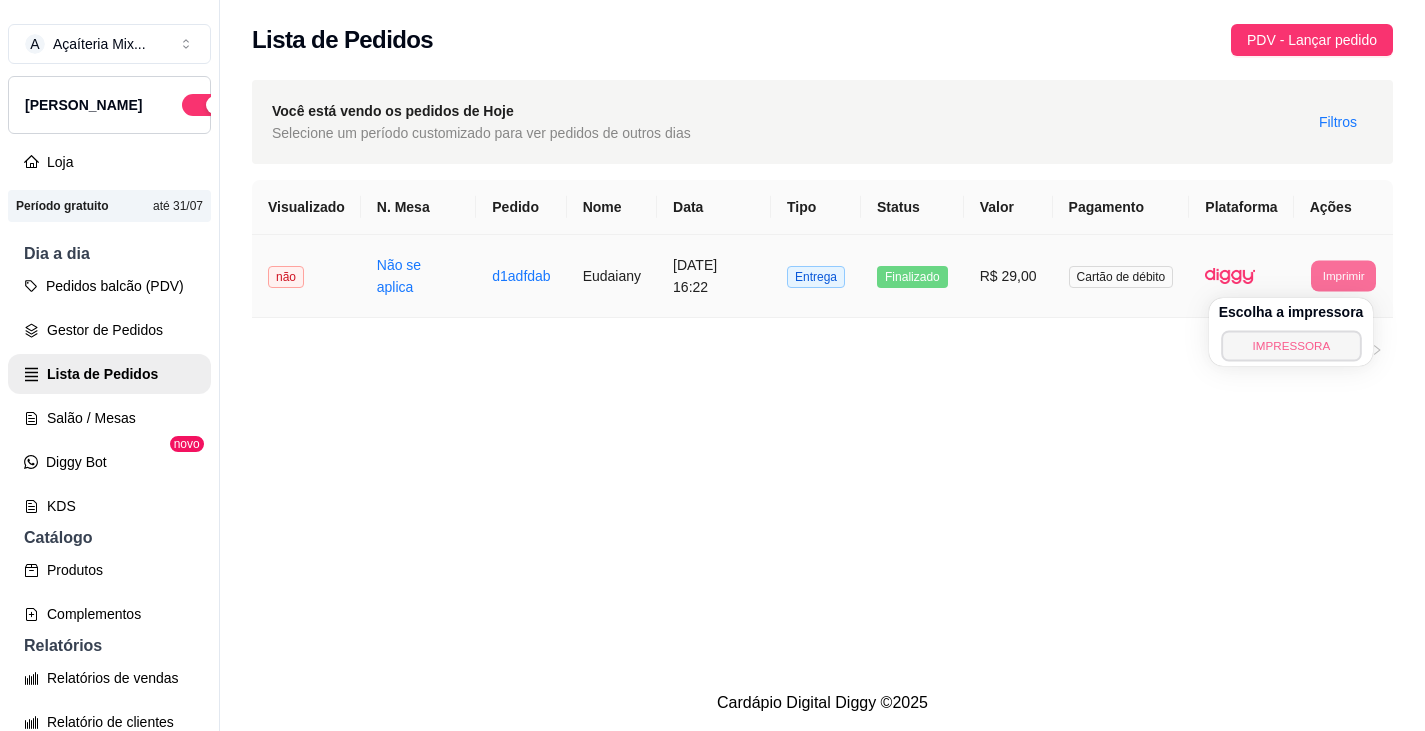 click on "IMPRESSORA" at bounding box center (1291, 345) 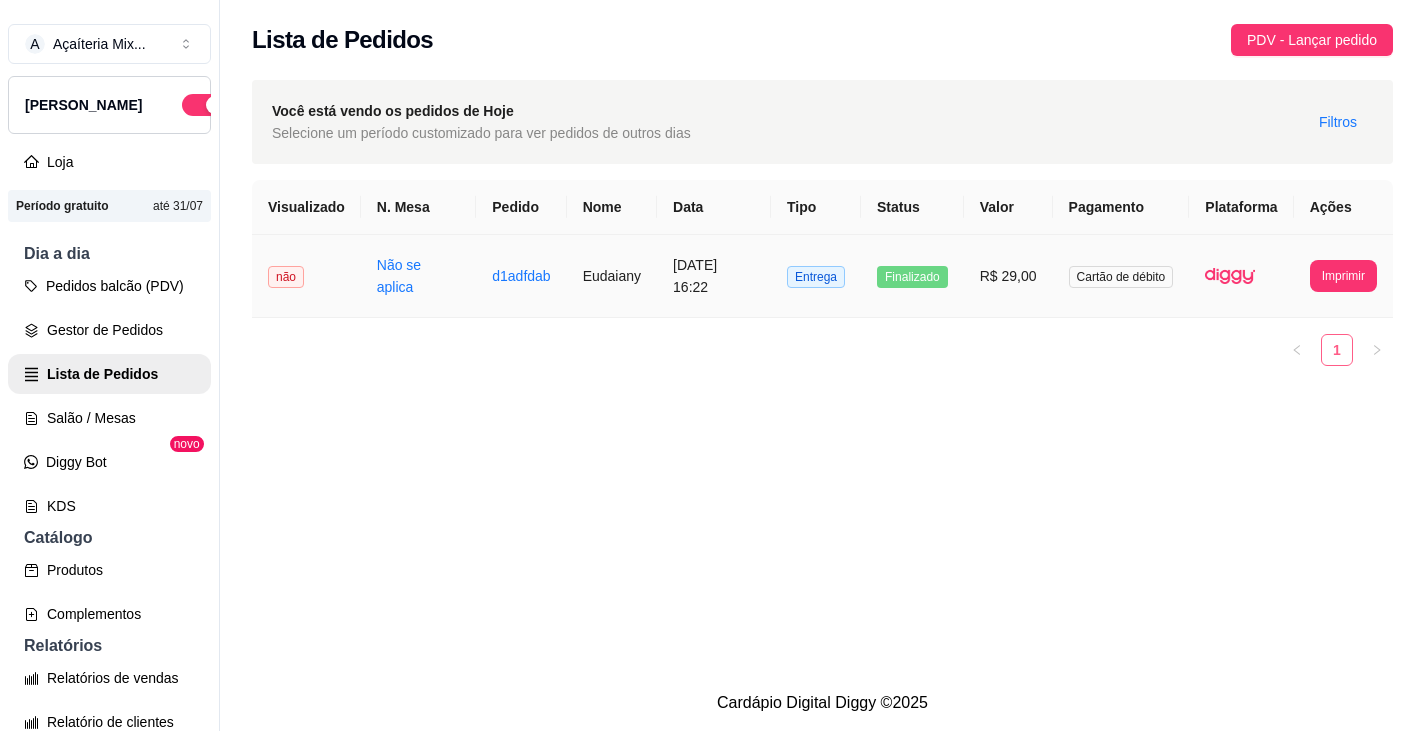 click on "1" at bounding box center (1337, 350) 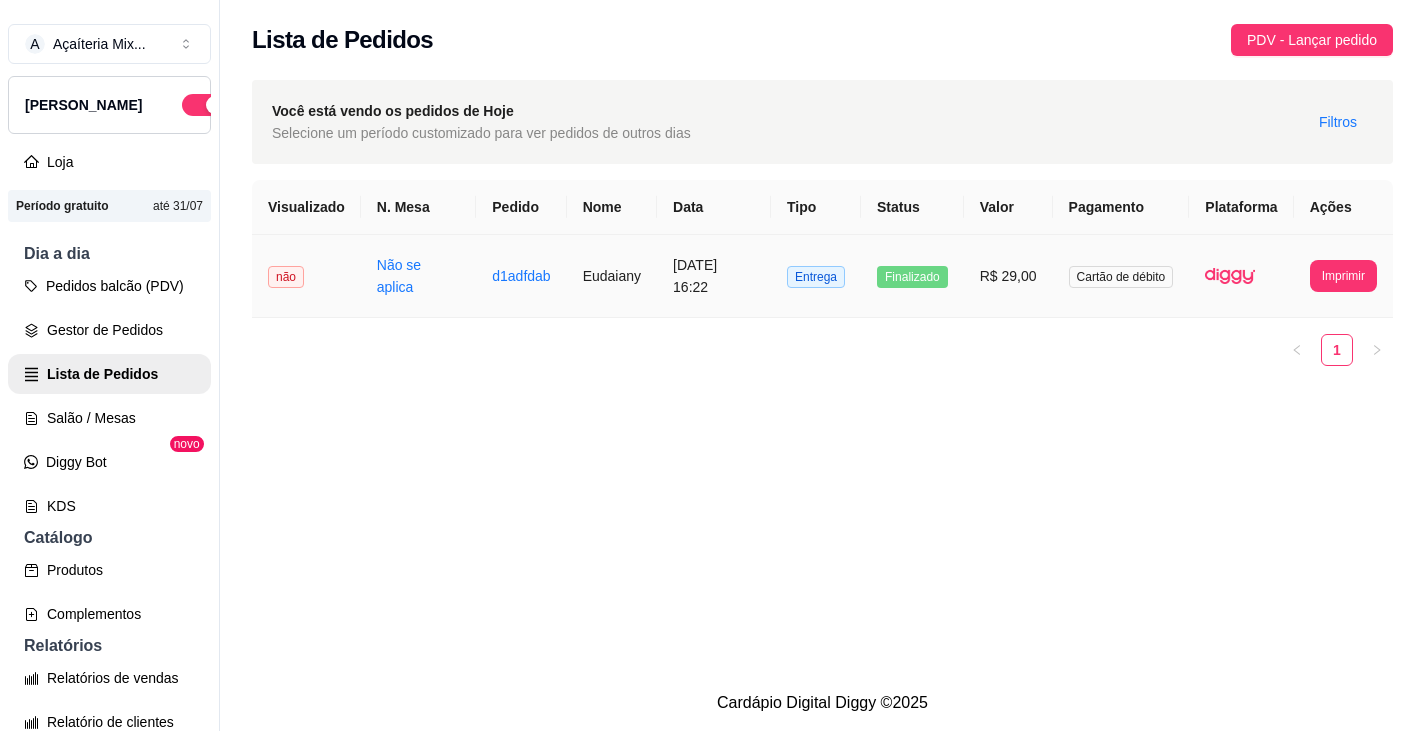 click on "Não se aplica" at bounding box center (418, 276) 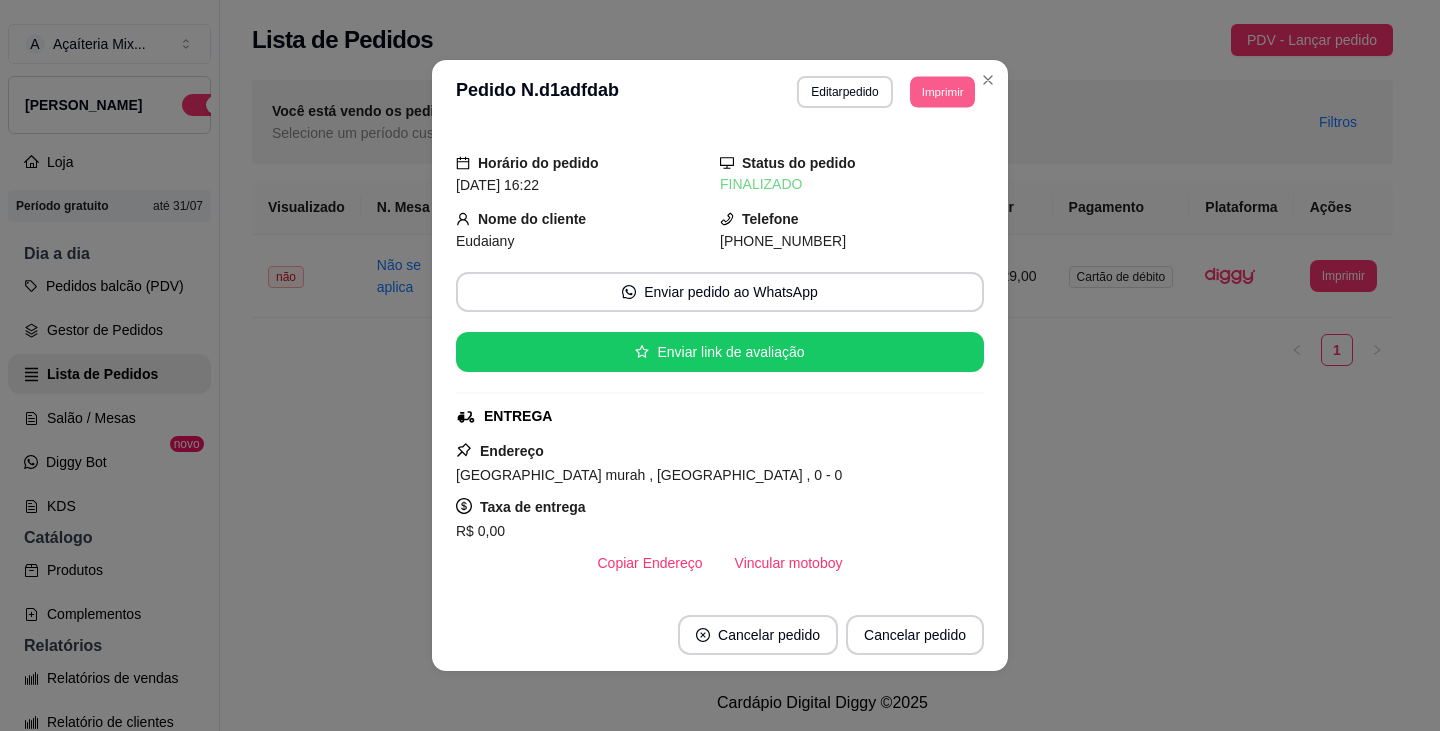click on "Imprimir" at bounding box center [942, 91] 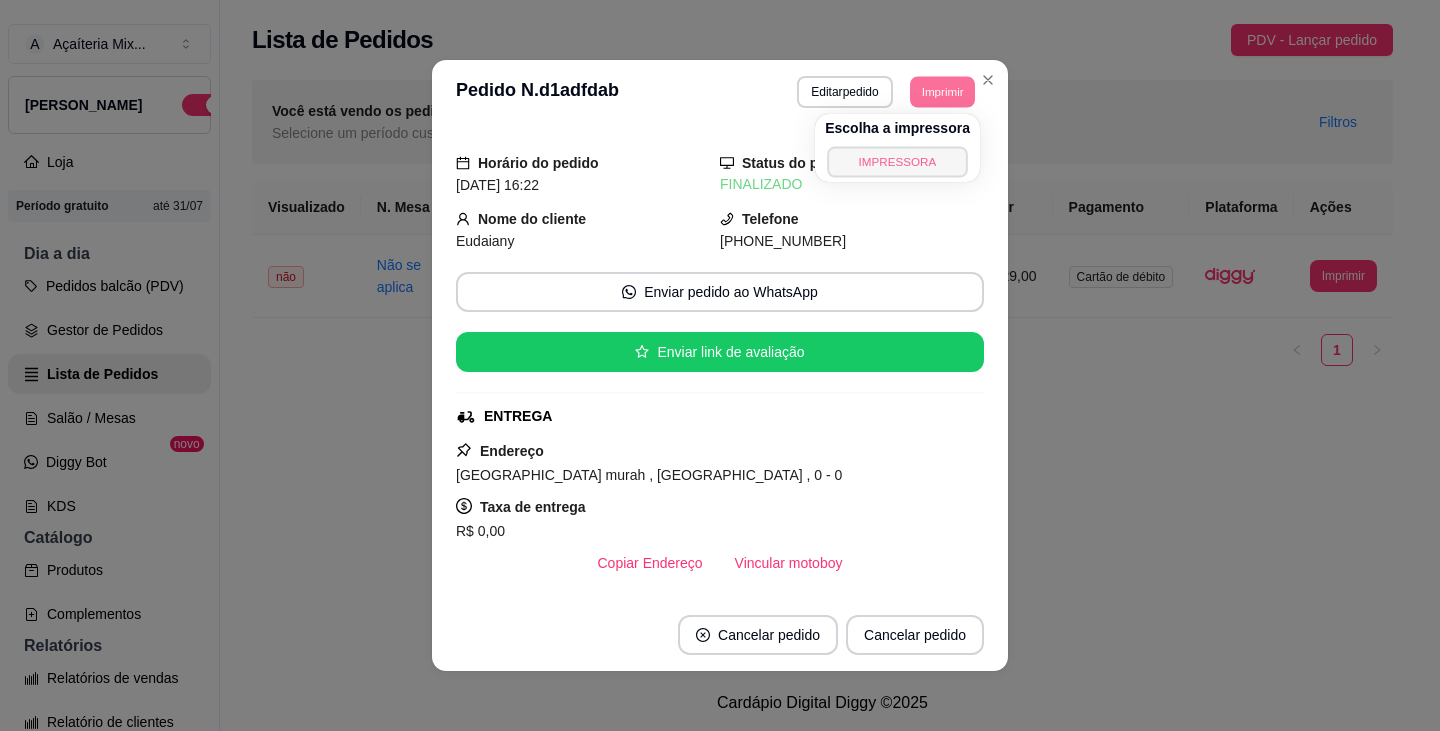 click on "IMPRESSORA" at bounding box center [897, 161] 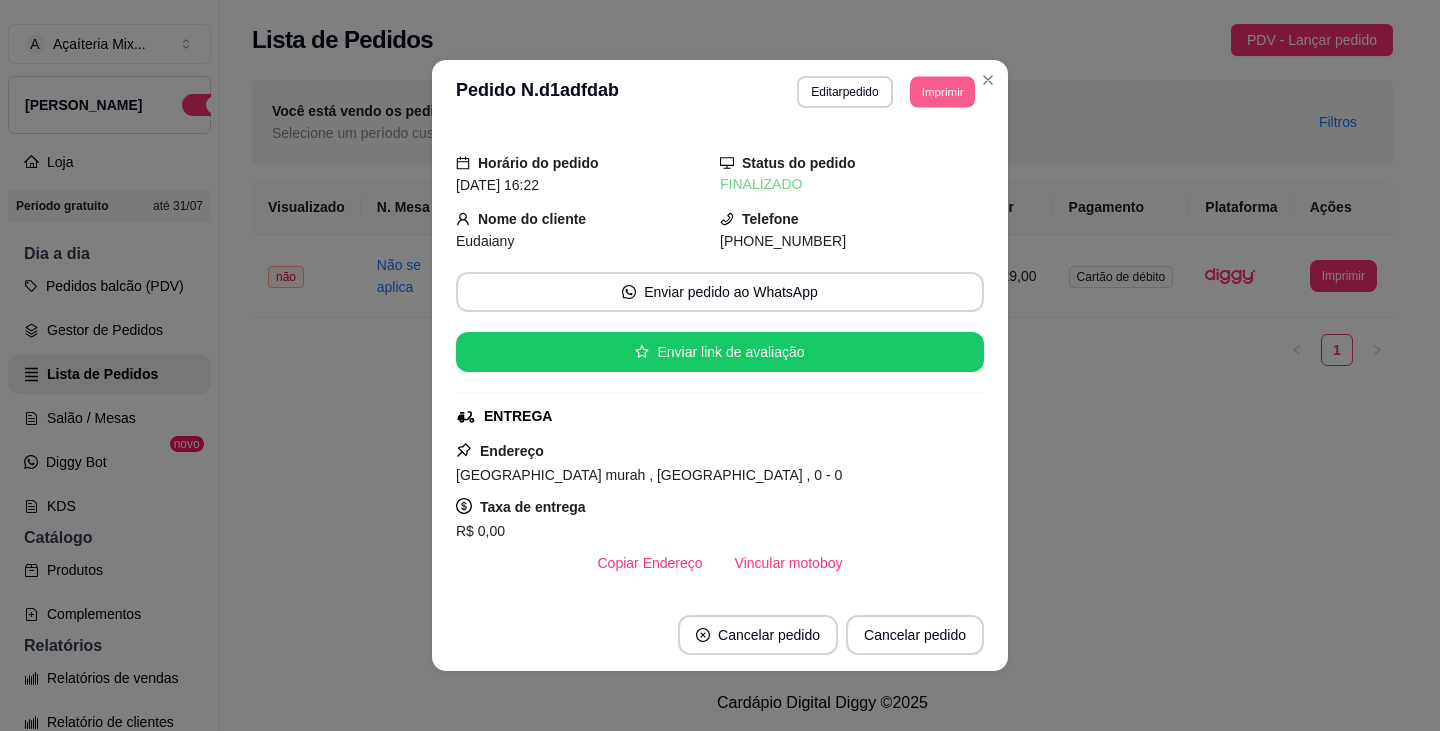 click on "Imprimir" at bounding box center (942, 91) 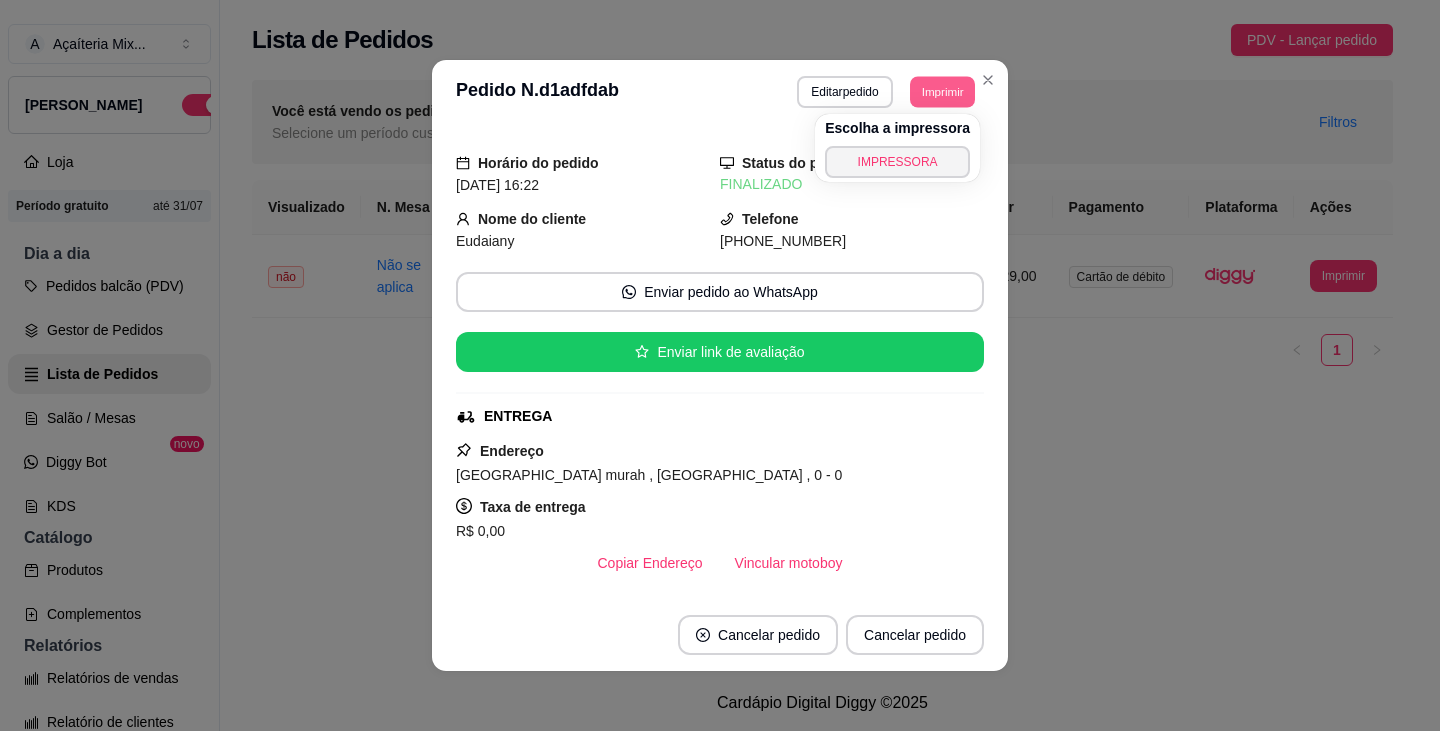 click on "Imprimir" at bounding box center (942, 91) 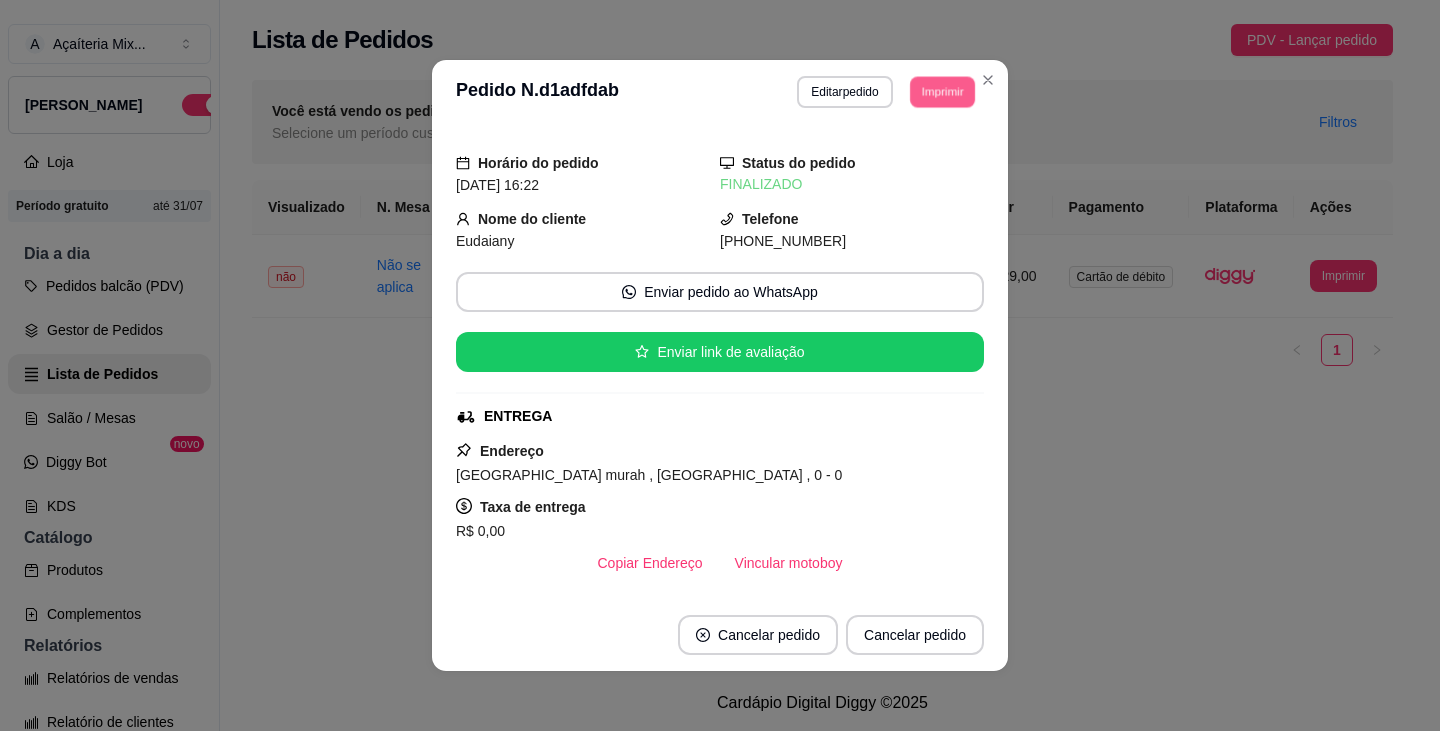 click on "Imprimir" at bounding box center [942, 91] 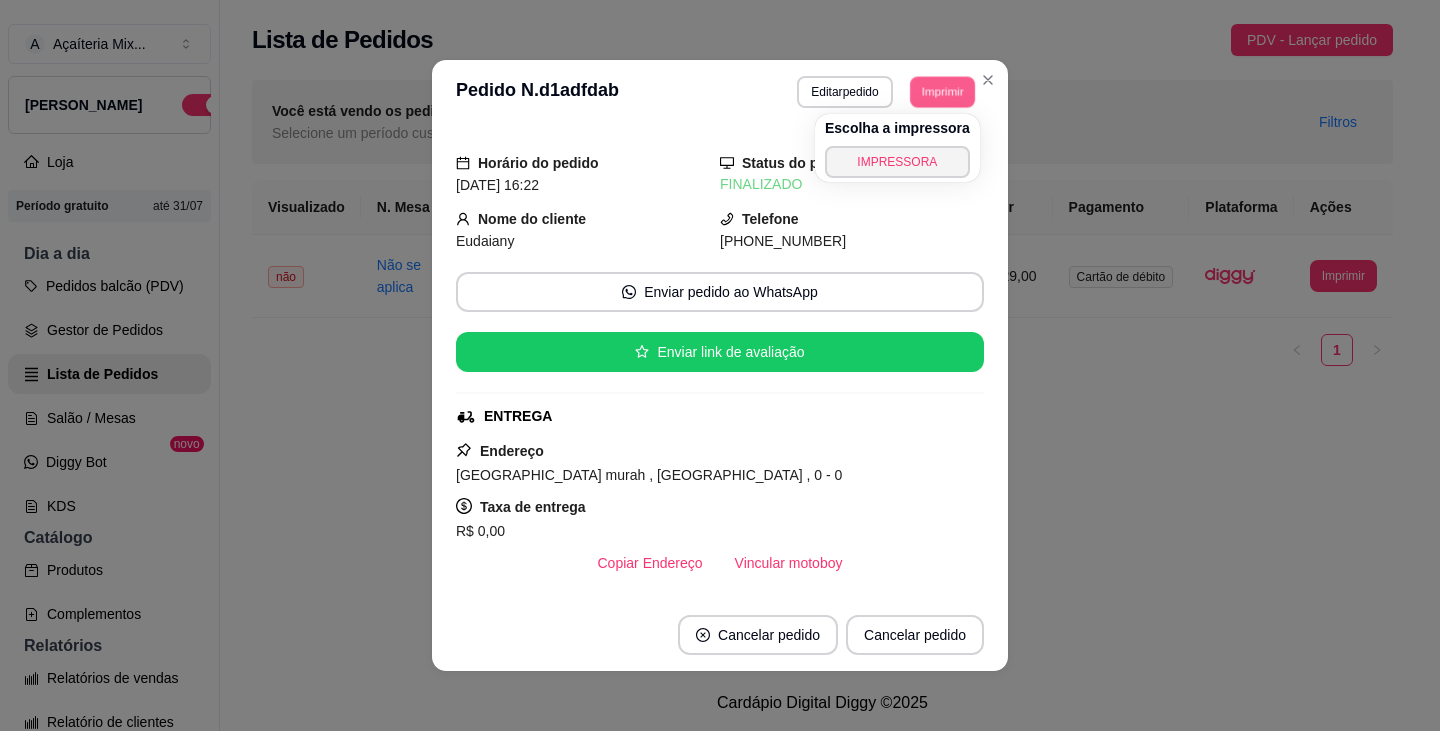click on "Imprimir" at bounding box center (942, 91) 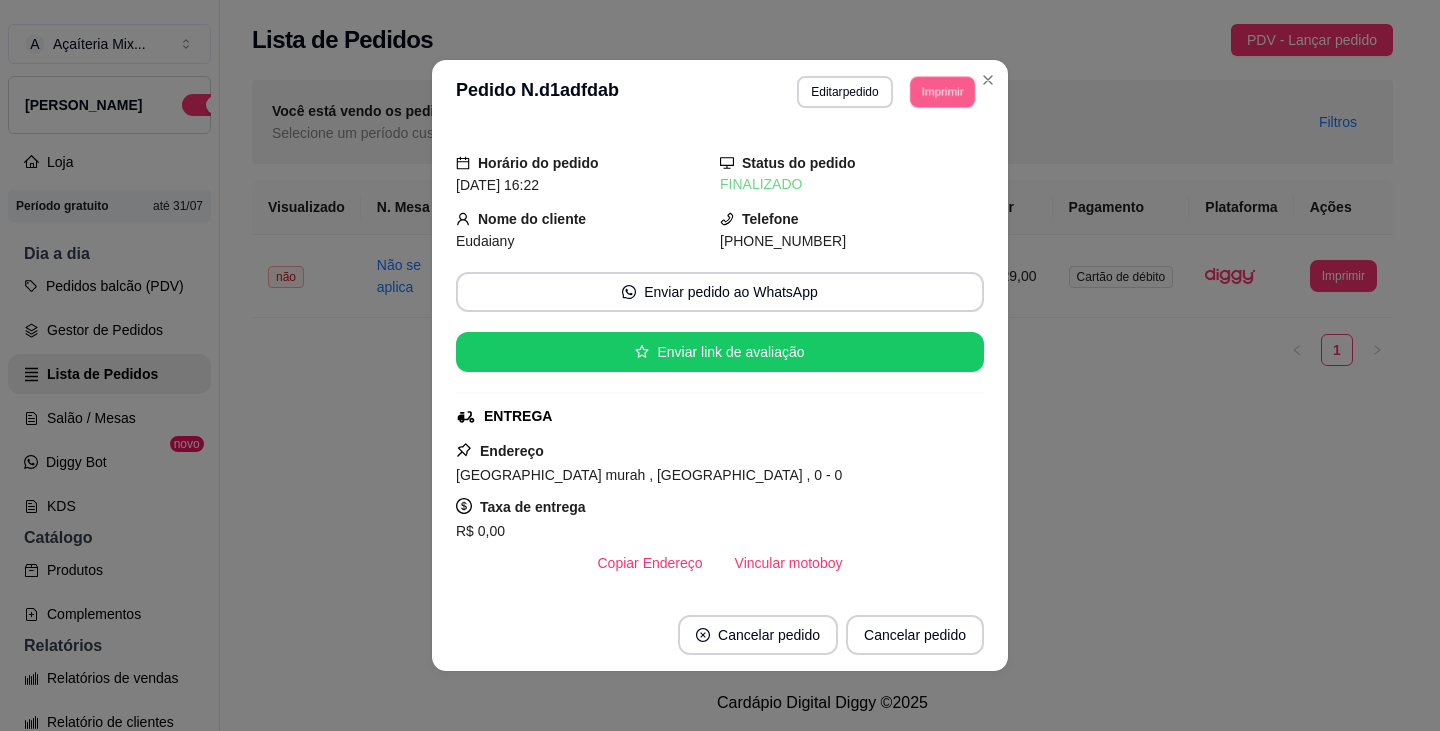 click on "Imprimir" at bounding box center [942, 91] 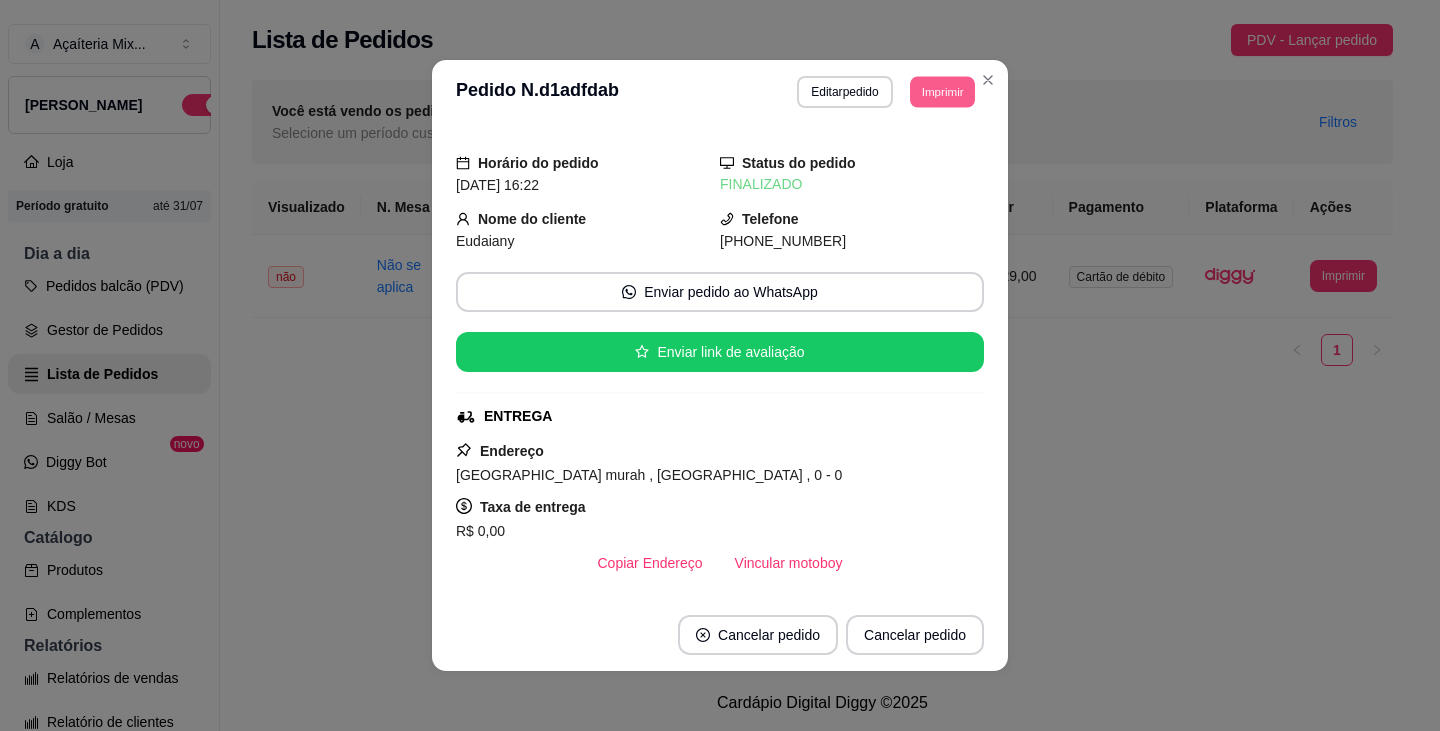 click on "Imprimir" at bounding box center (942, 91) 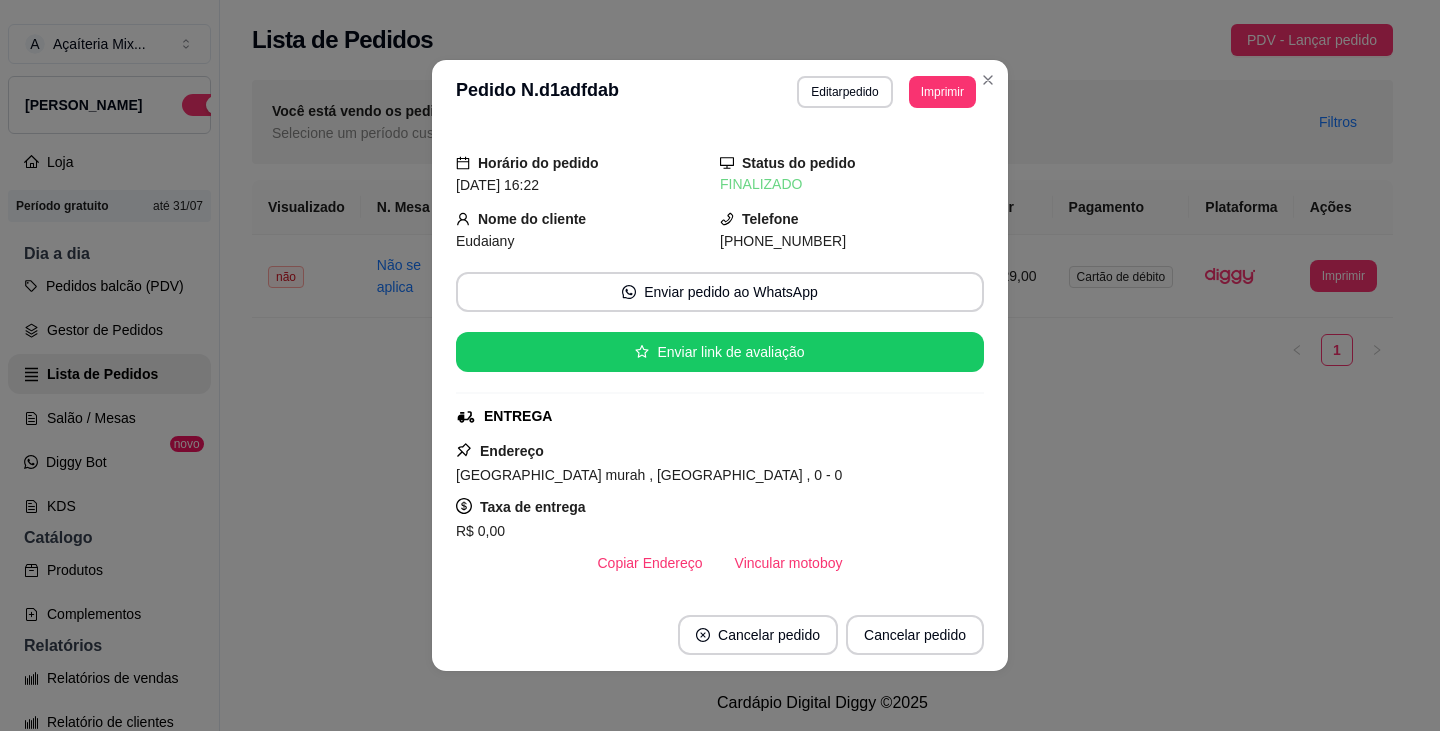 click on "**********" at bounding box center (720, 92) 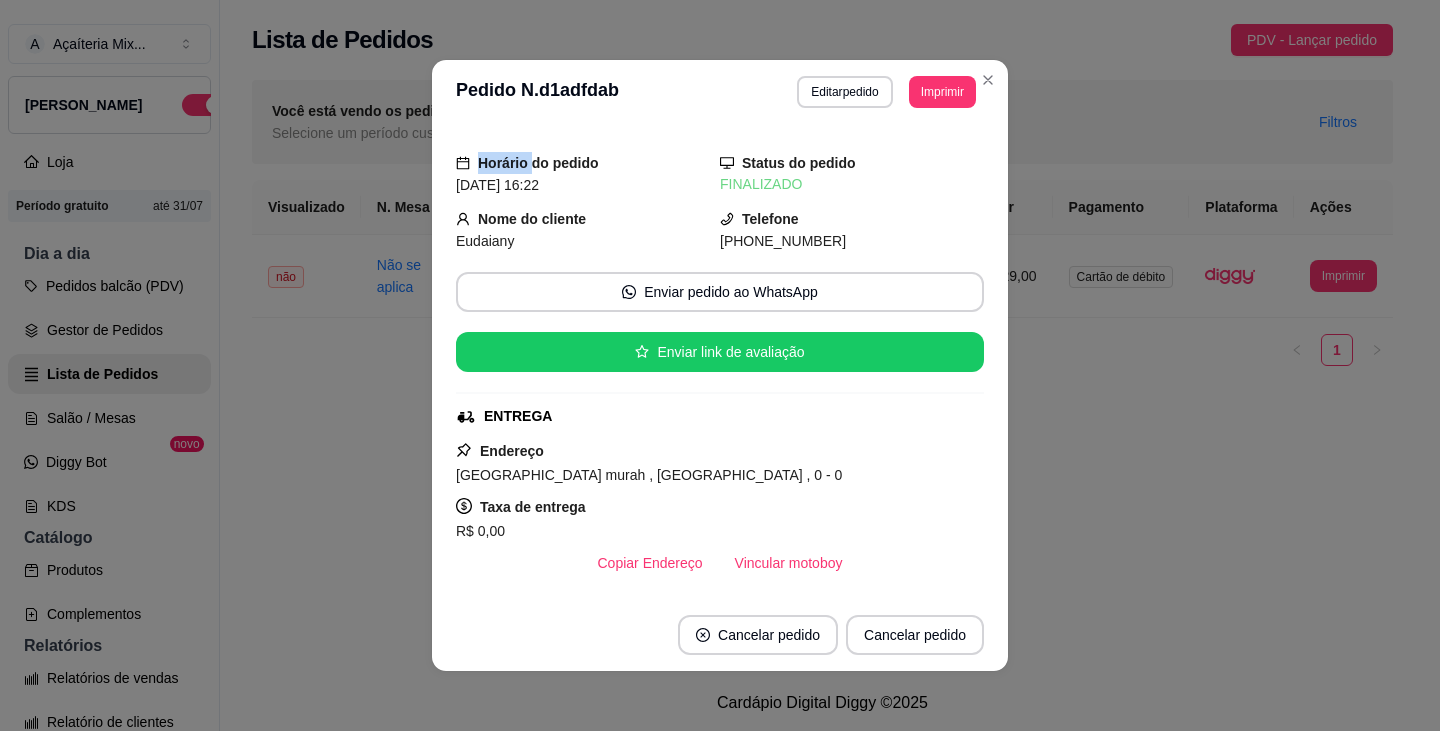 click on "**********" at bounding box center (720, 92) 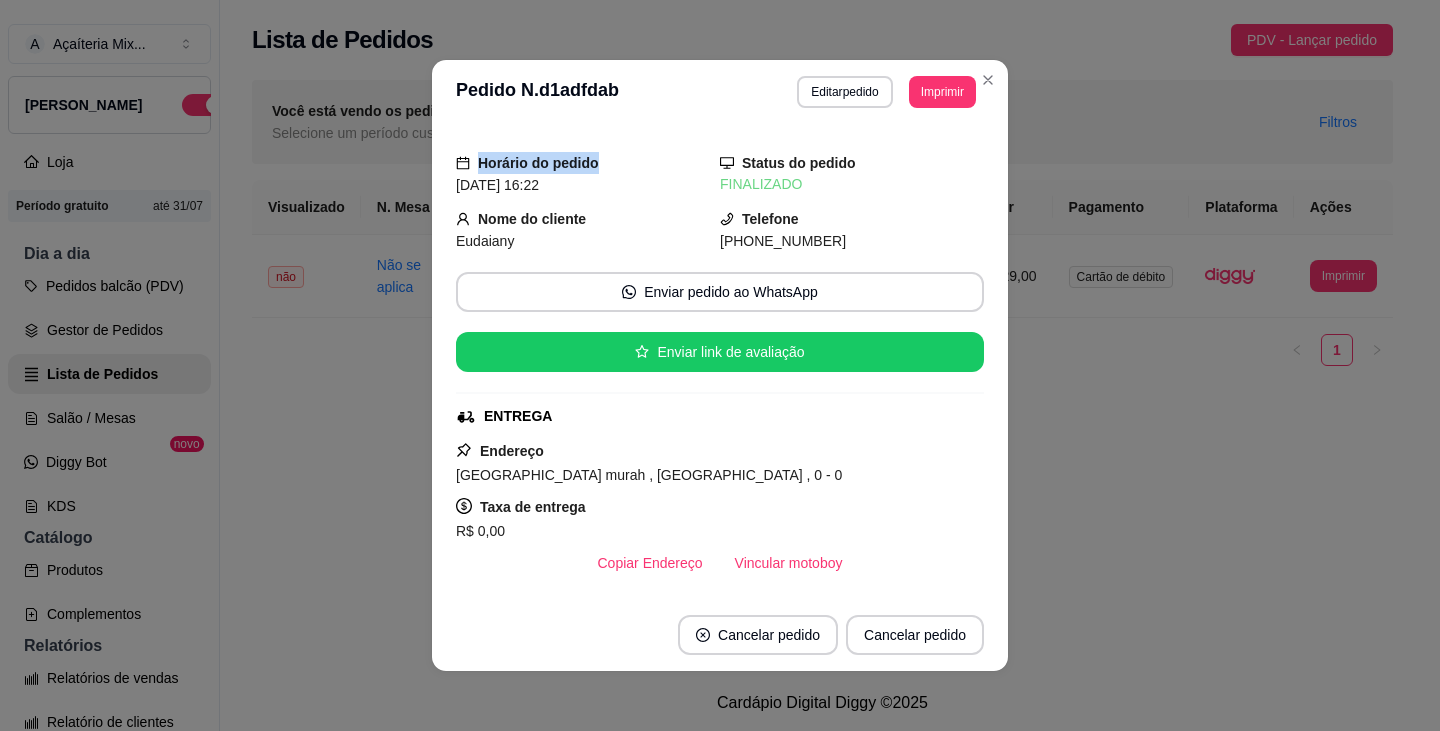 drag, startPoint x: 942, startPoint y: 111, endPoint x: 922, endPoint y: 101, distance: 22.36068 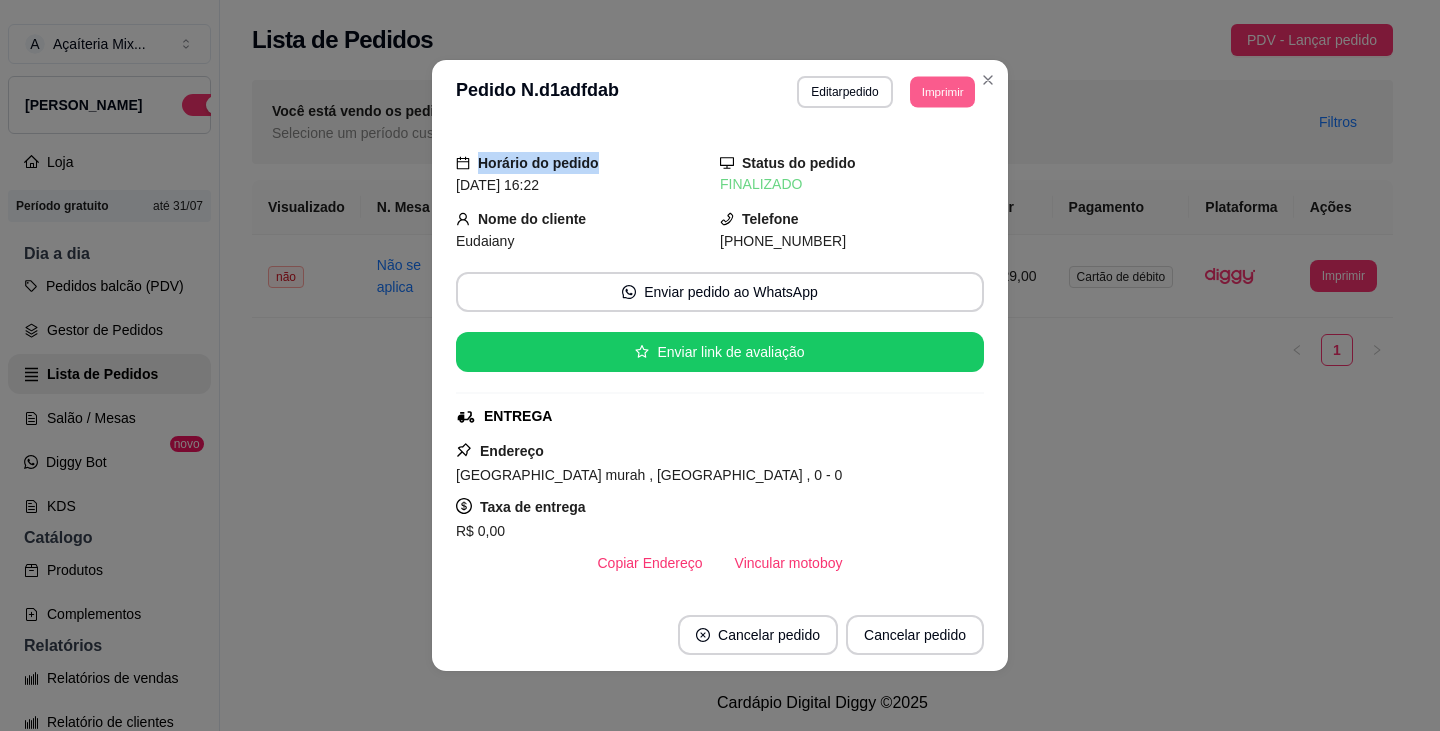 click on "Imprimir" at bounding box center [942, 91] 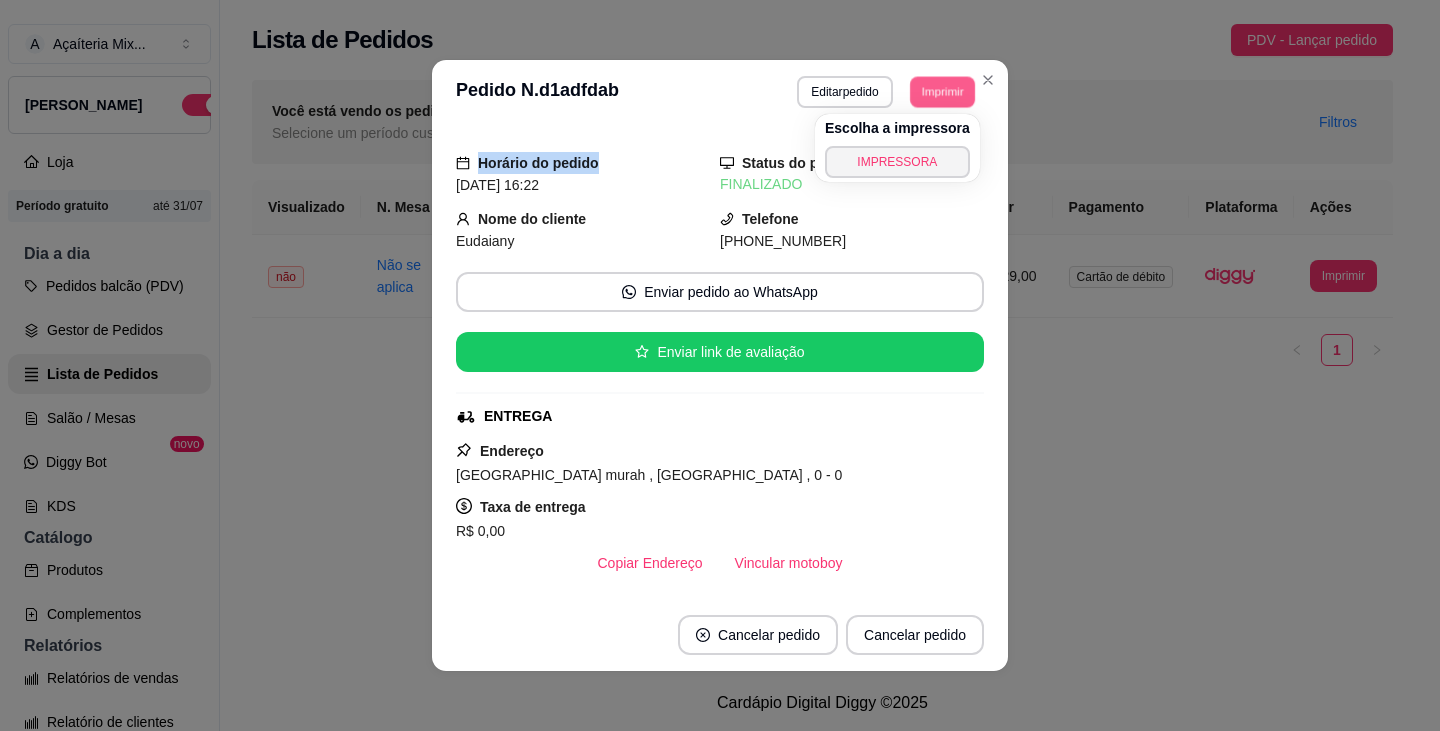 click on "Imprimir" at bounding box center (942, 91) 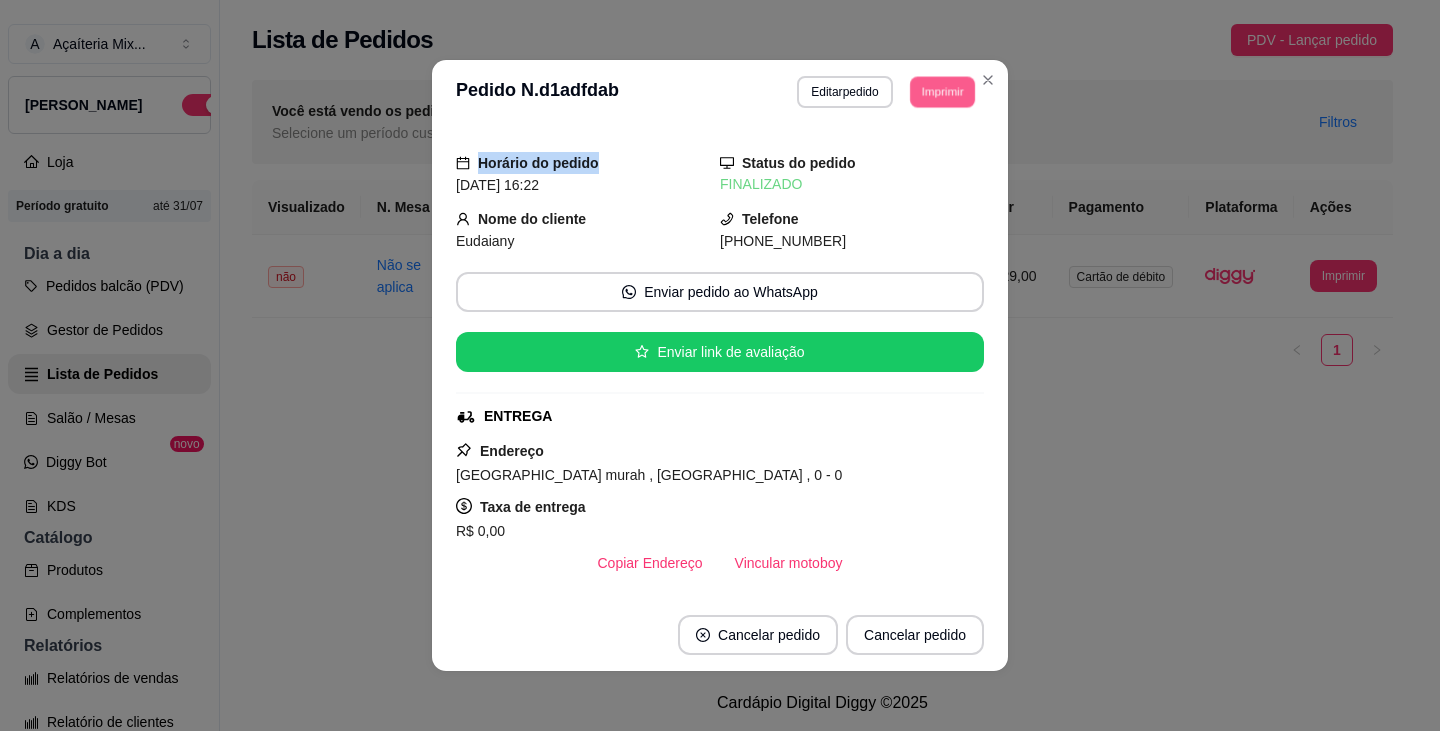 click on "Imprimir" at bounding box center [942, 91] 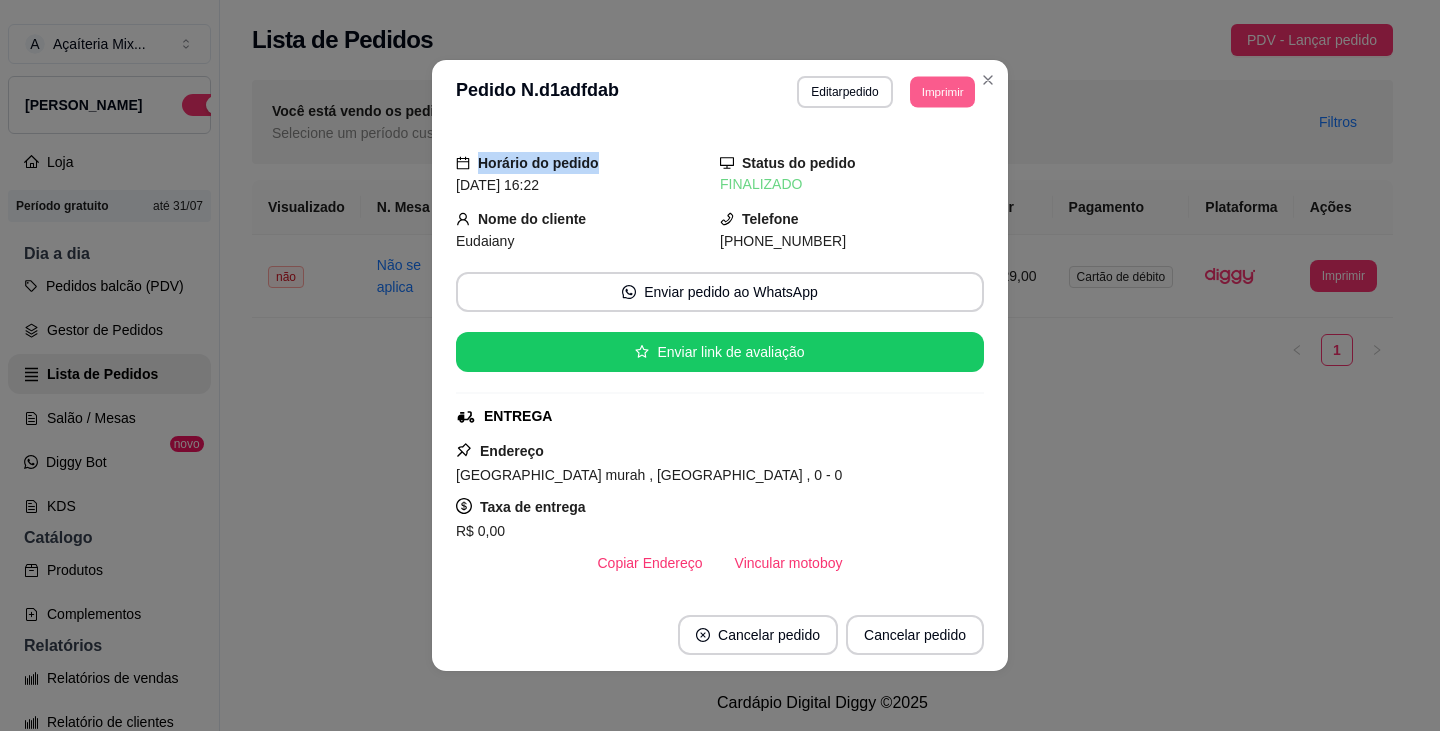 click on "Imprimir" at bounding box center [942, 91] 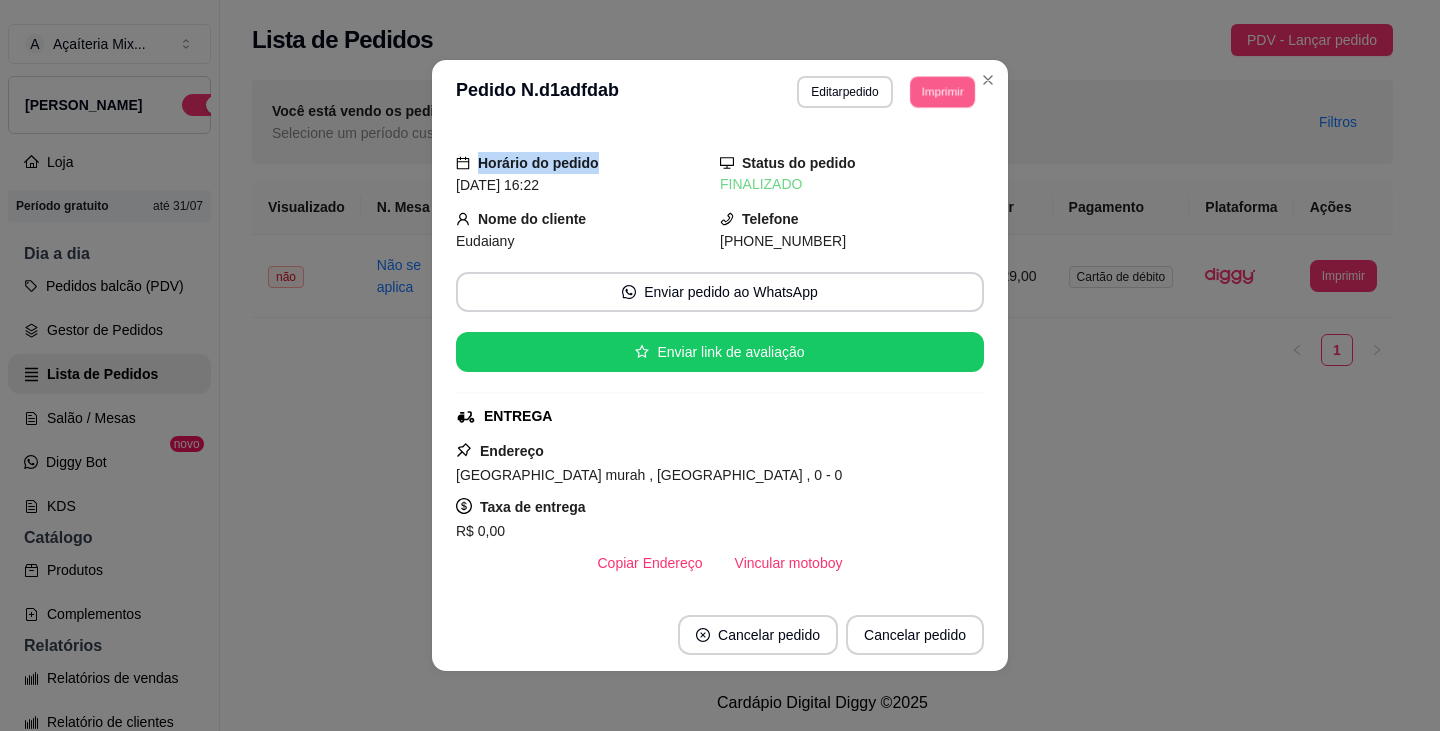 click on "Imprimir" at bounding box center (942, 91) 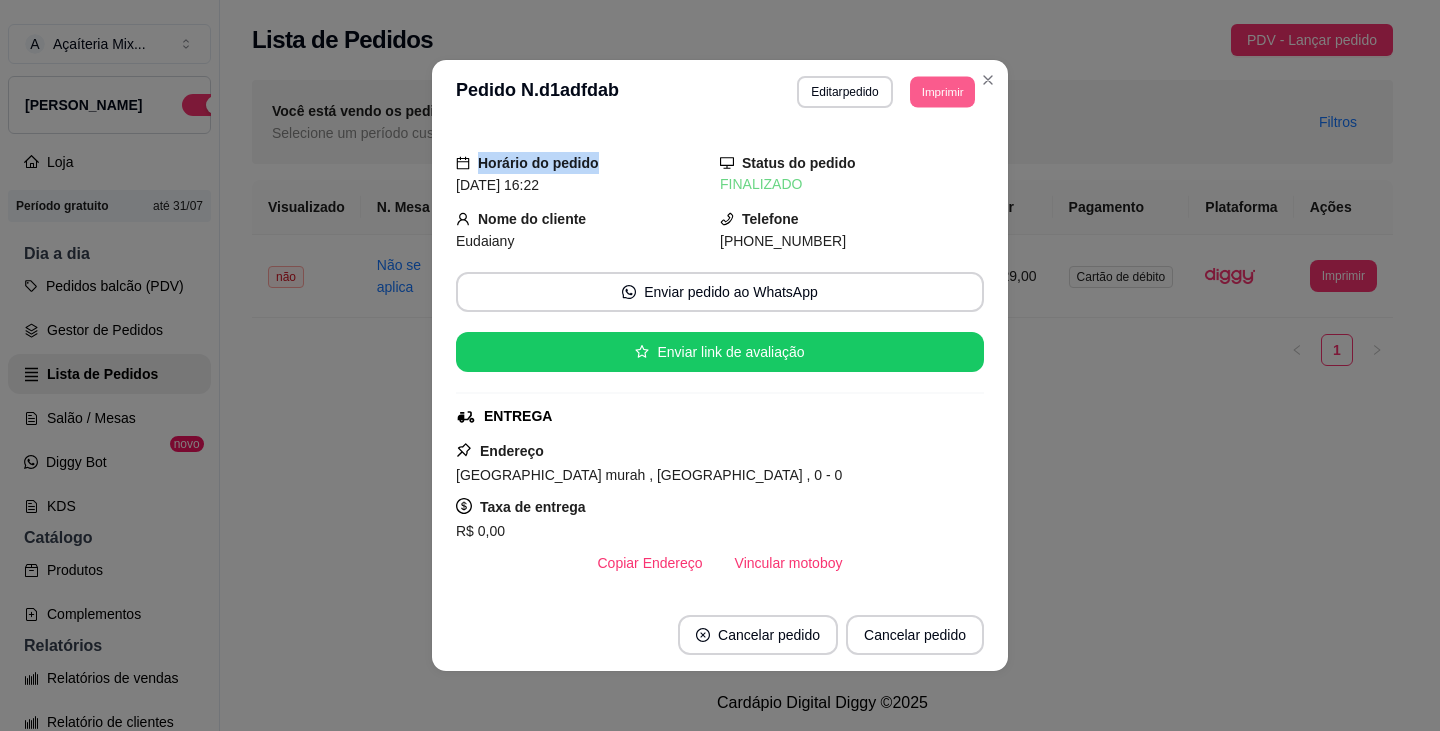 click on "Imprimir" at bounding box center (942, 91) 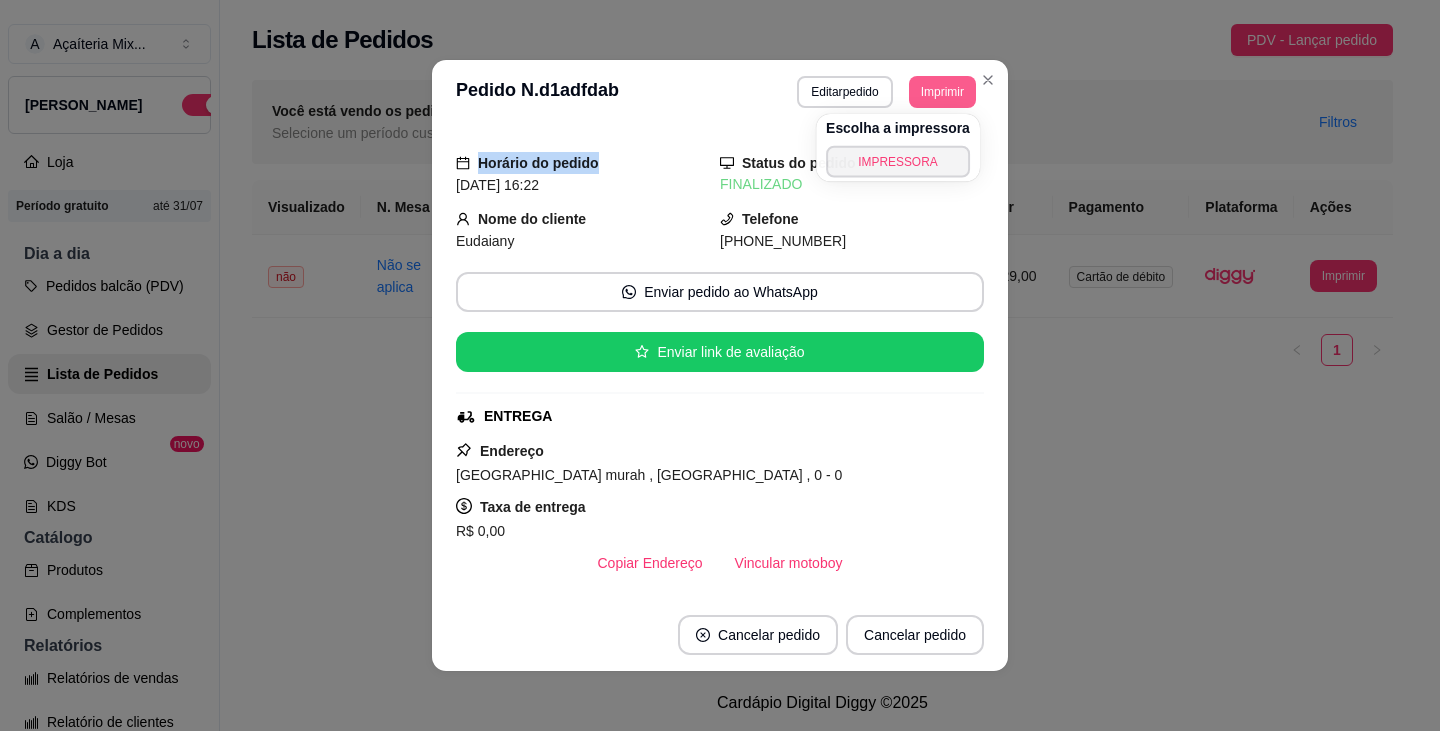 click on "Imprimir" at bounding box center [942, 92] 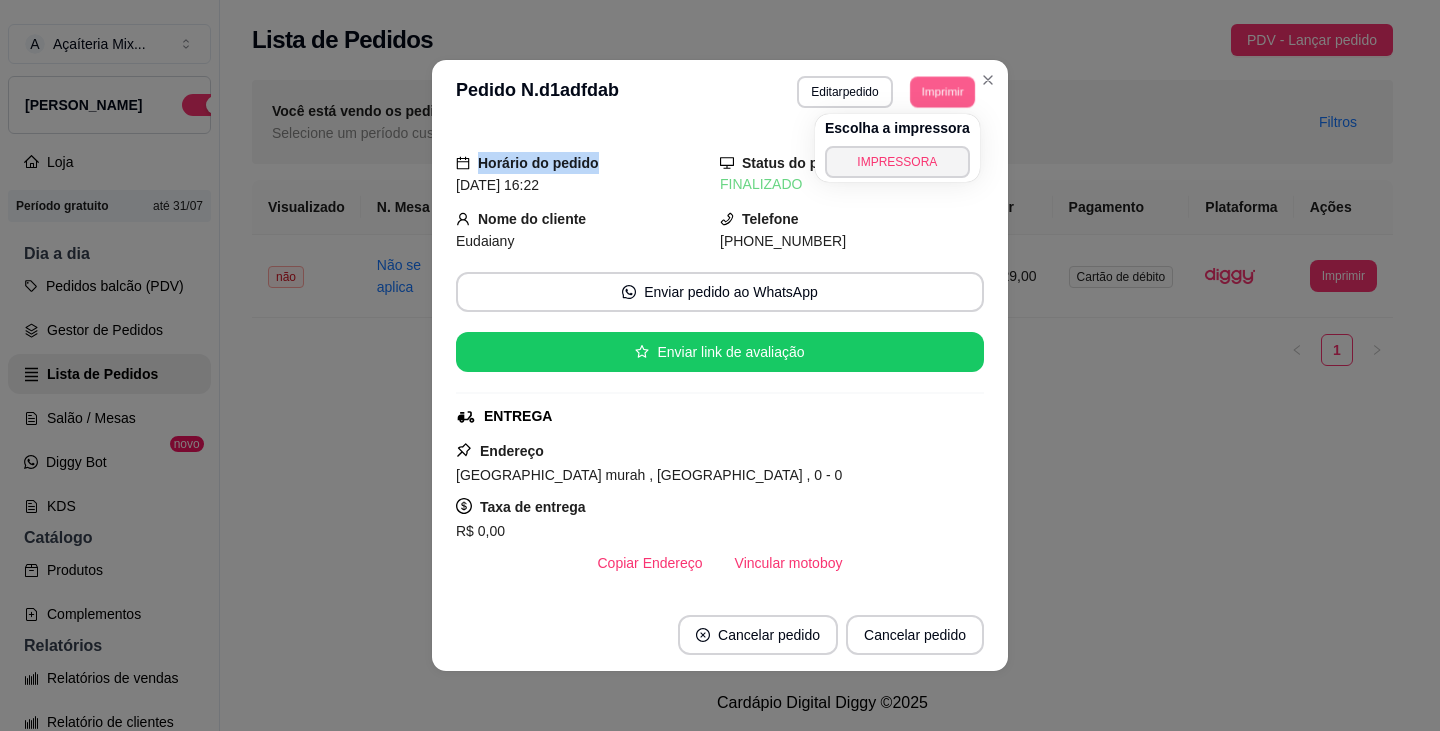 click on "Imprimir" at bounding box center [942, 91] 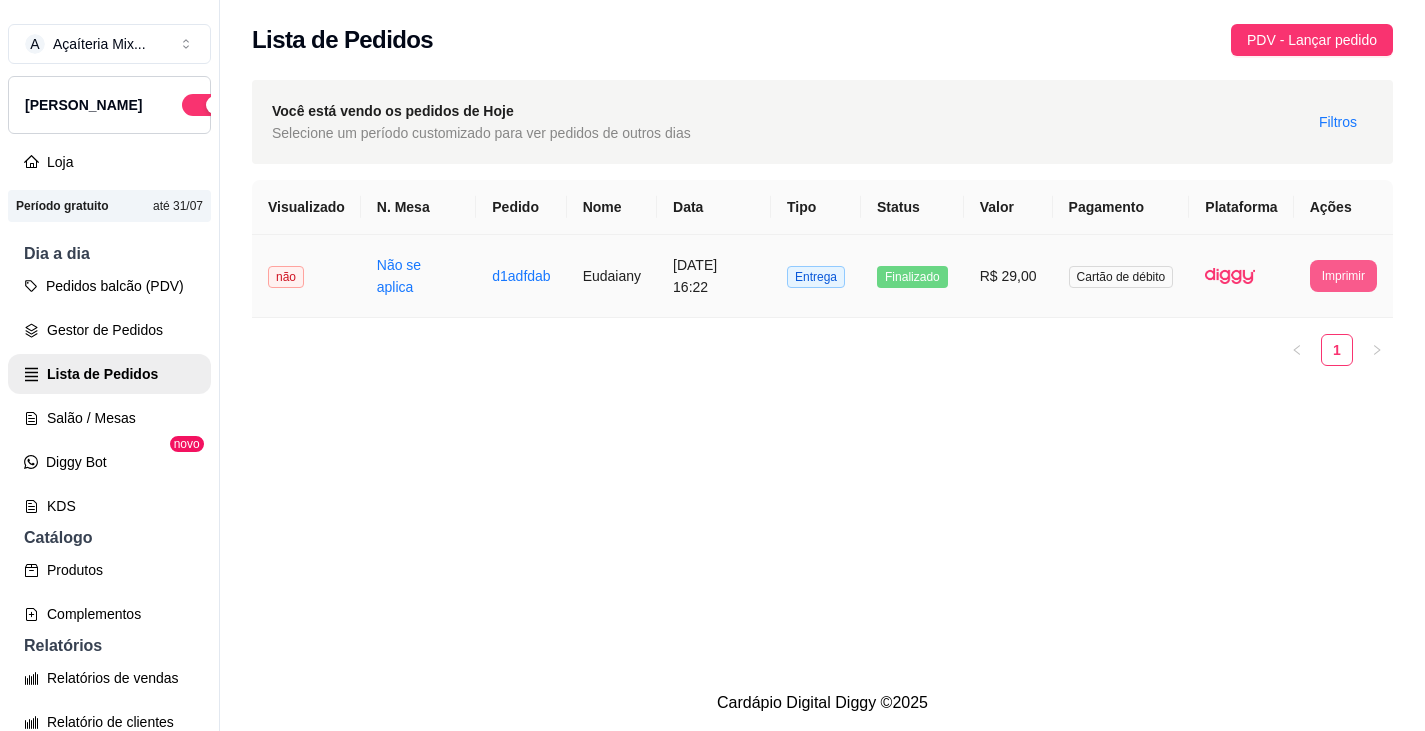 click on "Imprimir" at bounding box center [1343, 276] 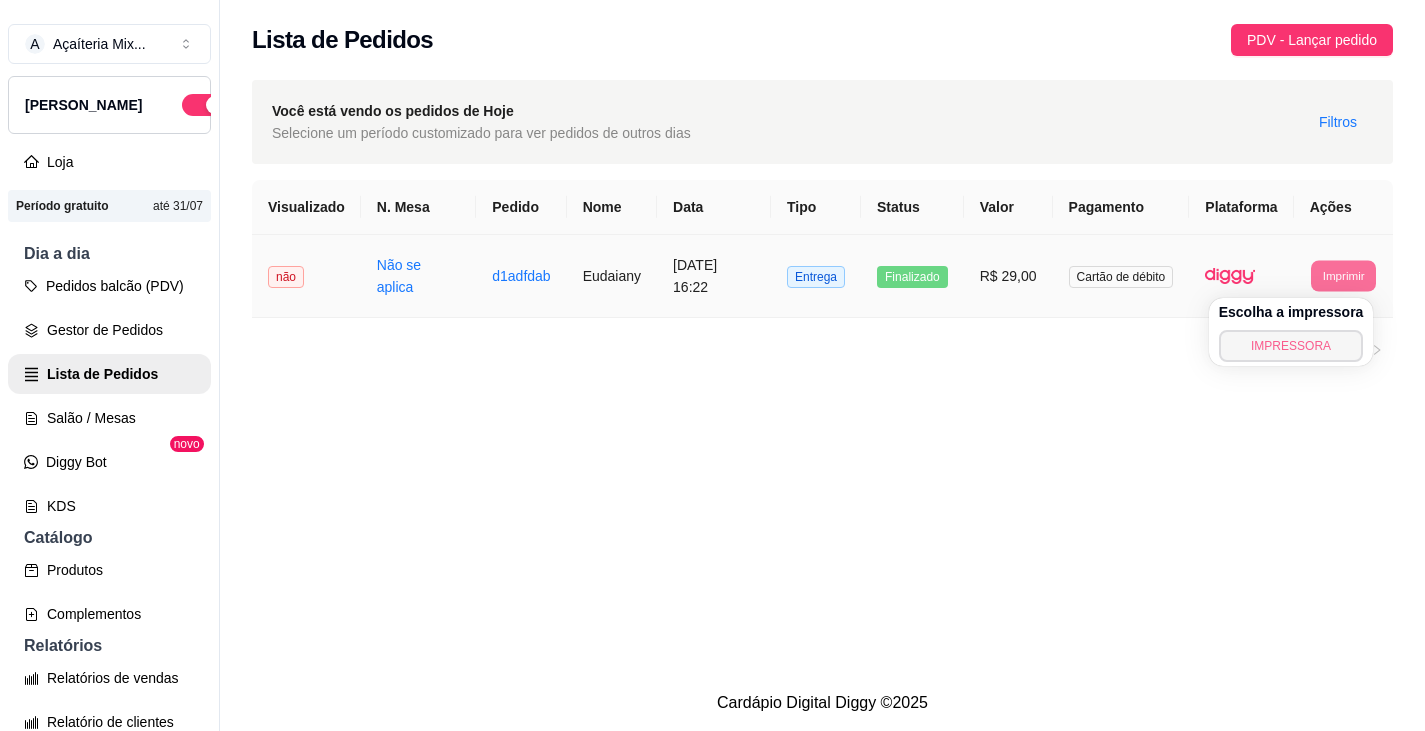click on "IMPRESSORA" at bounding box center [1291, 346] 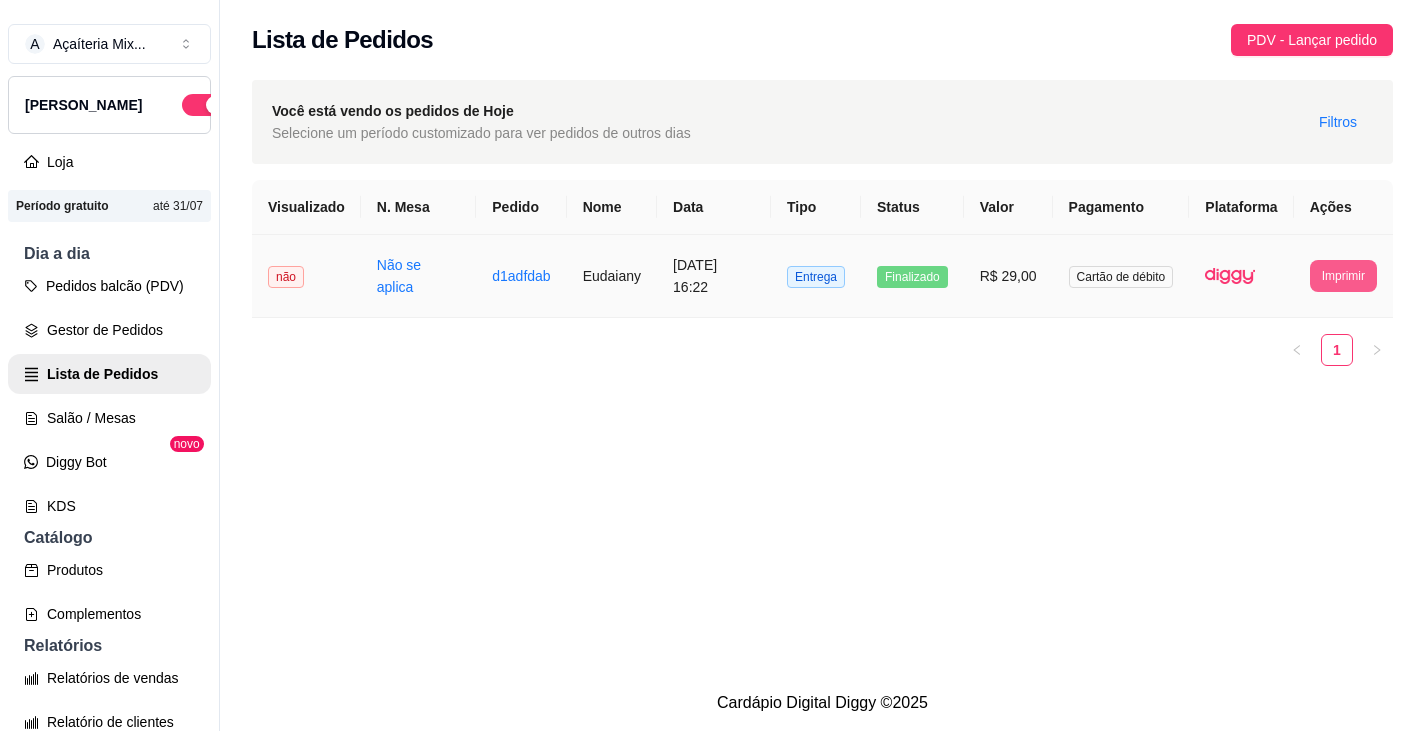 click on "Imprimir" at bounding box center [1343, 276] 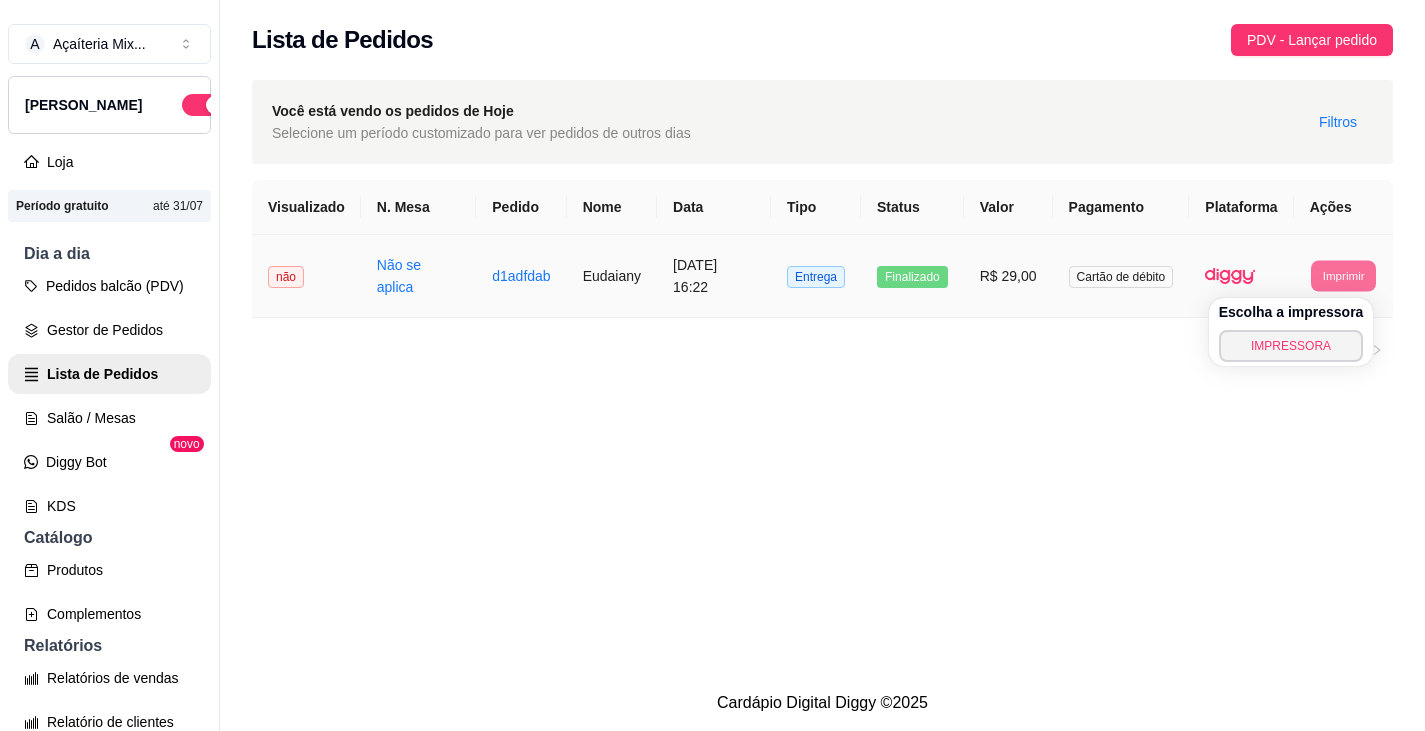 click on "Escolha a impressora" at bounding box center (1291, 312) 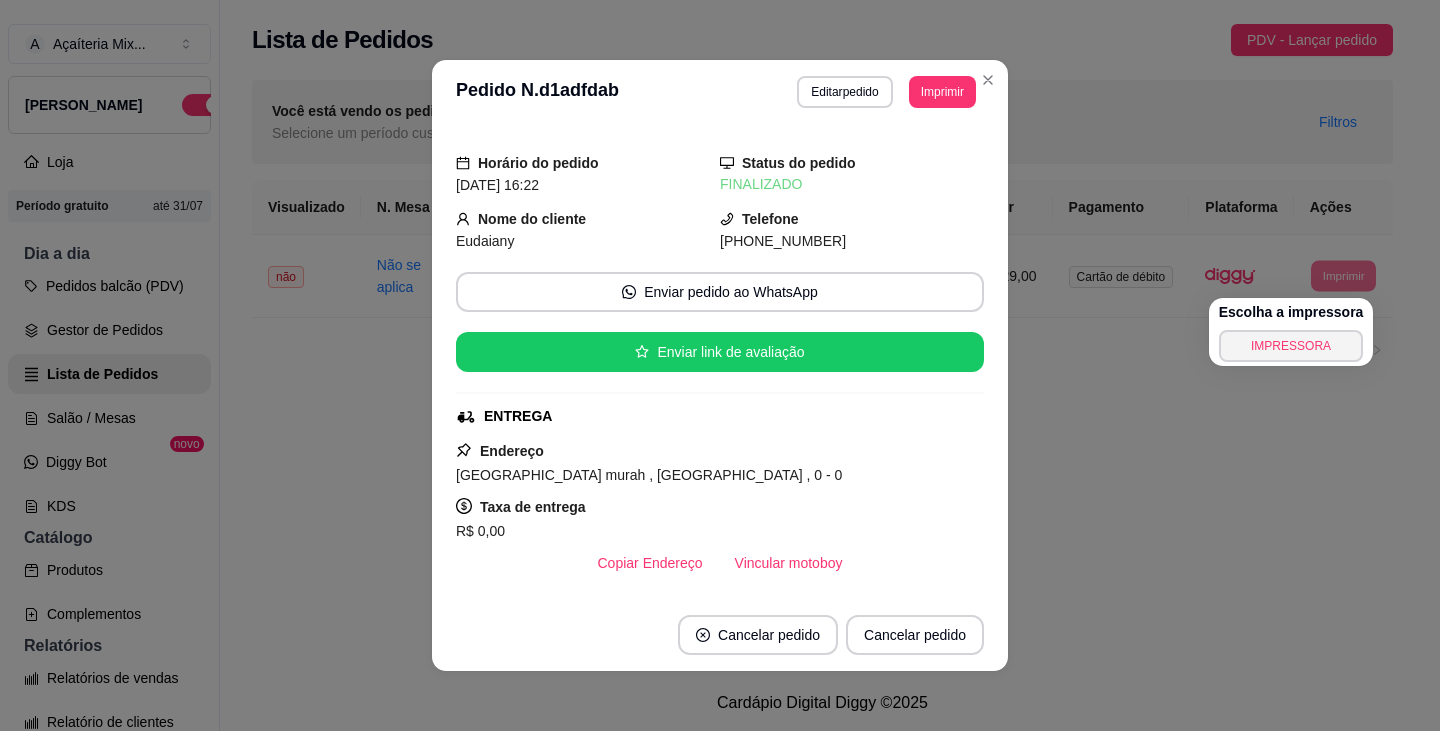 scroll, scrollTop: 100, scrollLeft: 0, axis: vertical 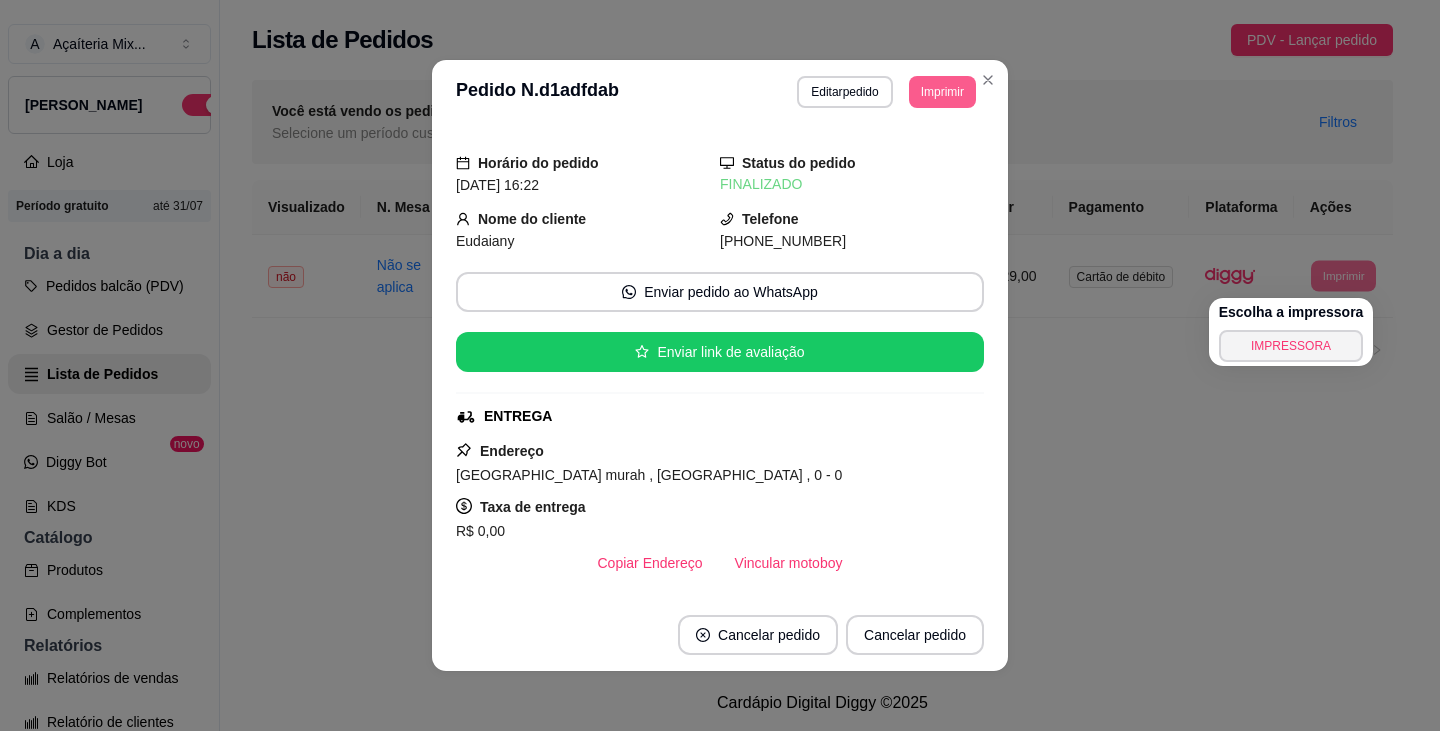 click on "Imprimir" at bounding box center (942, 92) 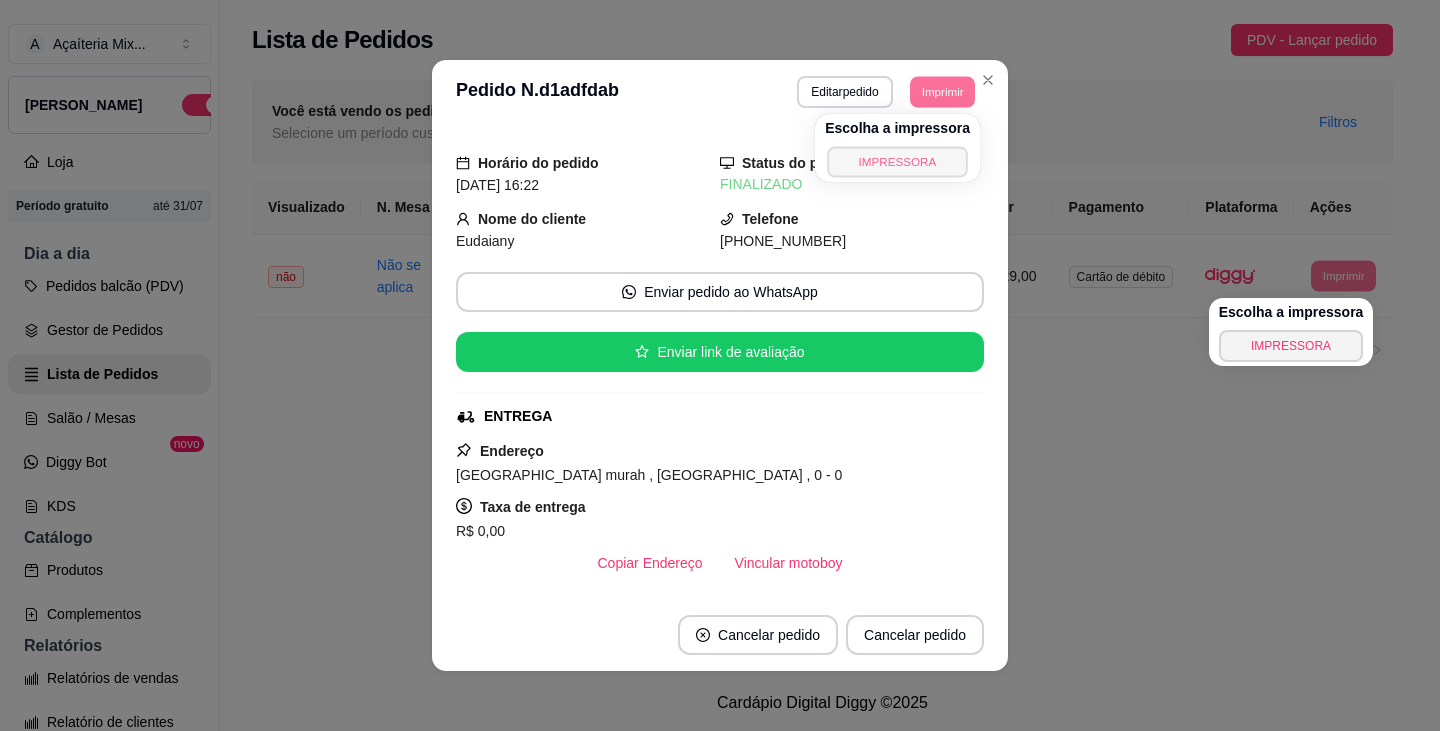 click on "IMPRESSORA" at bounding box center [897, 161] 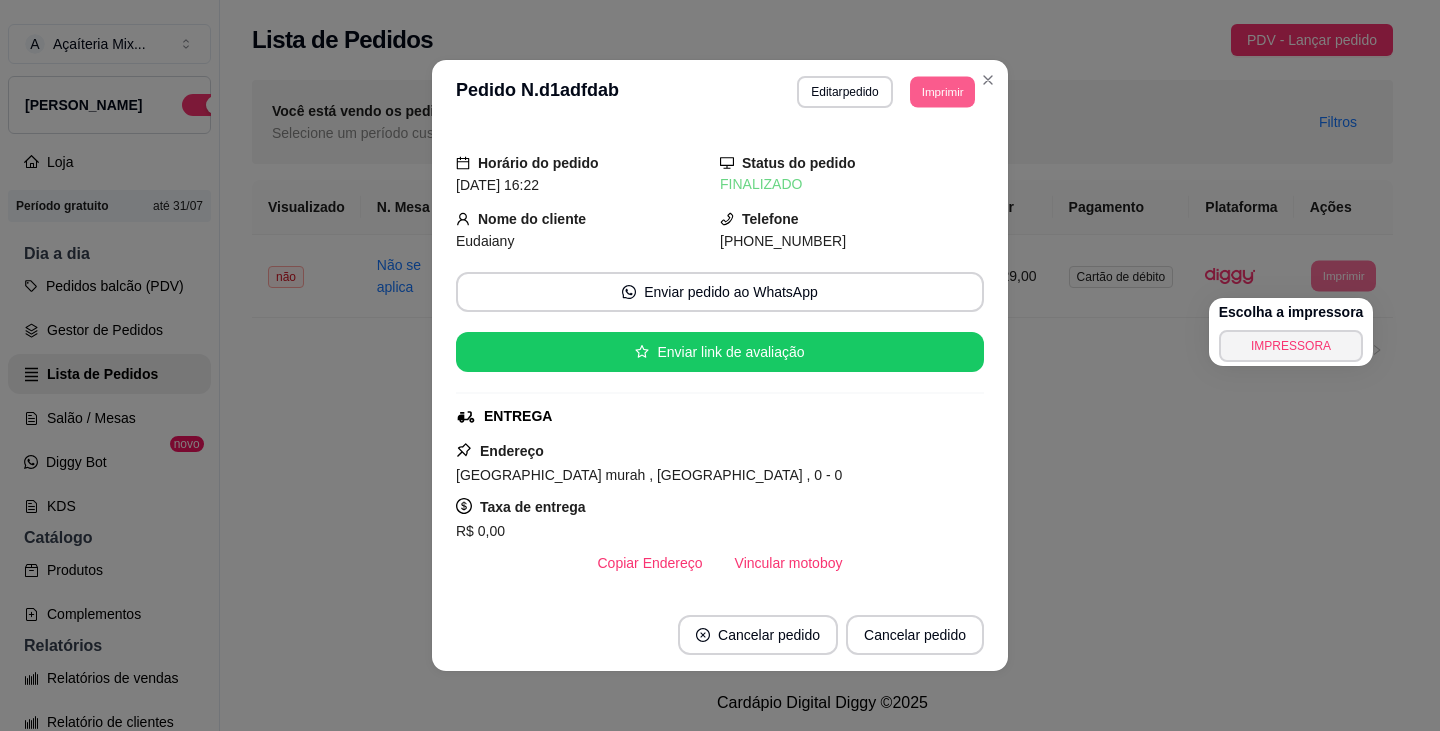click on "Imprimir" at bounding box center (942, 91) 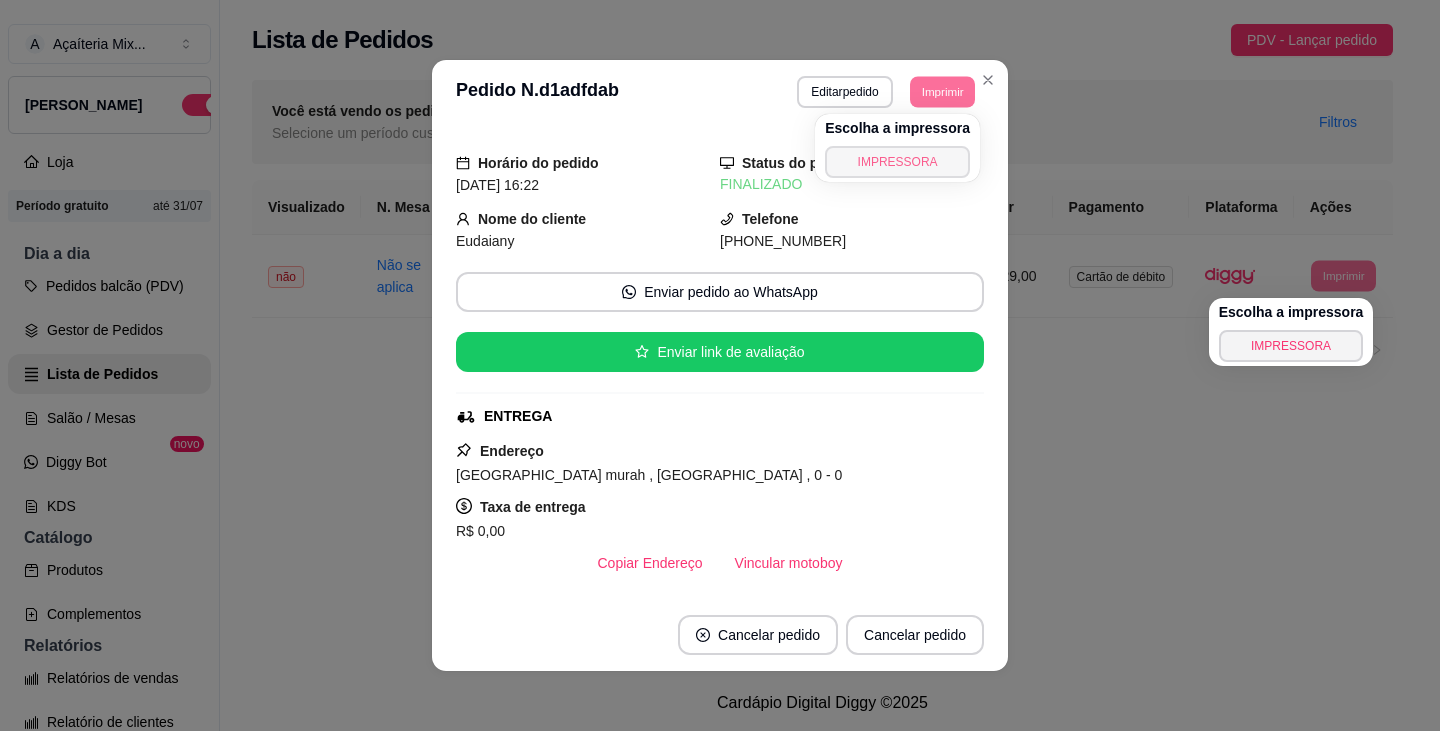 click on "IMPRESSORA" at bounding box center [897, 162] 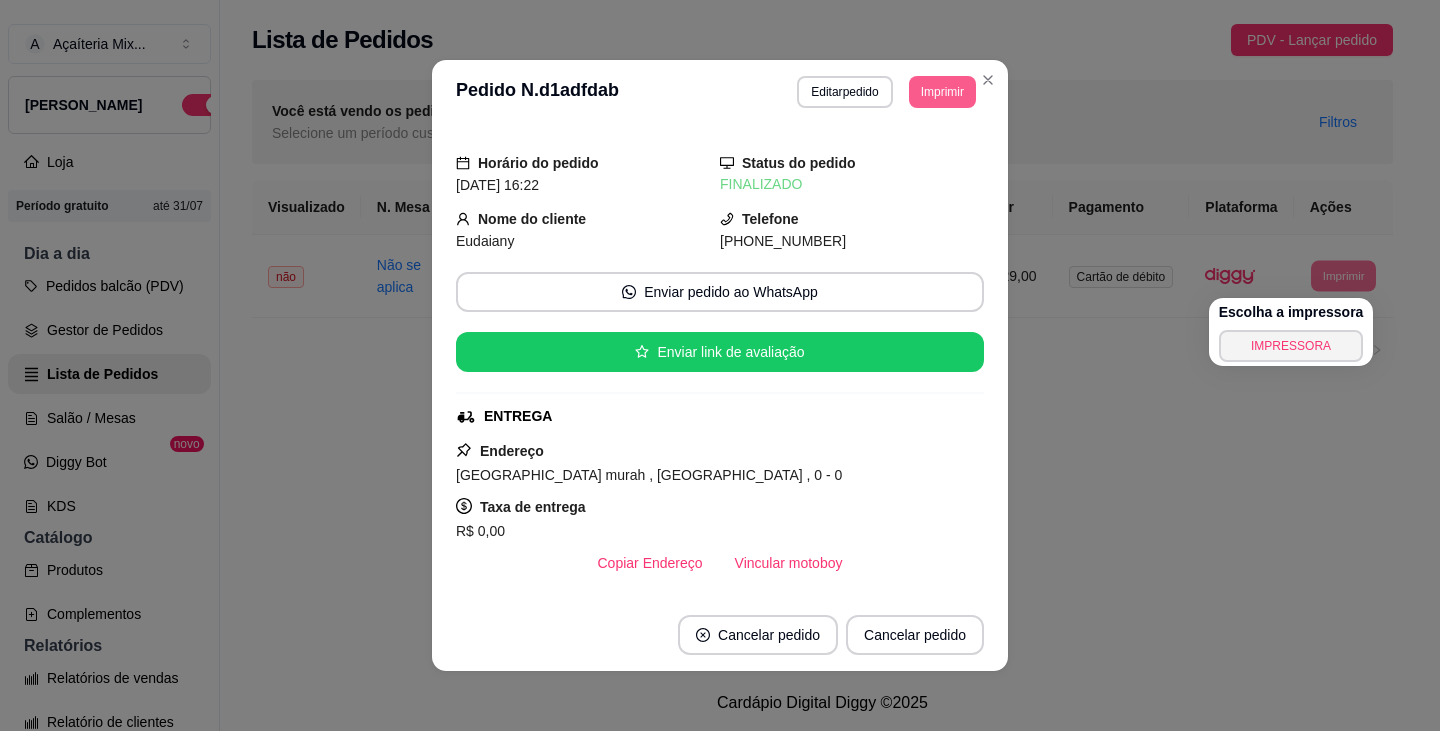 click on "Imprimir" at bounding box center [942, 92] 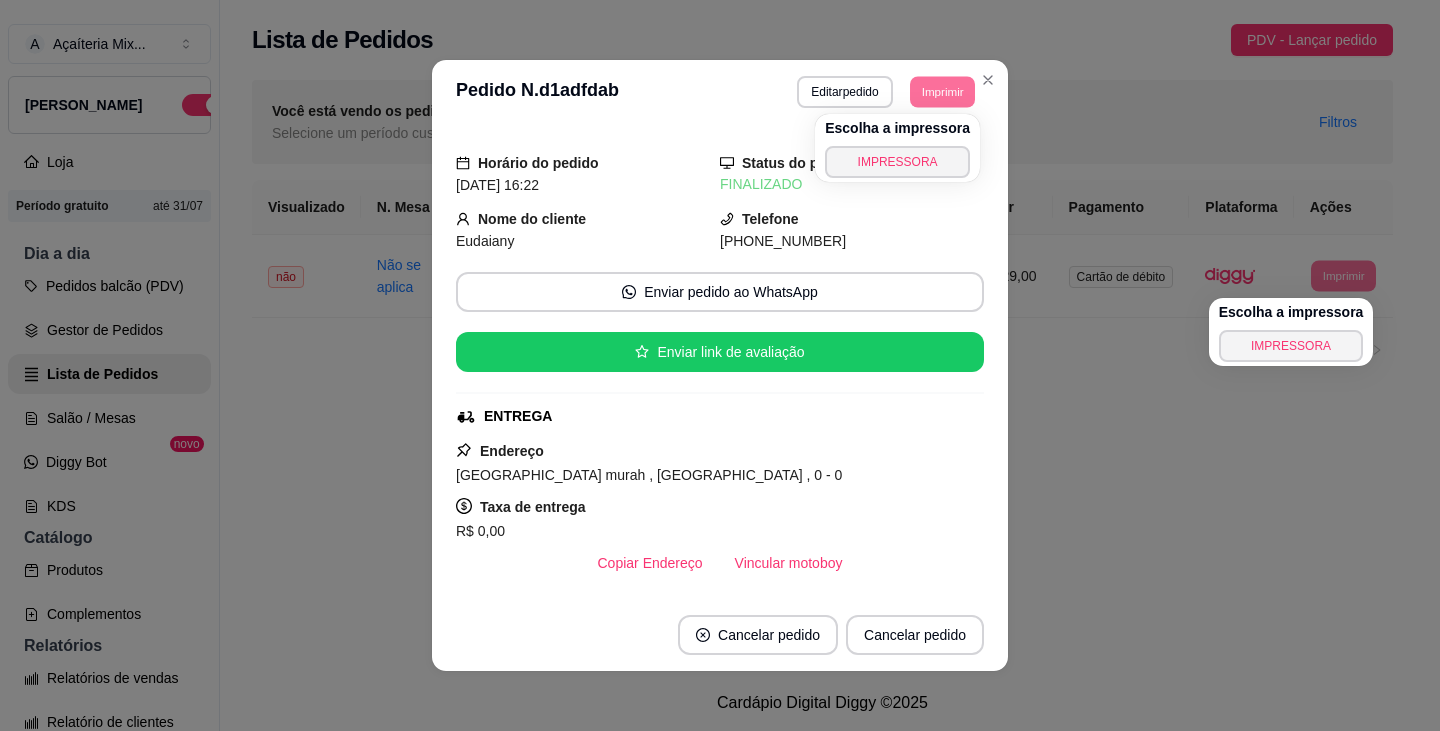 click on "Escolha a impressora" at bounding box center (897, 128) 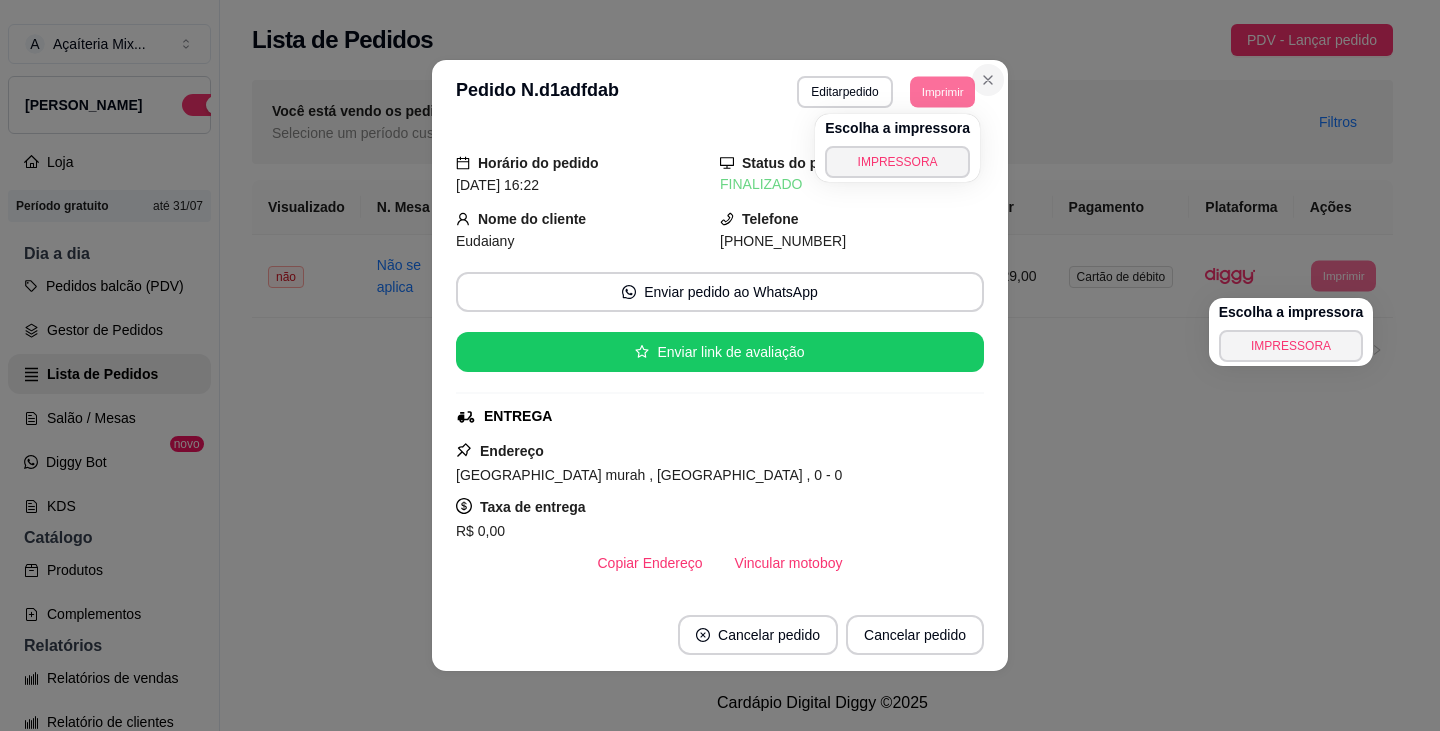 click 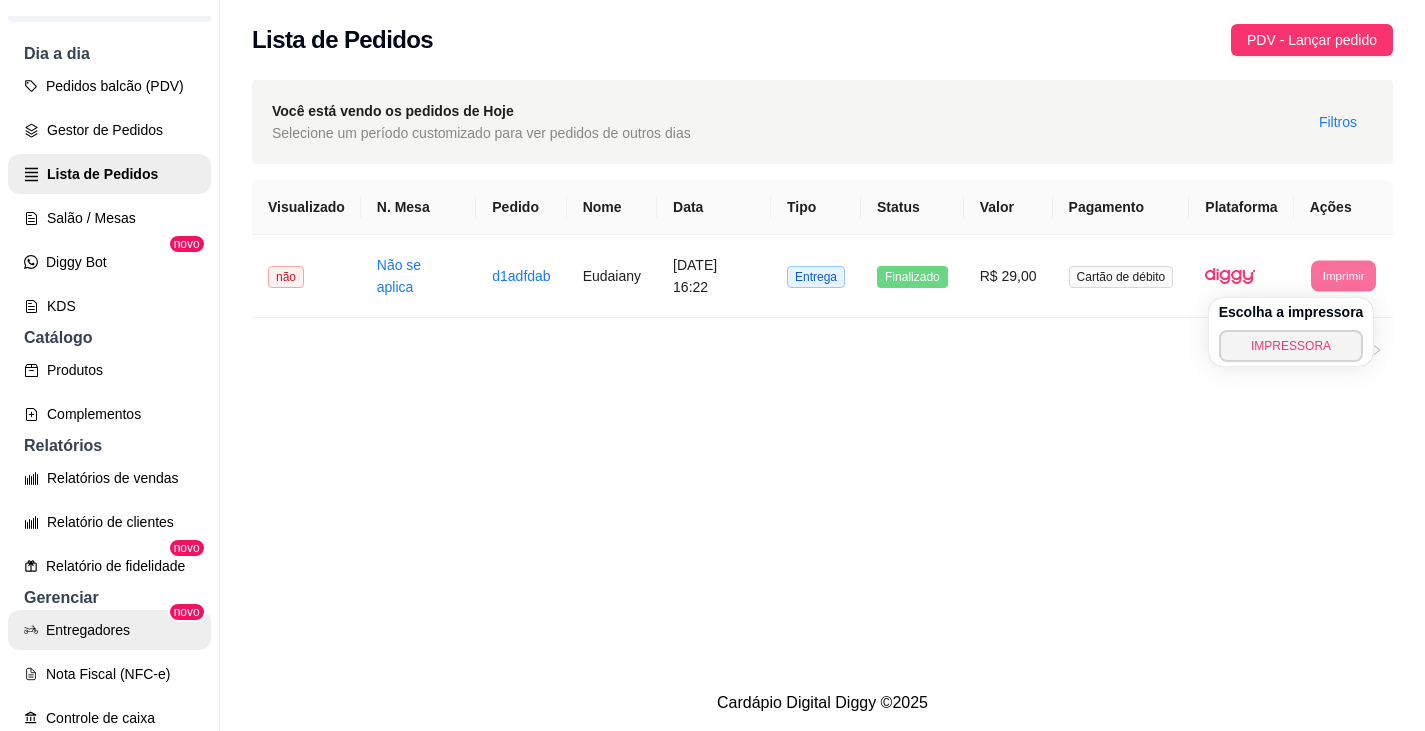 scroll, scrollTop: 639, scrollLeft: 0, axis: vertical 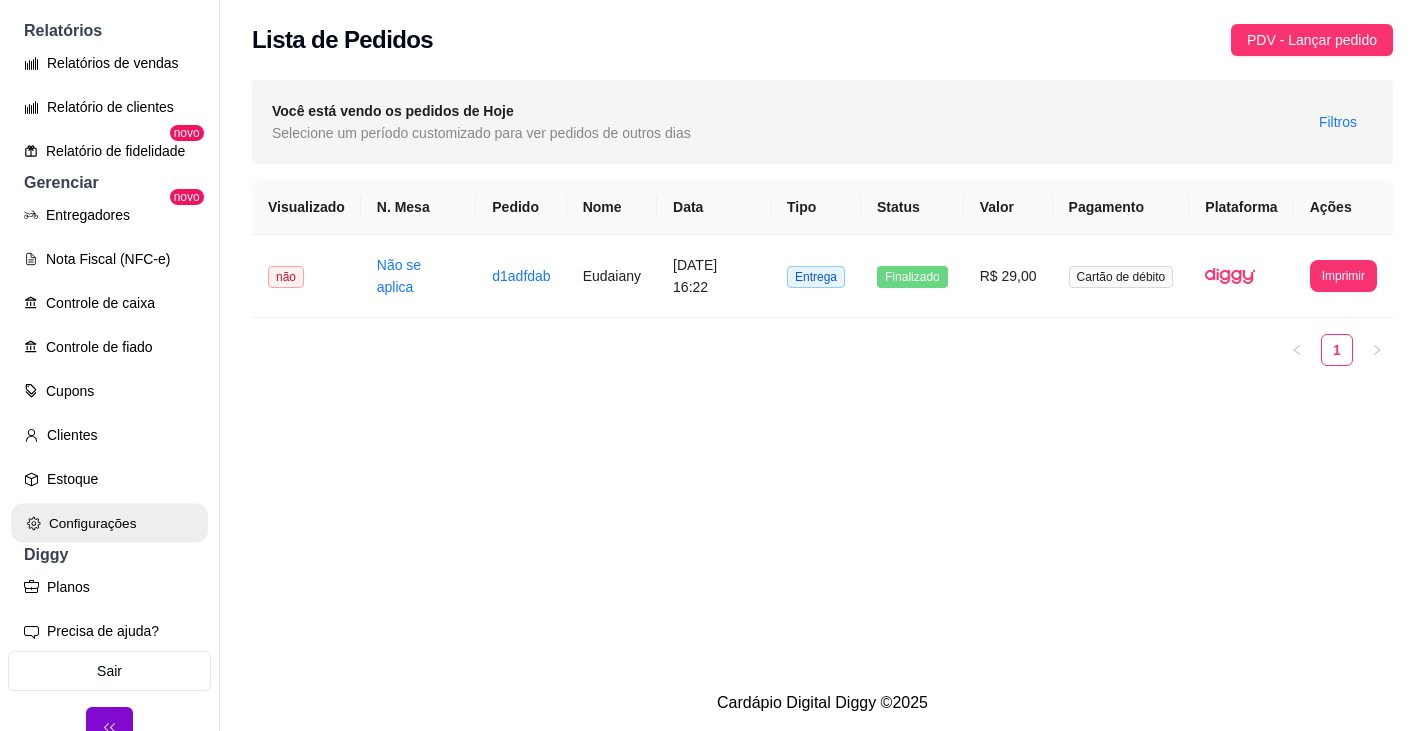 click on "Configurações" at bounding box center [109, 523] 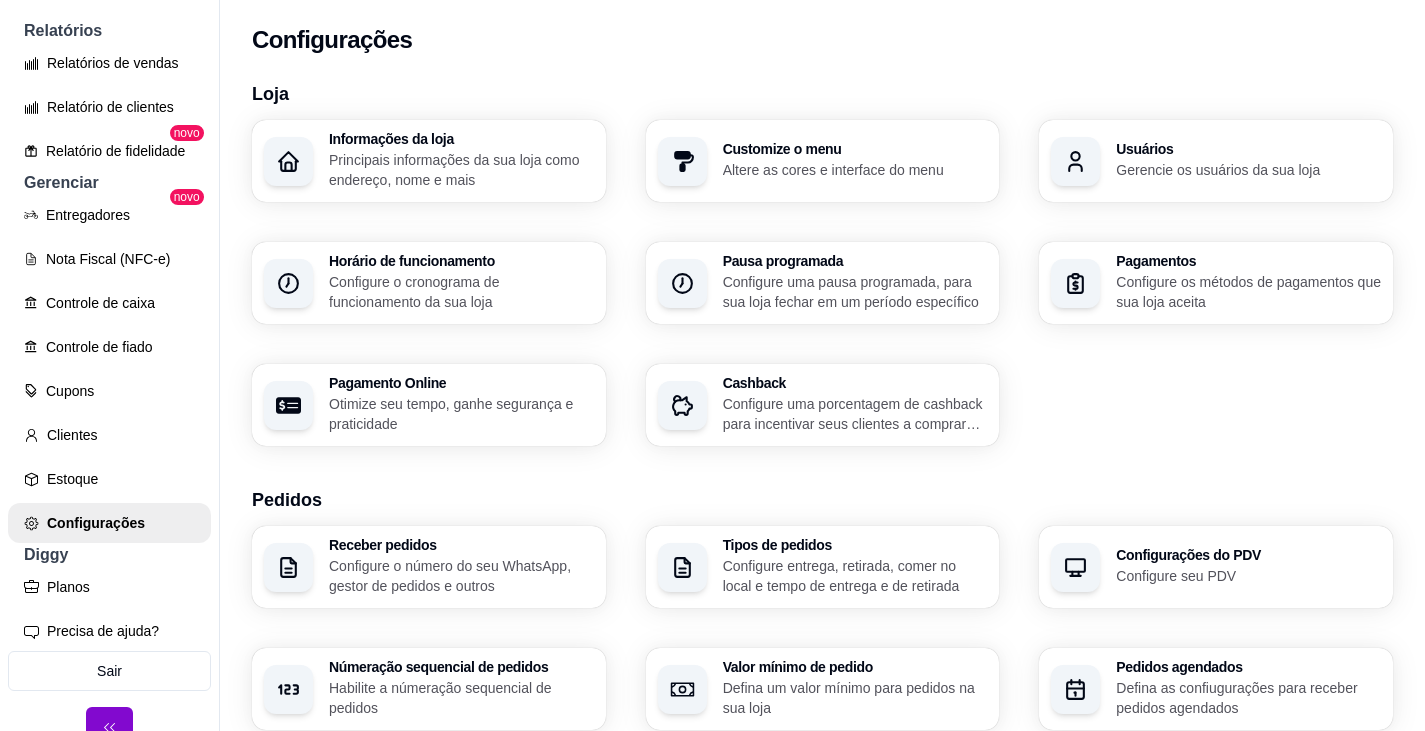 scroll, scrollTop: 693, scrollLeft: 0, axis: vertical 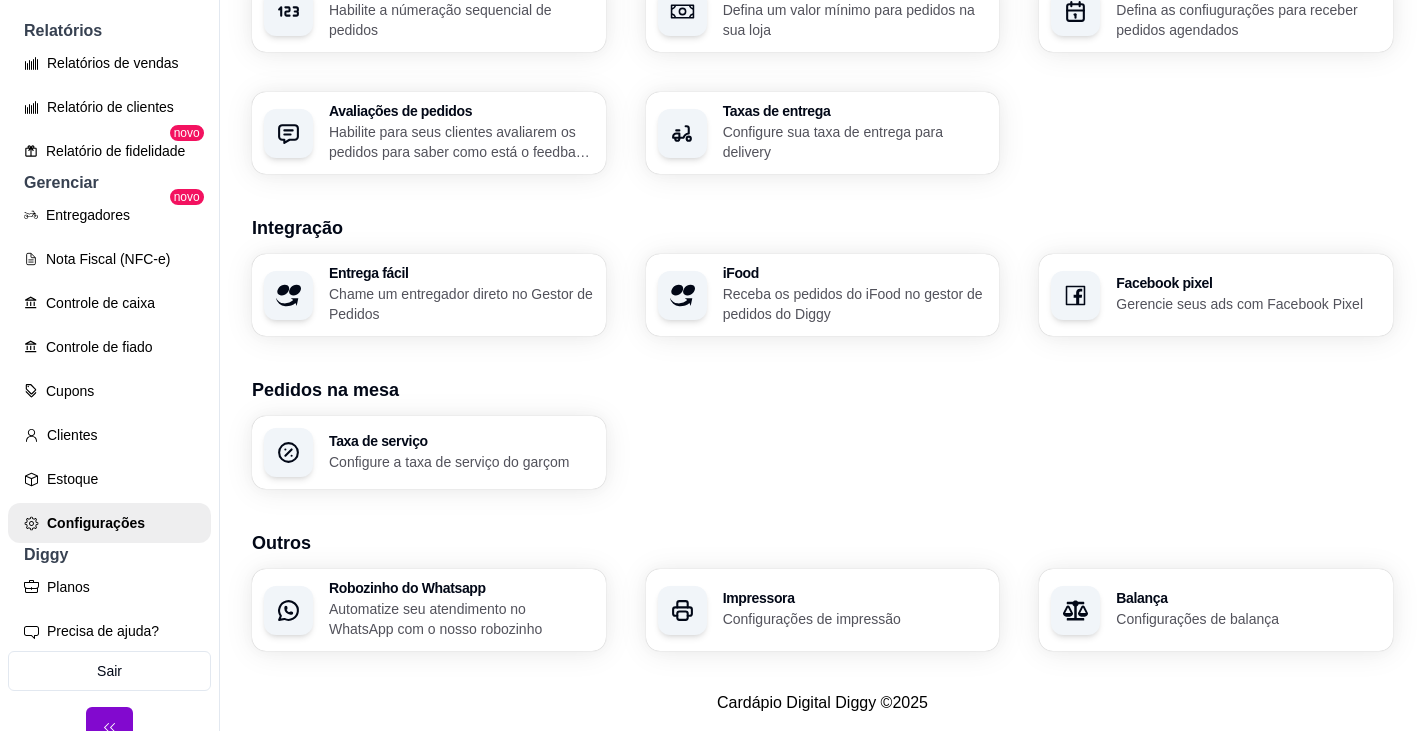 click on "Configurações de impressão" at bounding box center (855, 619) 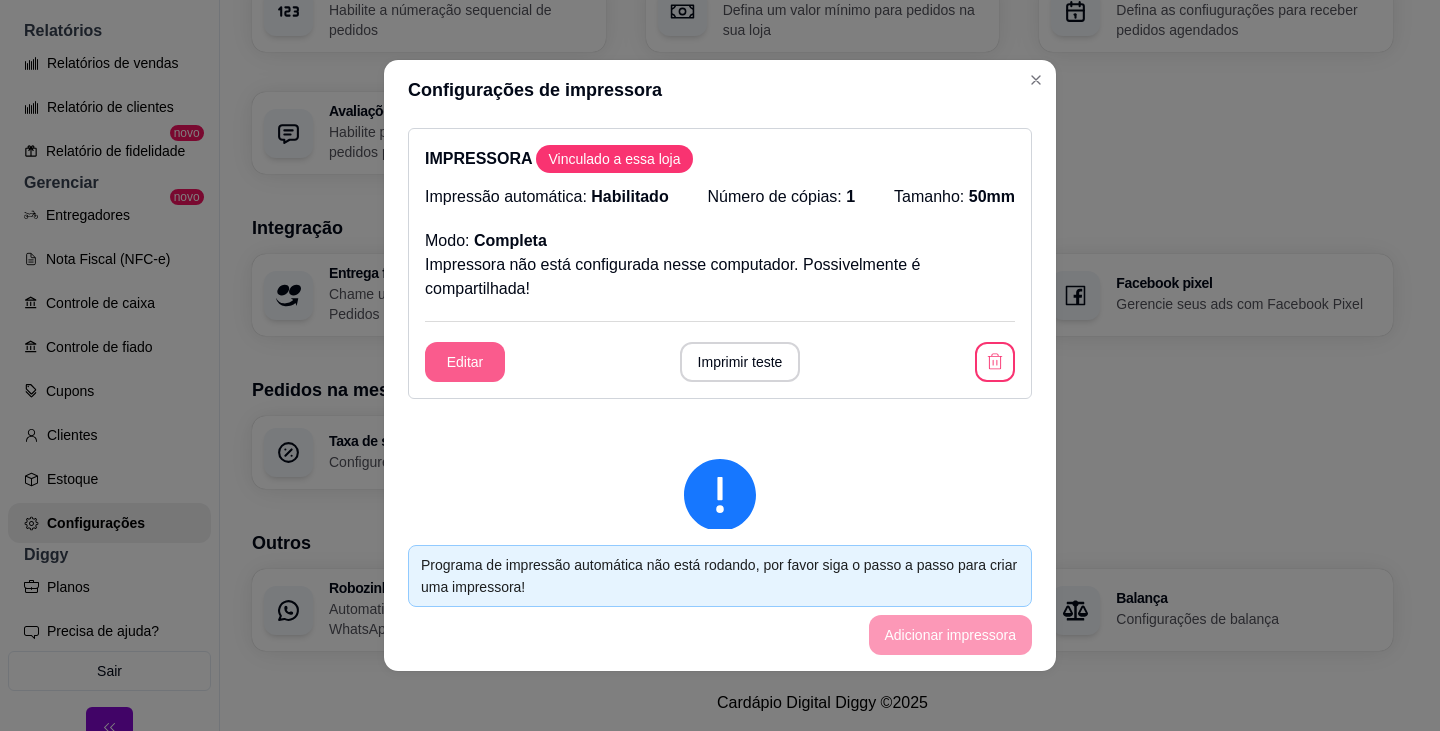 click on "Editar" at bounding box center [465, 362] 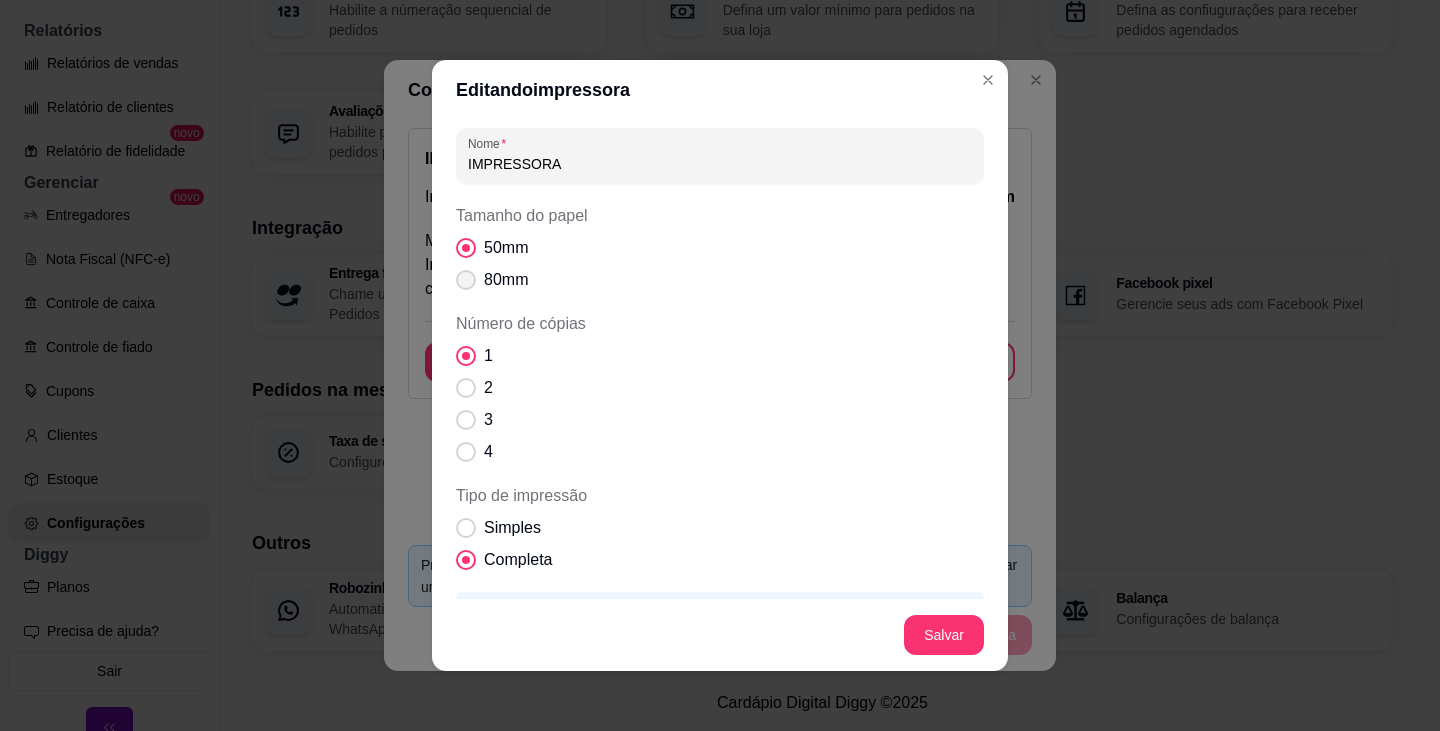 click on "80mm" at bounding box center [506, 280] 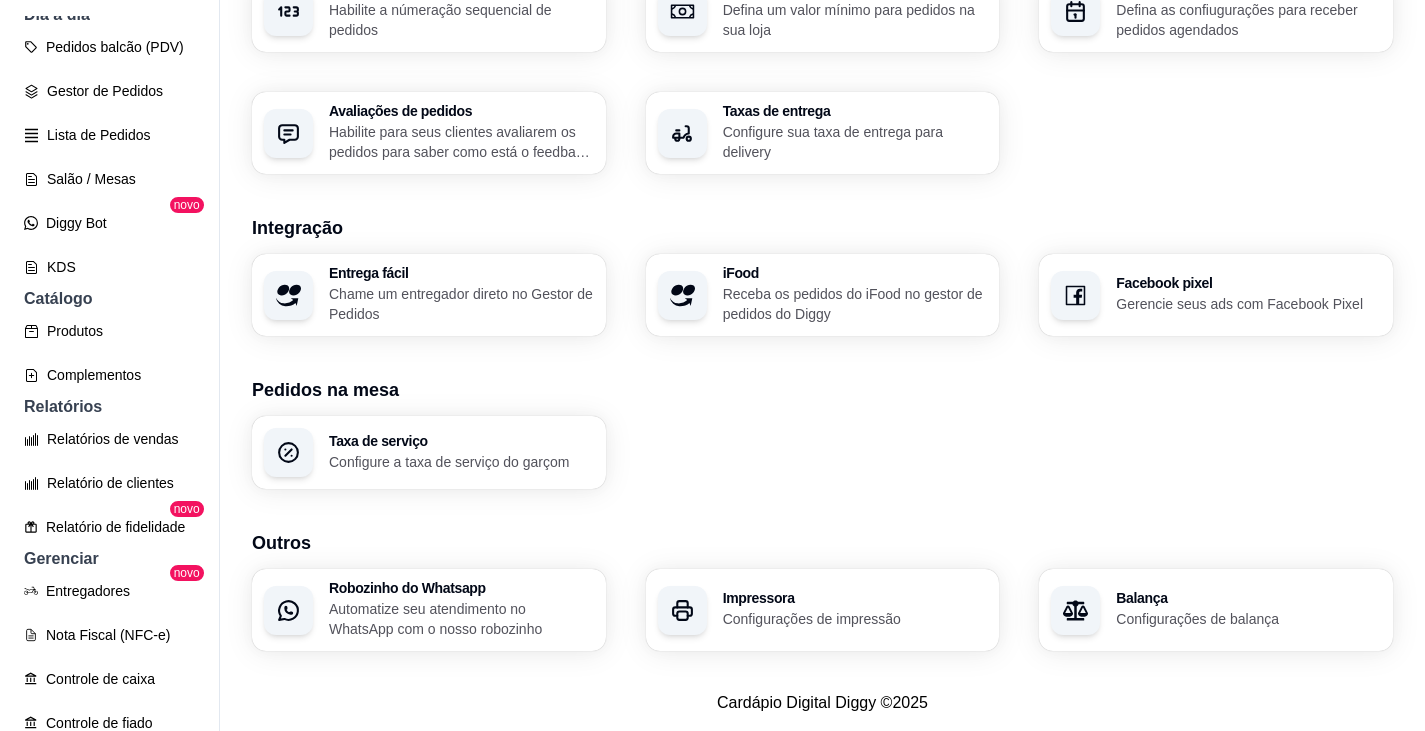 scroll, scrollTop: 0, scrollLeft: 0, axis: both 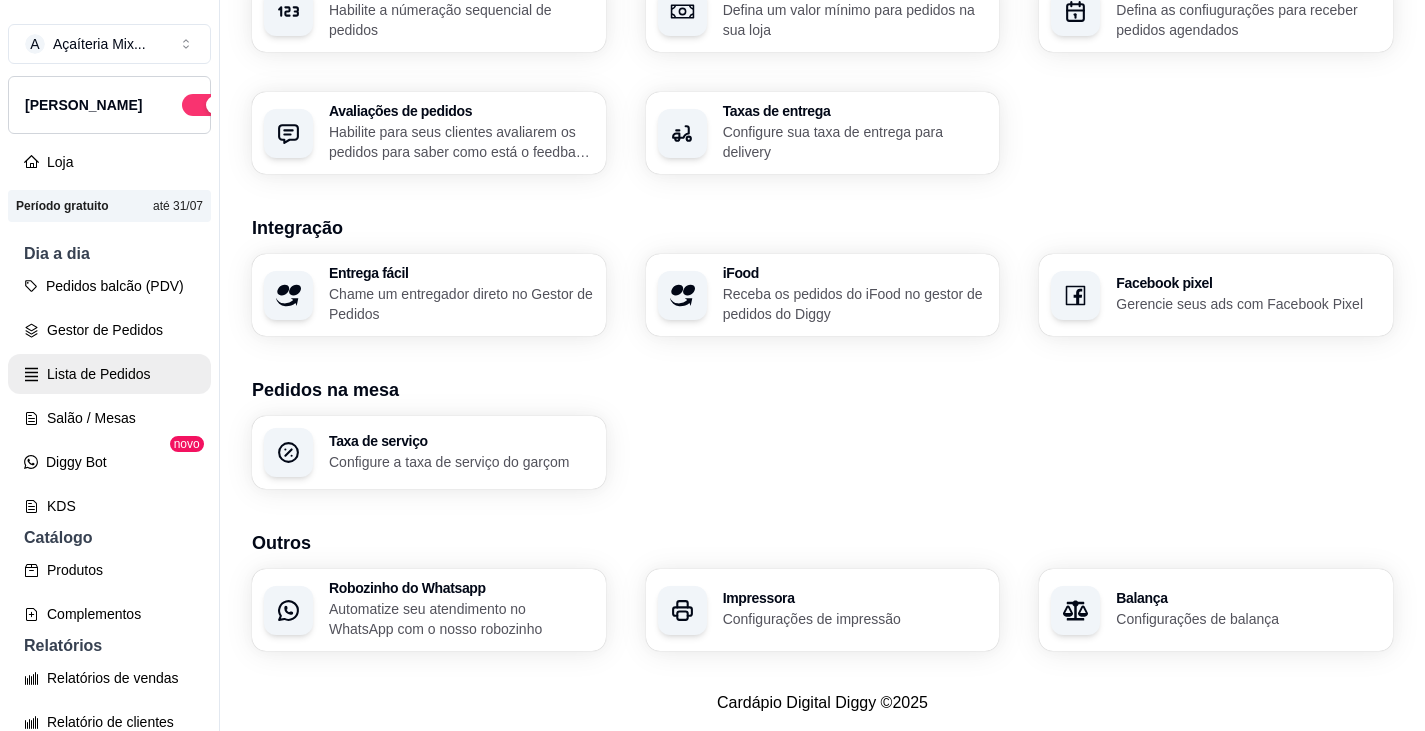 click on "Lista de Pedidos" at bounding box center (109, 374) 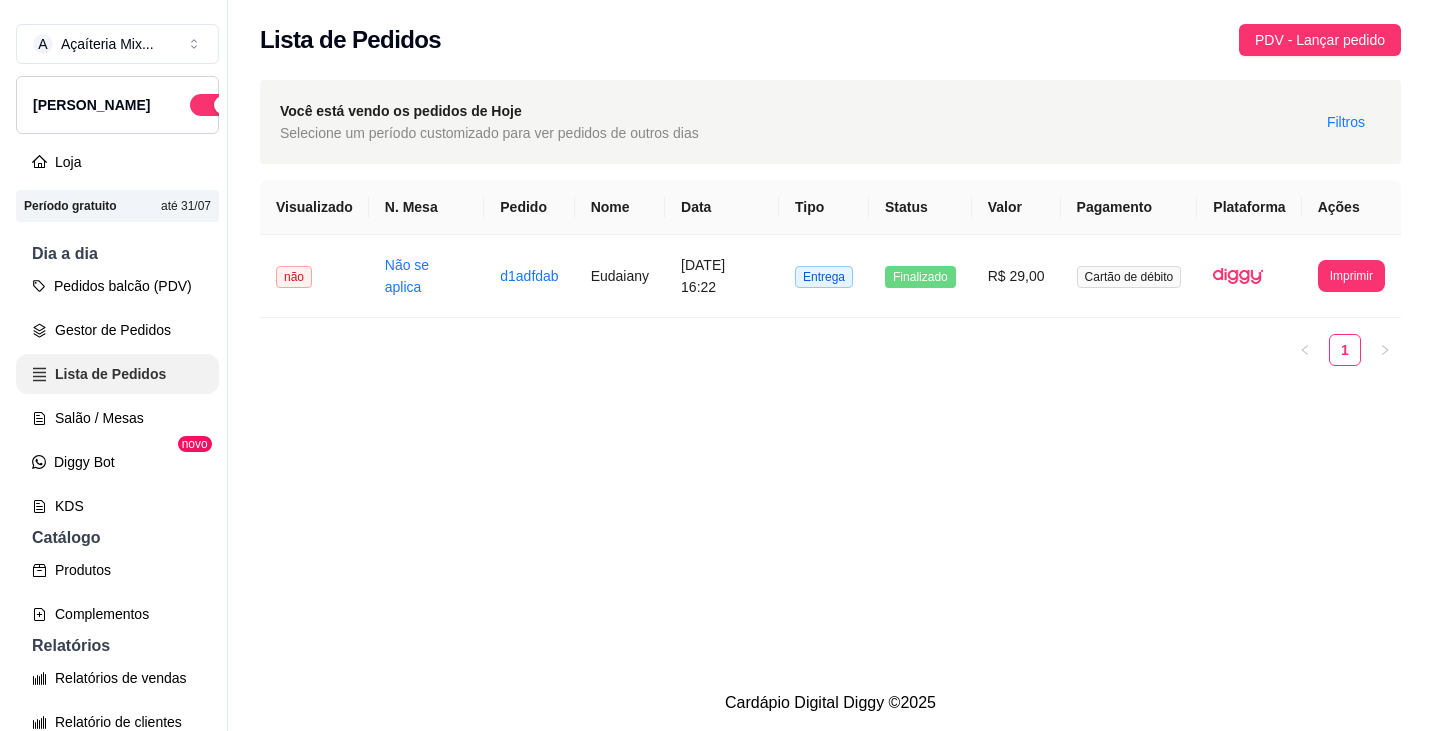 scroll, scrollTop: 0, scrollLeft: 0, axis: both 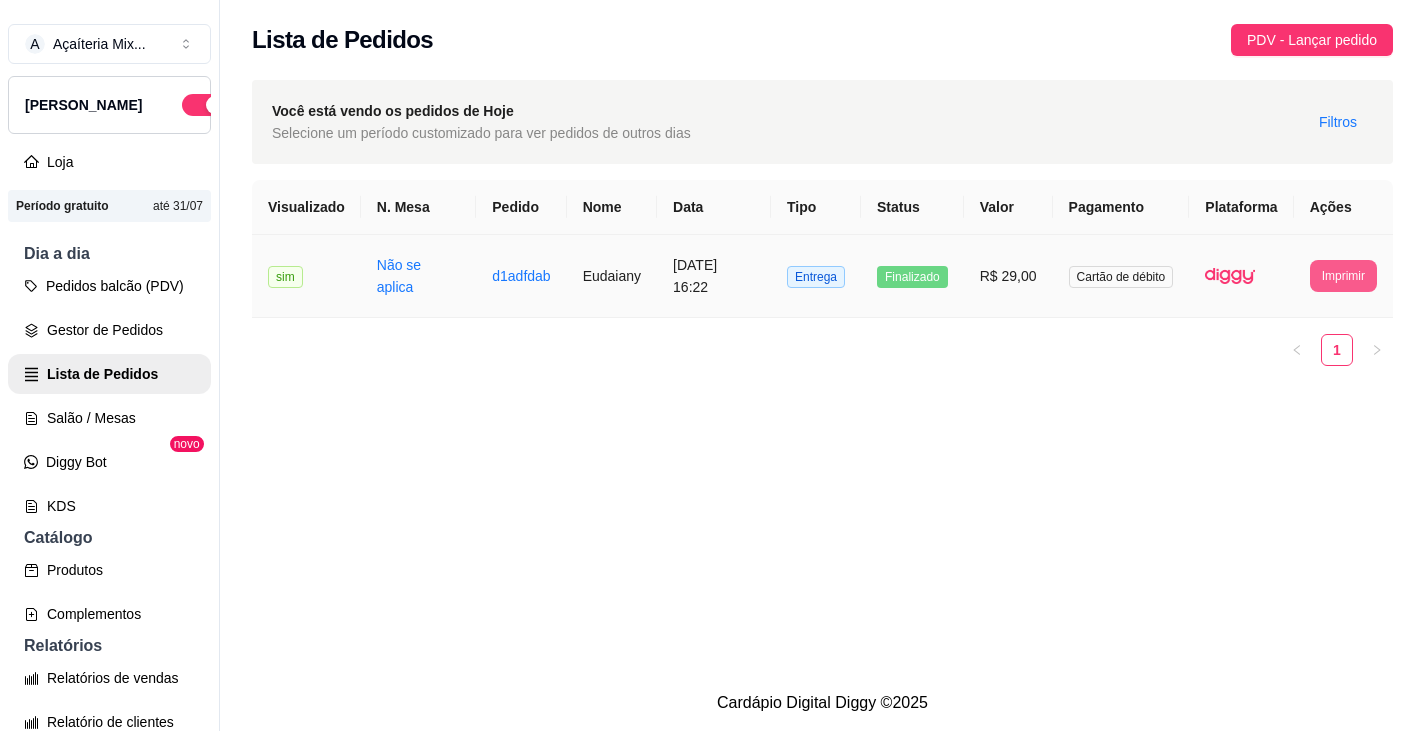 click on "Imprimir" at bounding box center [1343, 276] 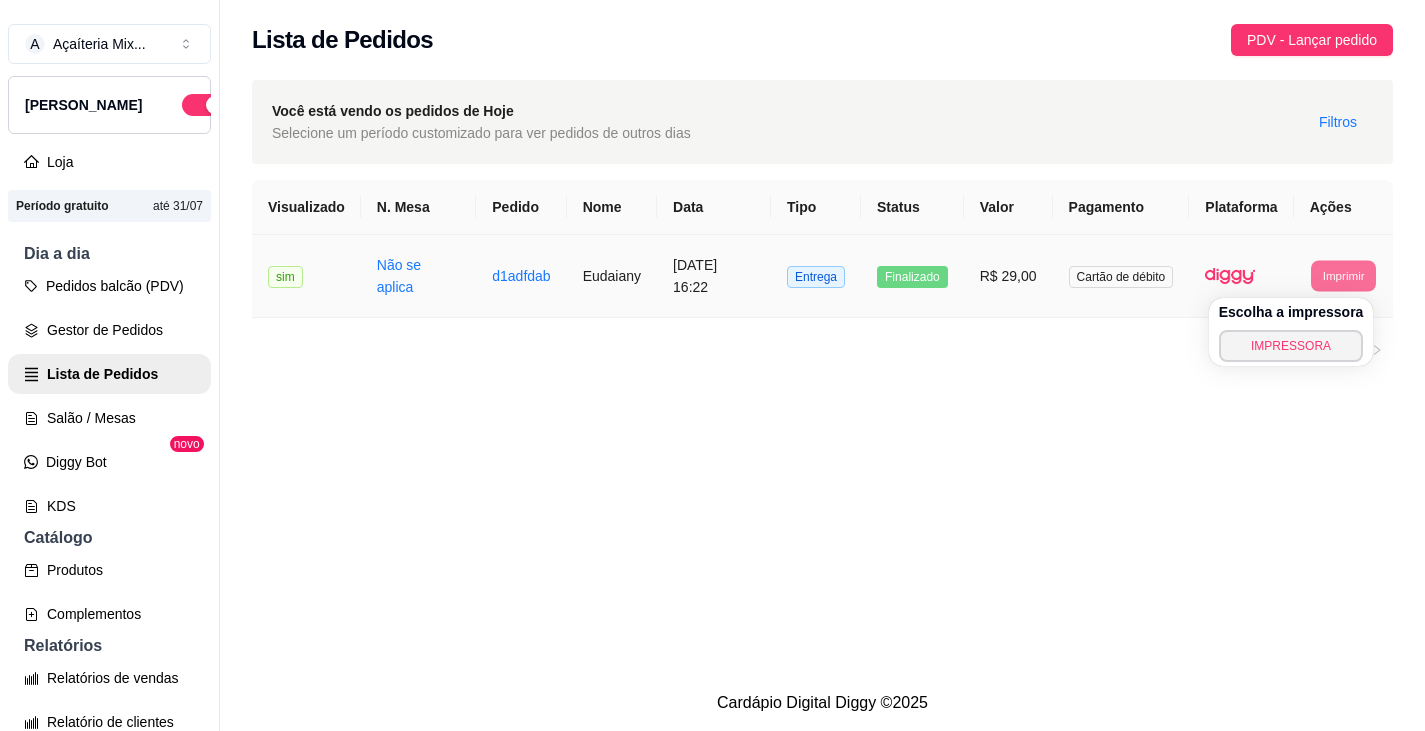 click on "Escolha a impressora" at bounding box center [1291, 312] 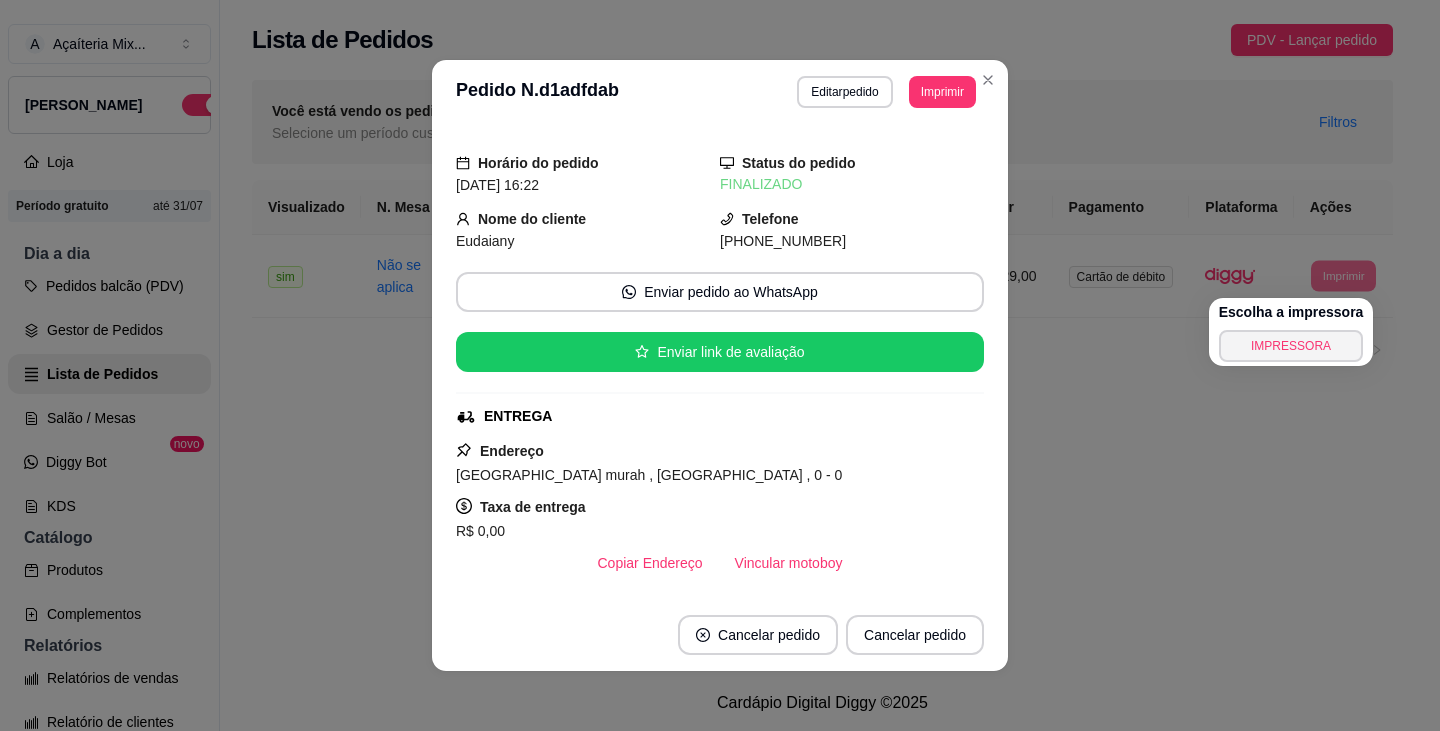click on "FINALIZADO" at bounding box center (852, 184) 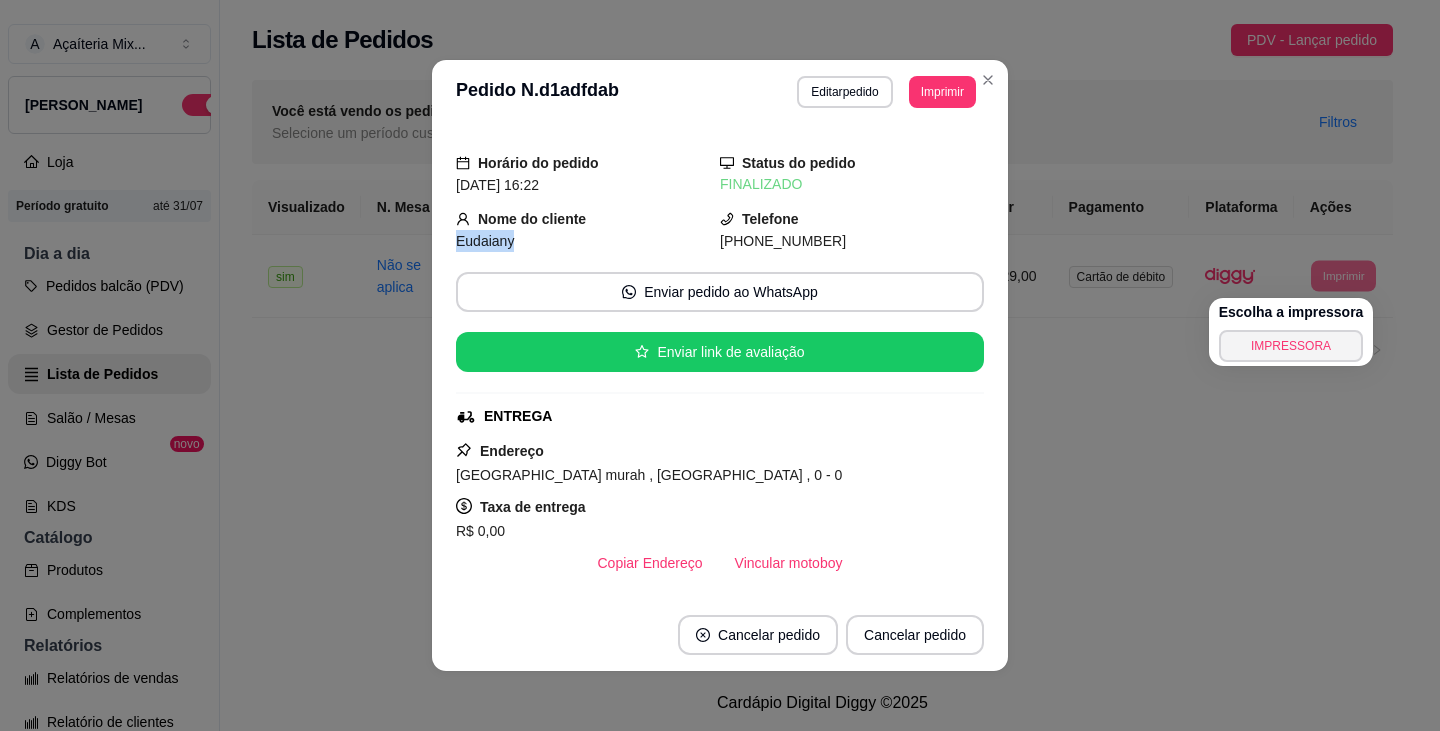 click on "Eudaiany" at bounding box center (485, 241) 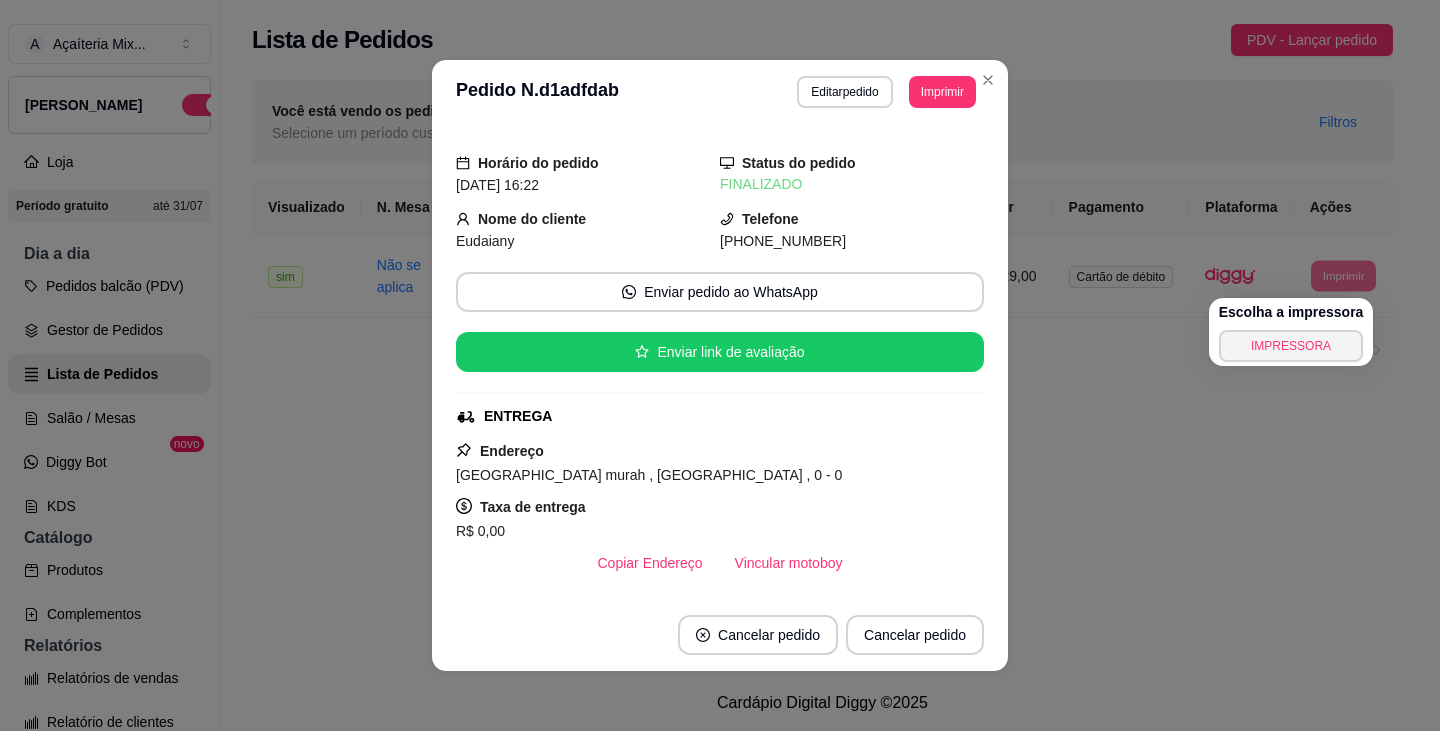 click on "Telefone [PHONE_NUMBER]" at bounding box center (852, 230) 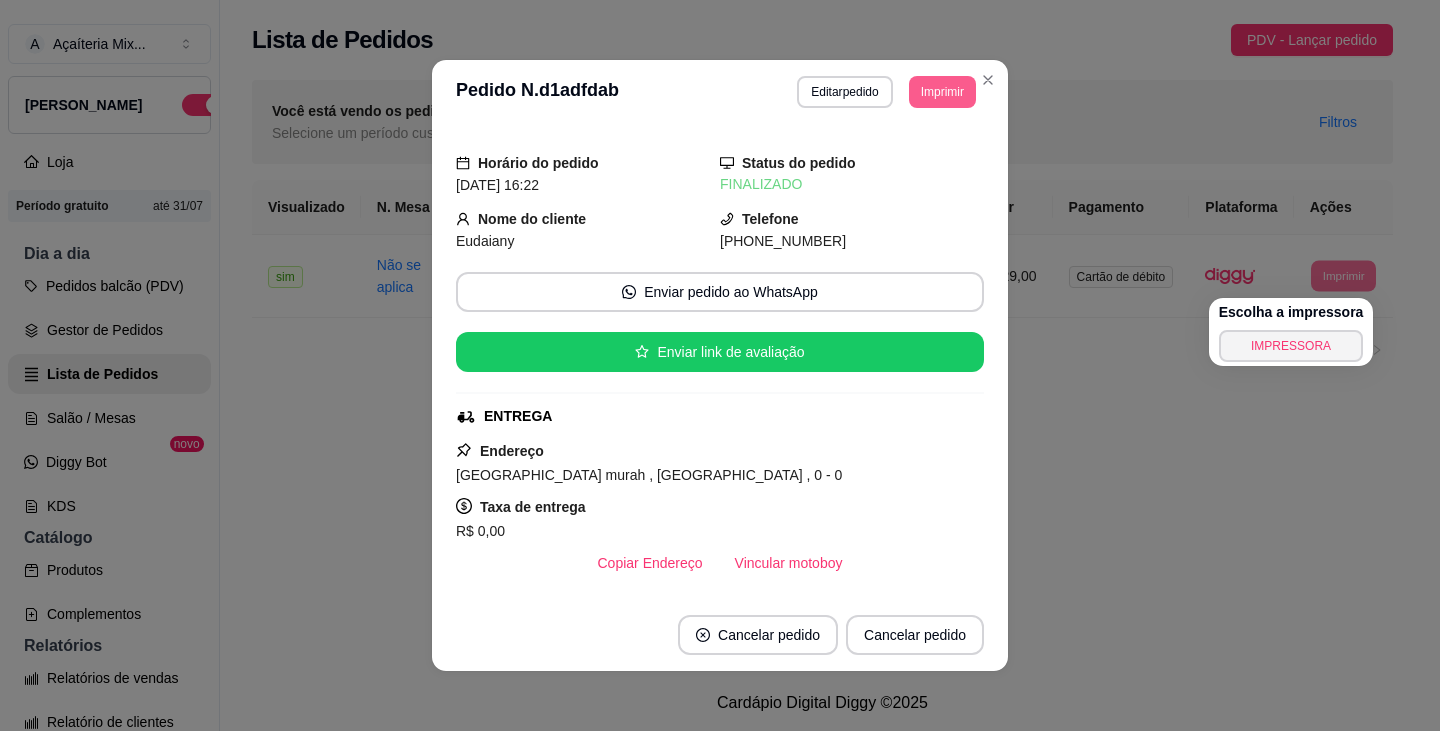 click on "Imprimir" at bounding box center [942, 92] 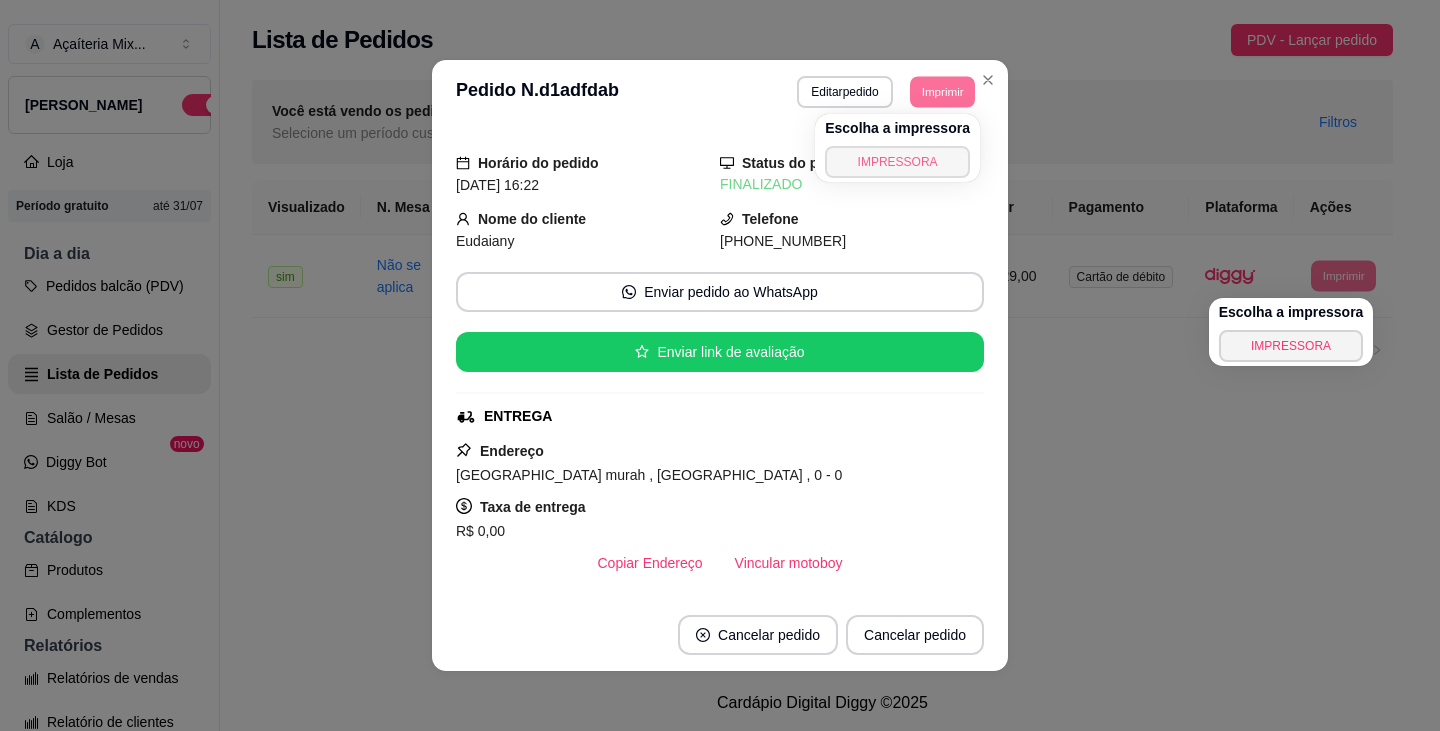 click on "IMPRESSORA" at bounding box center (897, 162) 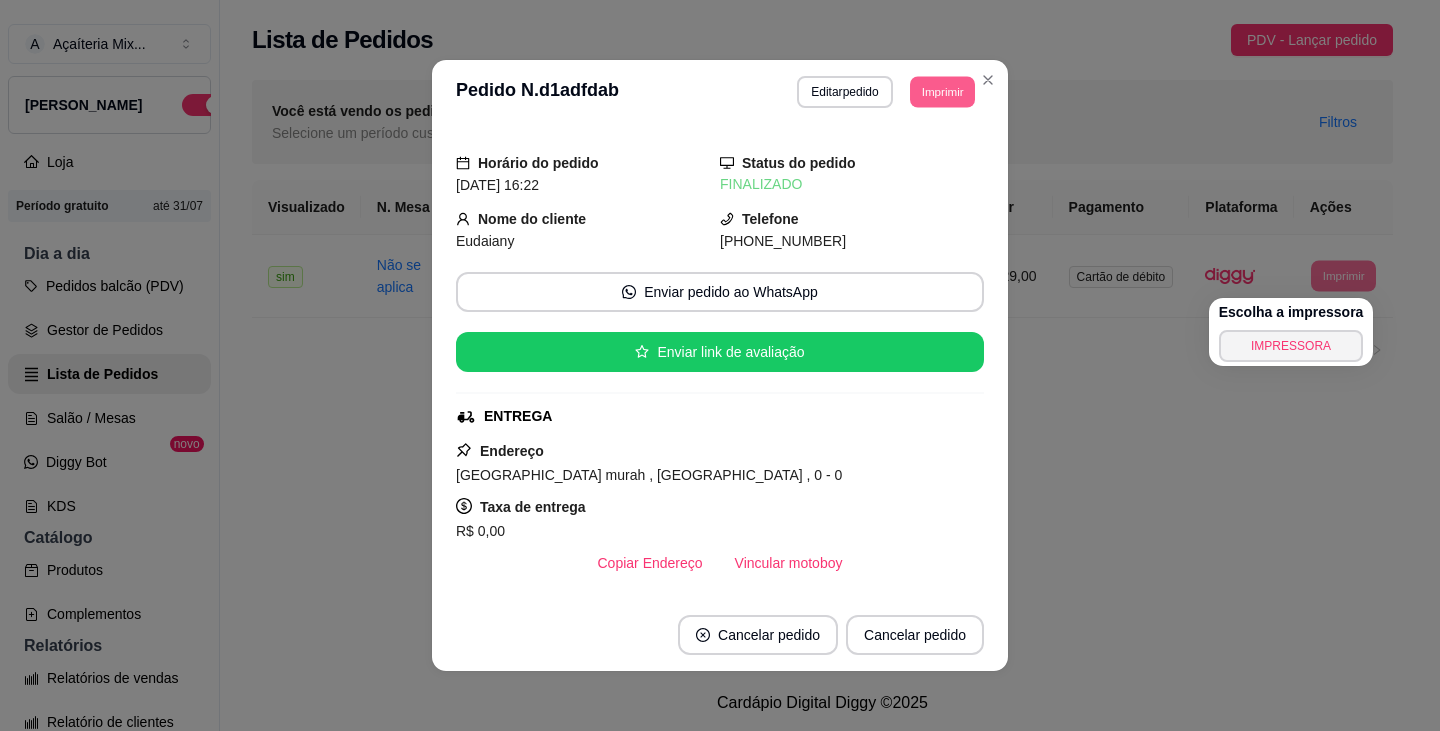 click on "Imprimir" at bounding box center [942, 91] 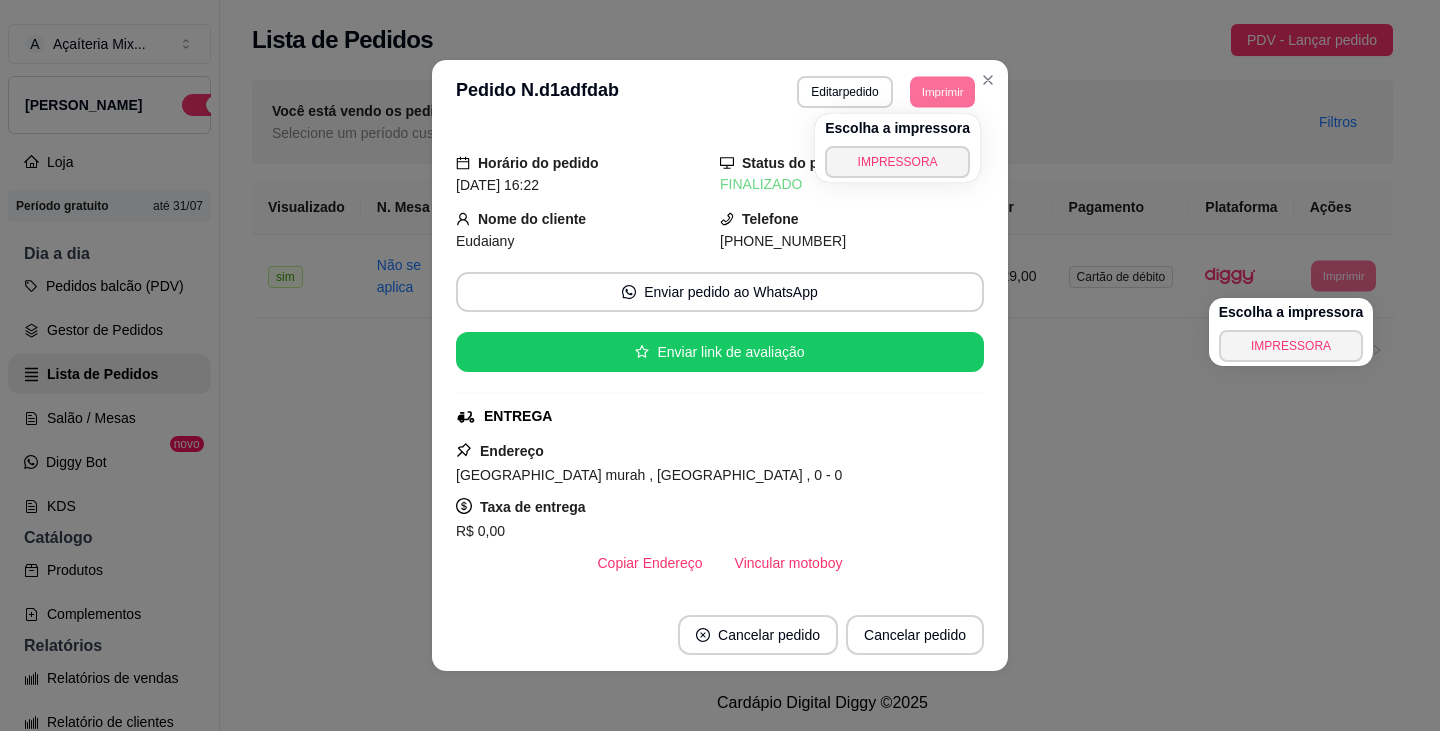 click on "Escolha a impressora" at bounding box center (897, 128) 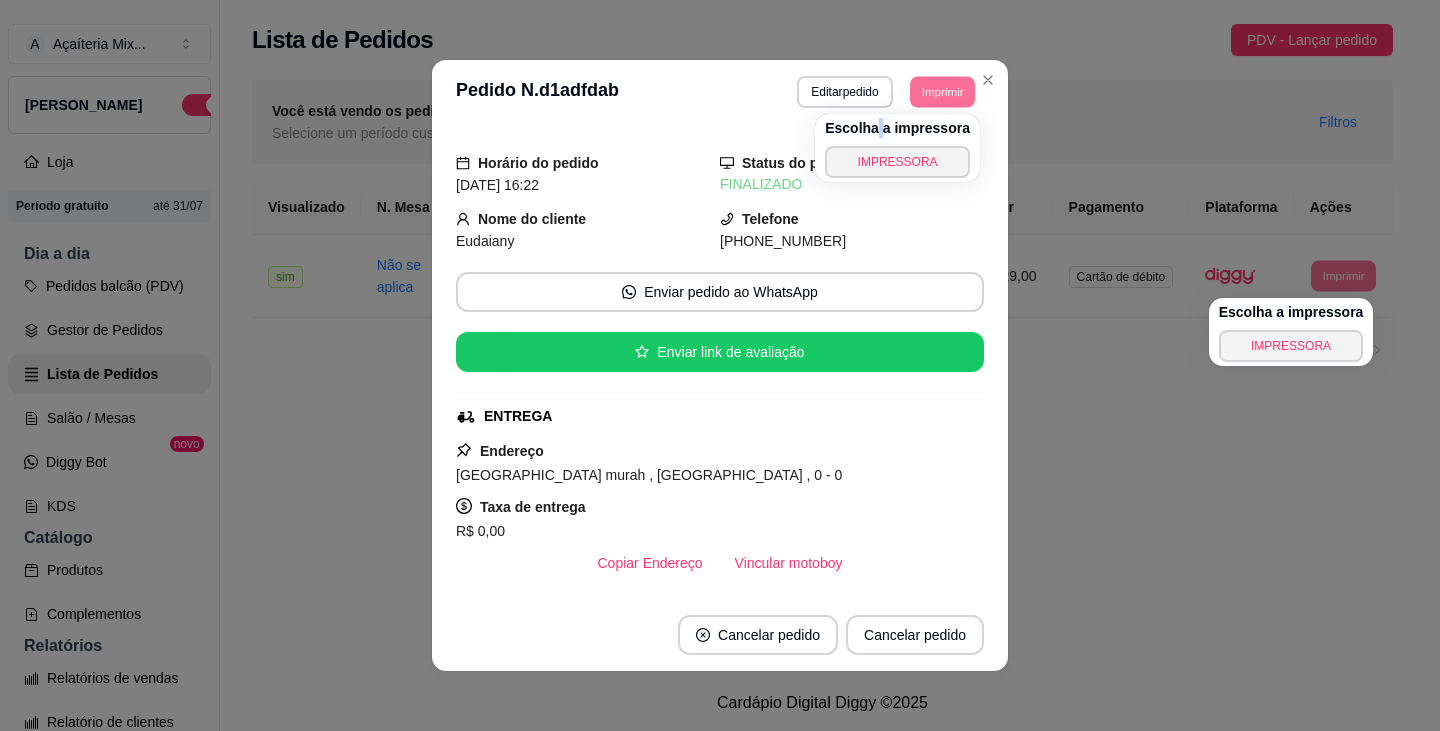 click on "Escolha a impressora" at bounding box center (897, 128) 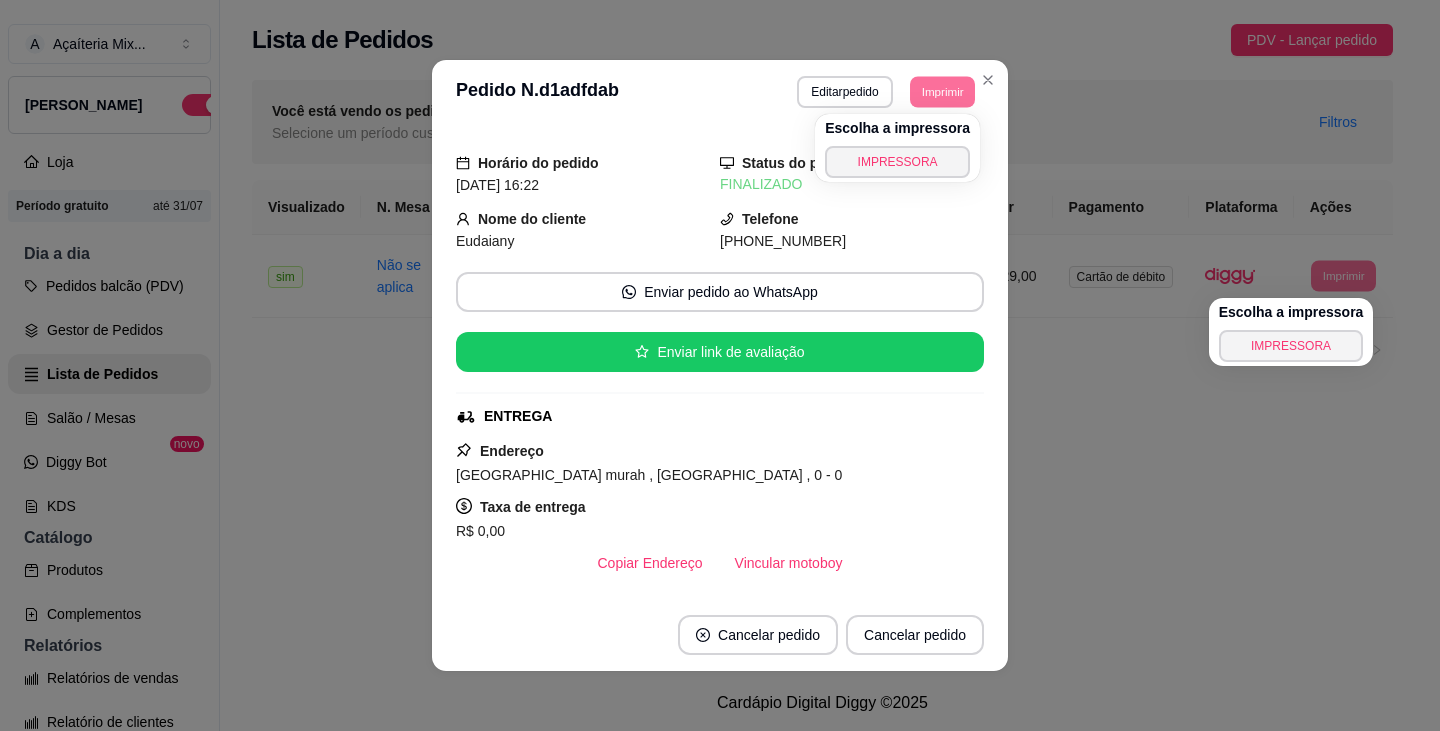 click on "Escolha a impressora" at bounding box center (897, 128) 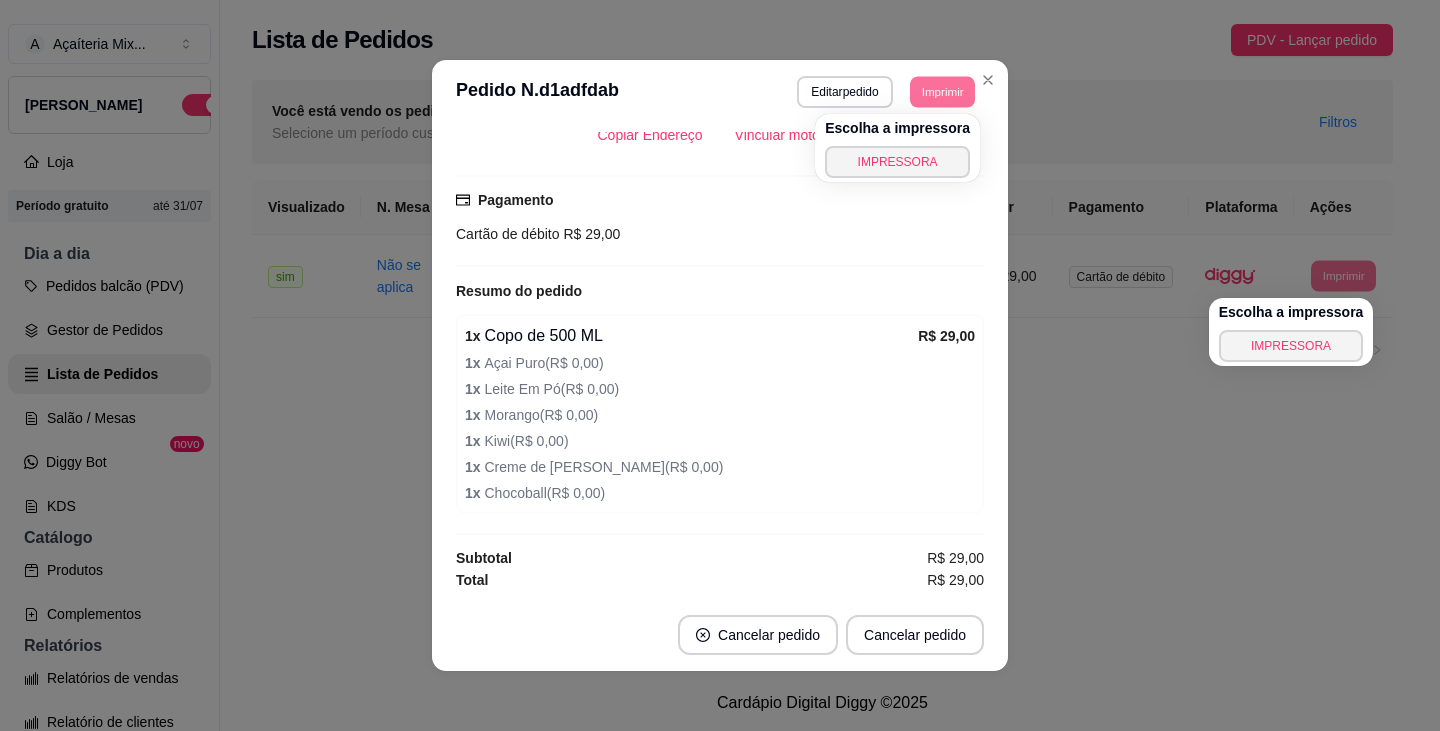 scroll, scrollTop: 4, scrollLeft: 0, axis: vertical 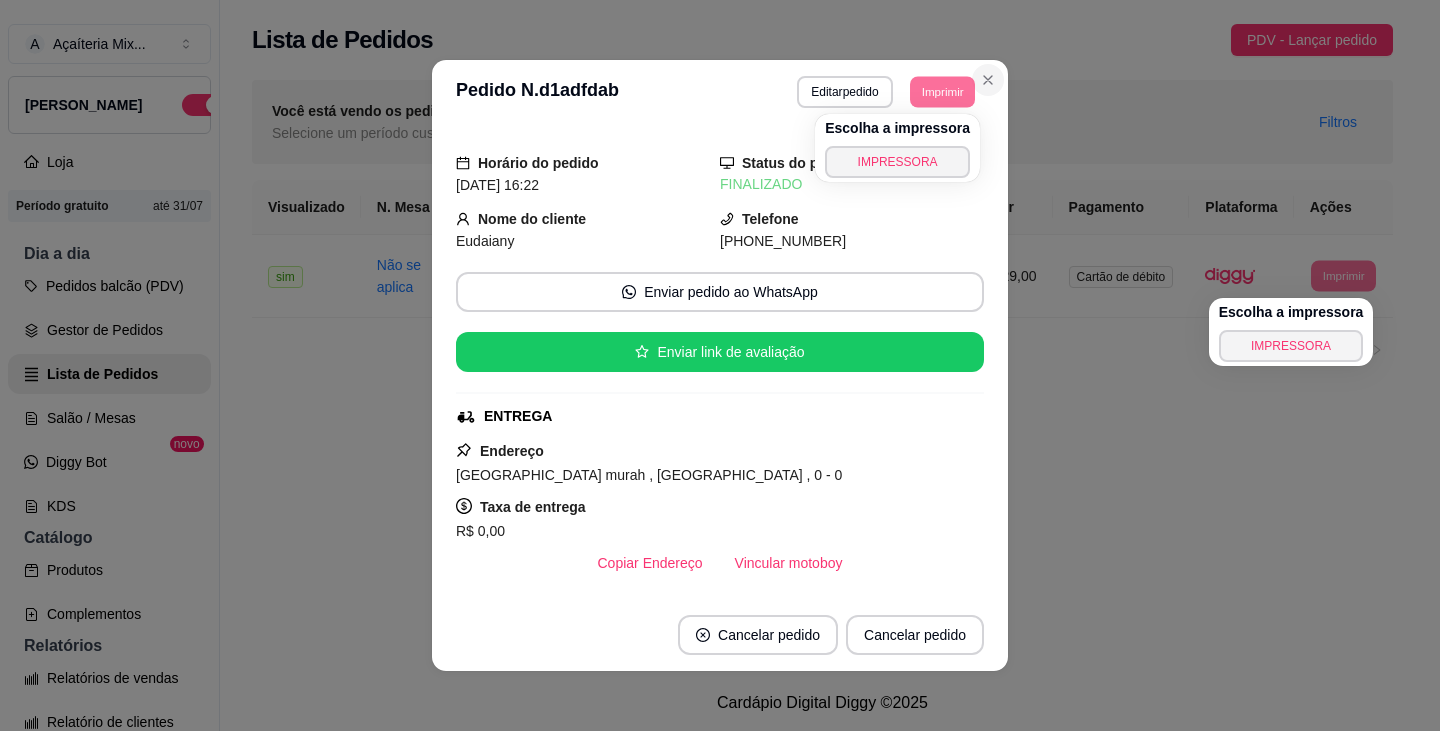 click 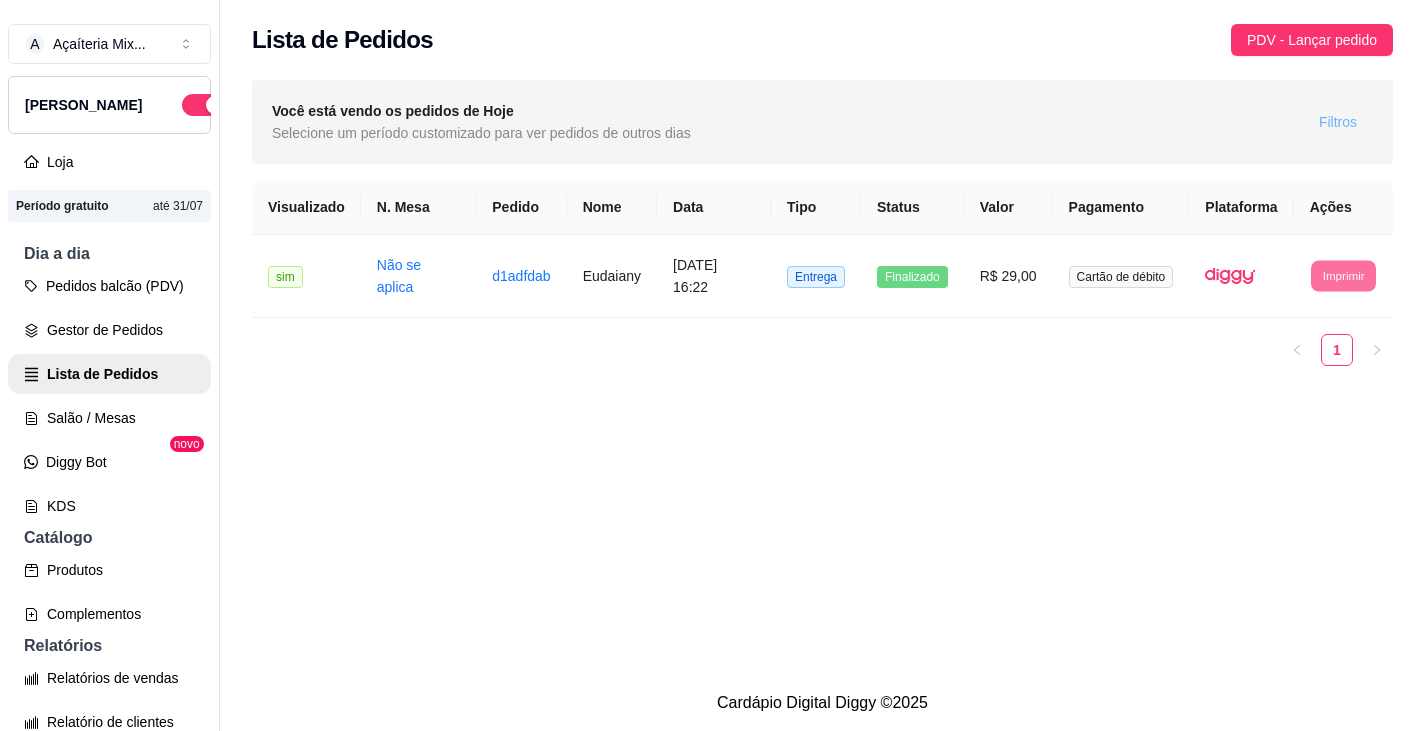 click on "Filtros" at bounding box center (1338, 122) 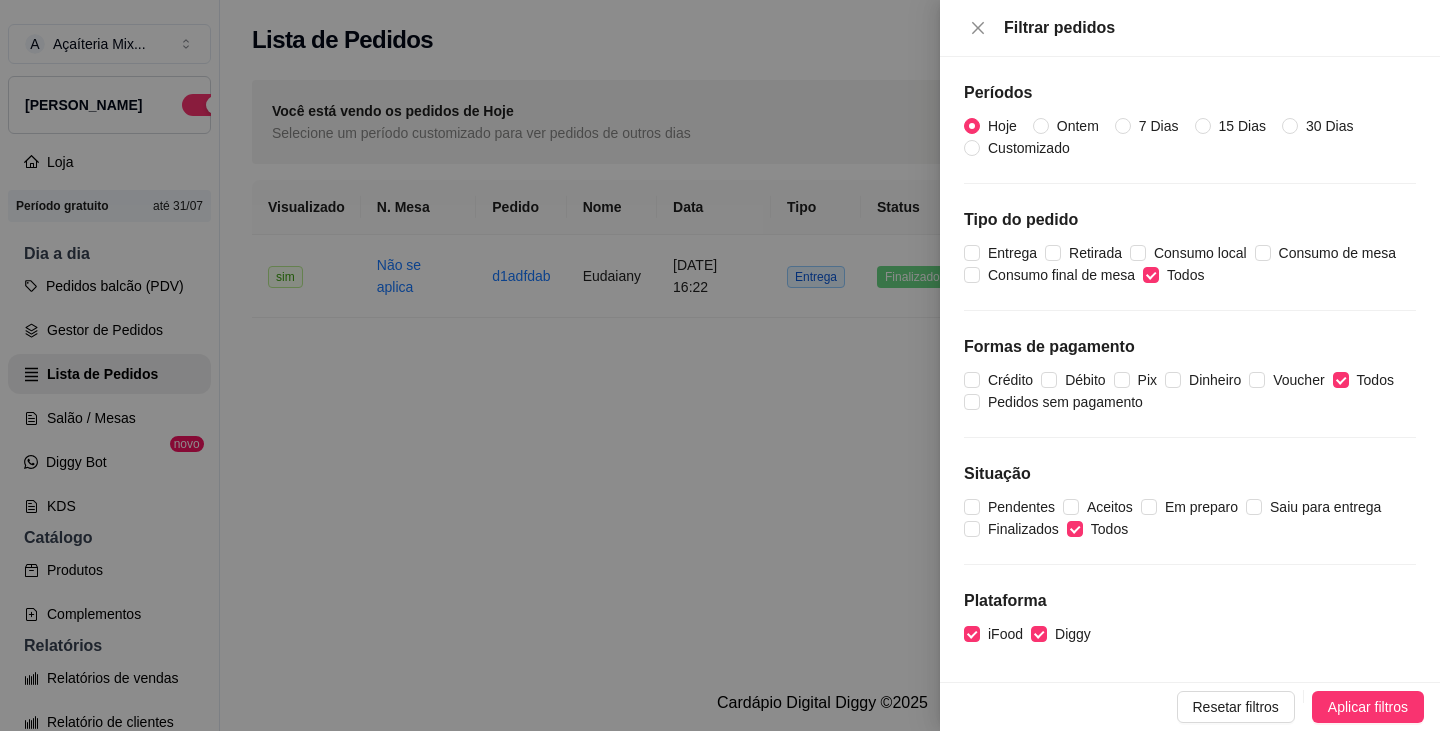 drag, startPoint x: 556, startPoint y: 556, endPoint x: 565, endPoint y: 459, distance: 97.41663 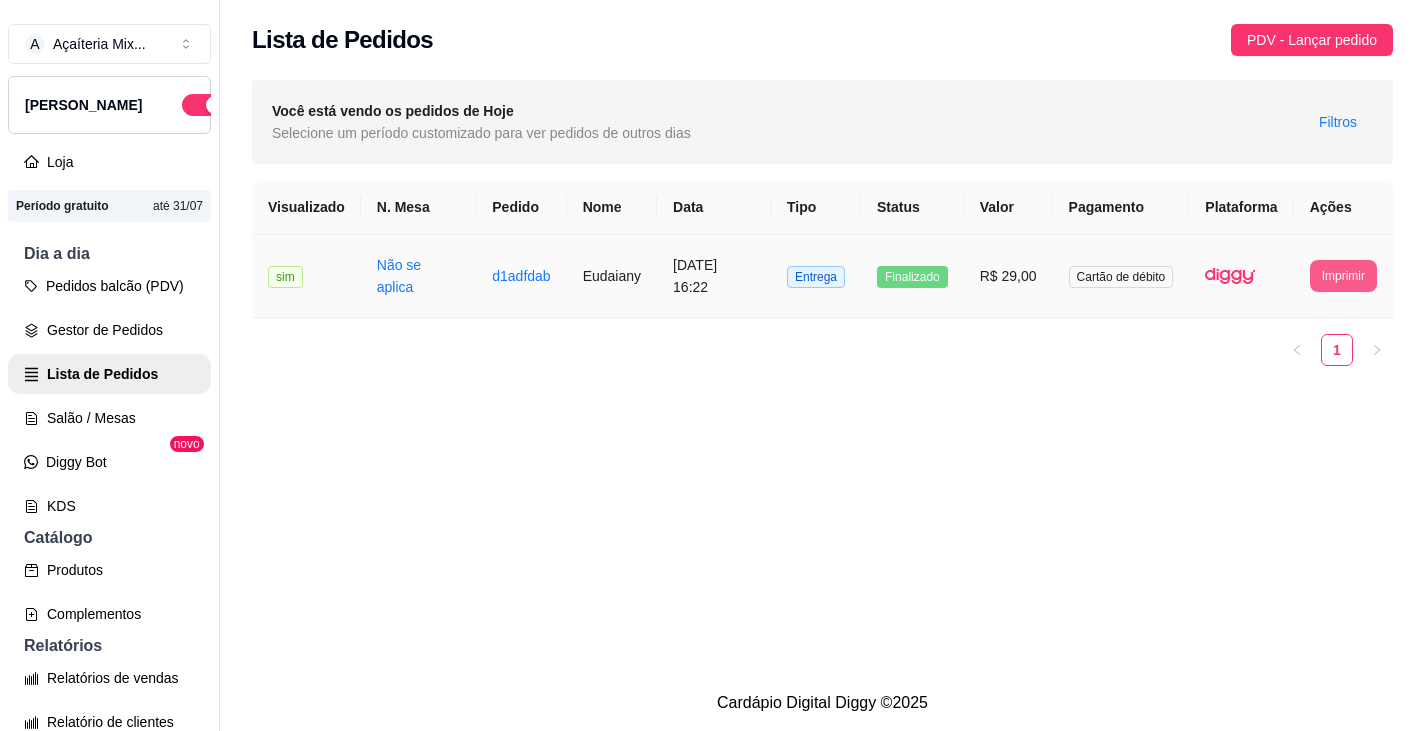 click on "Imprimir" at bounding box center (1343, 276) 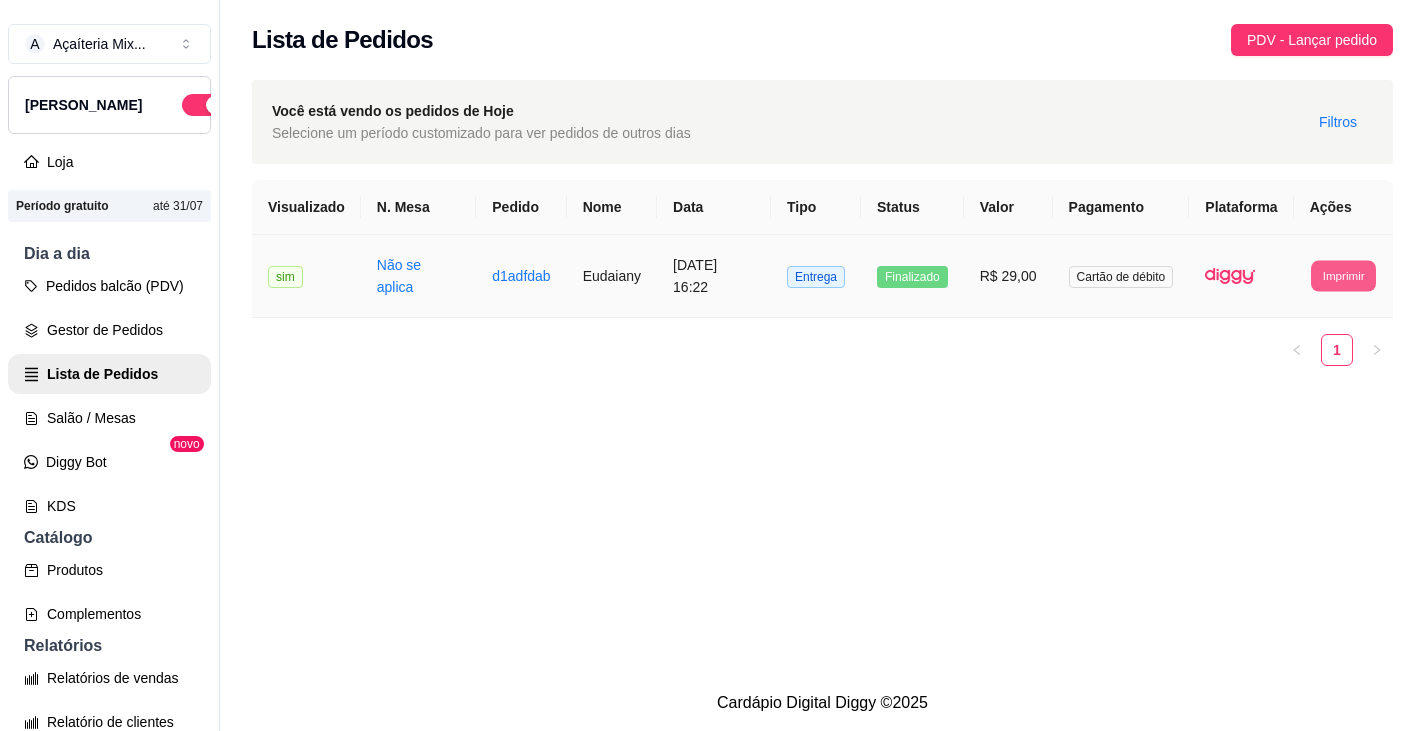 click on "Imprimir" at bounding box center [1343, 275] 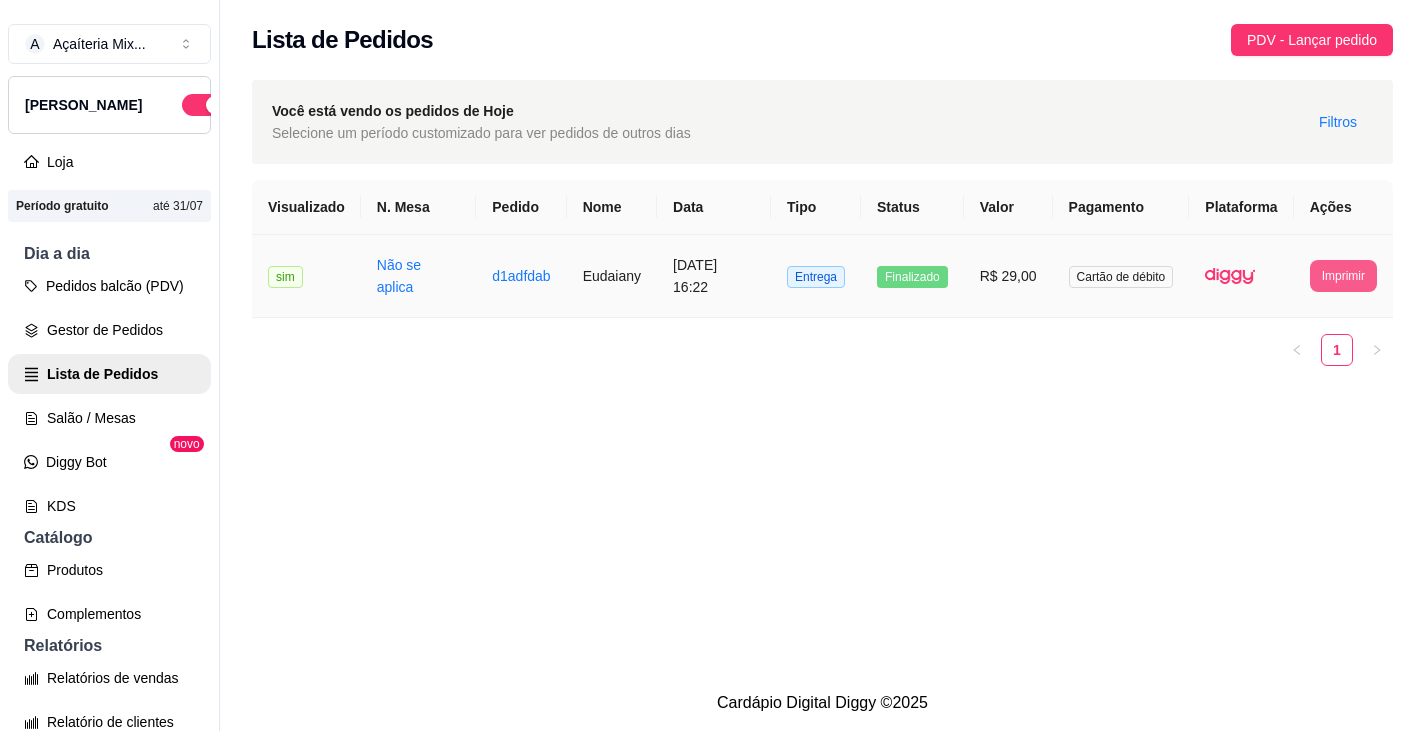 click on "Imprimir" at bounding box center (1343, 276) 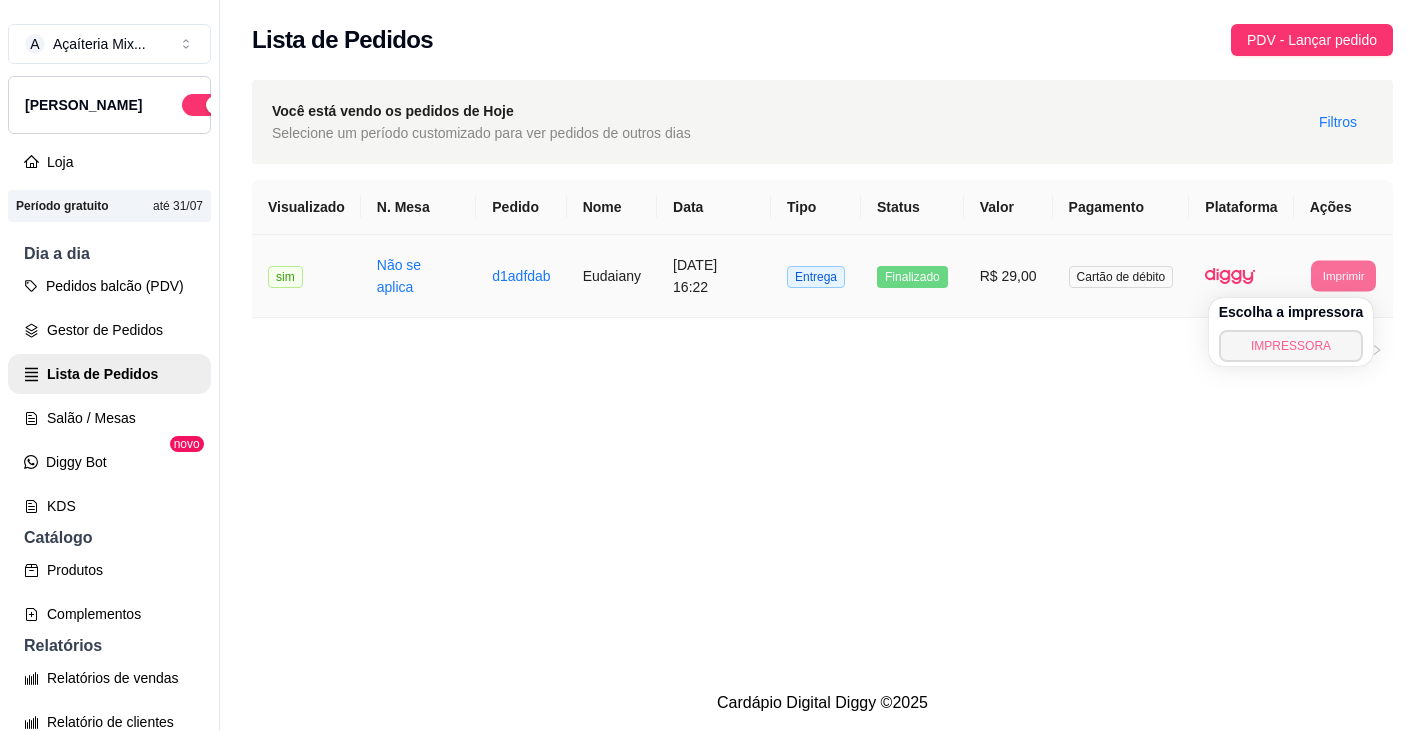 click on "IMPRESSORA" at bounding box center [1291, 346] 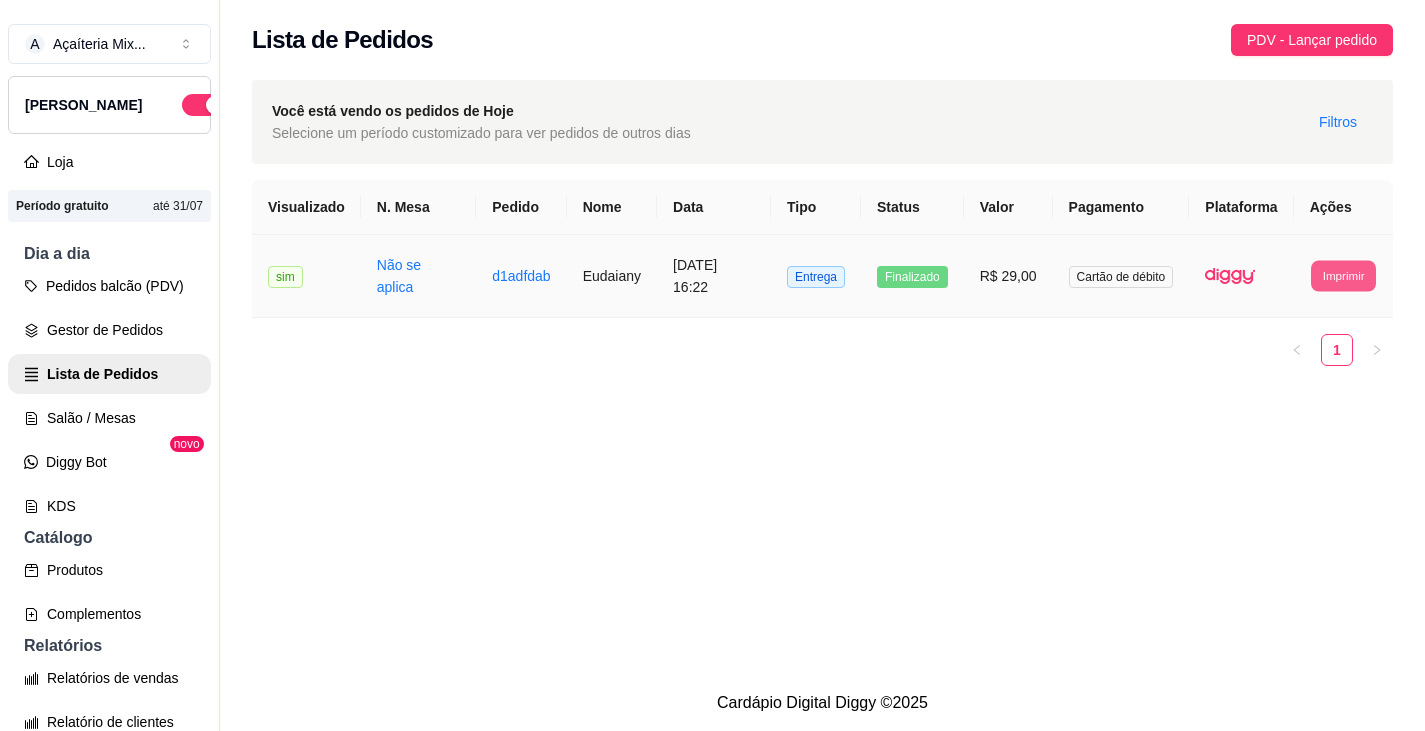click on "Imprimir" at bounding box center [1343, 275] 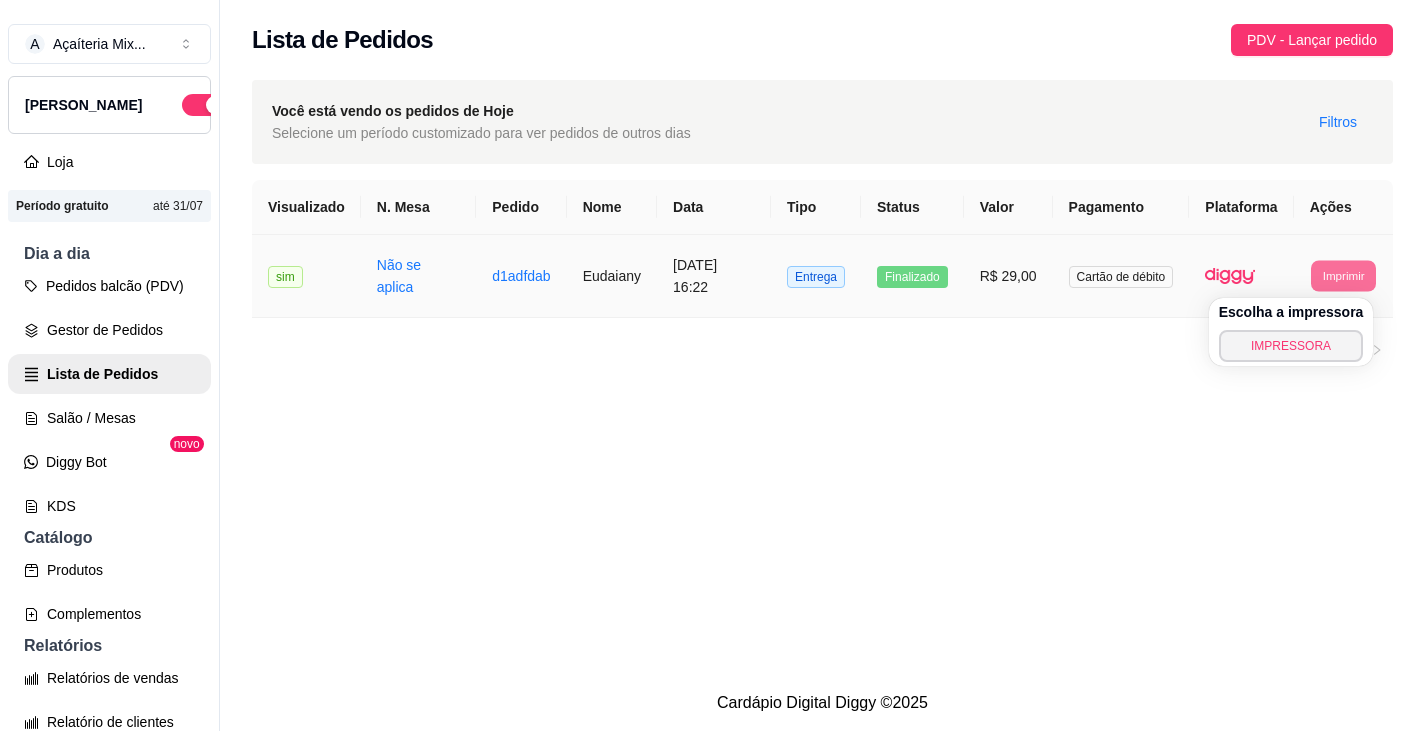 click on "Escolha a impressora" at bounding box center (1291, 312) 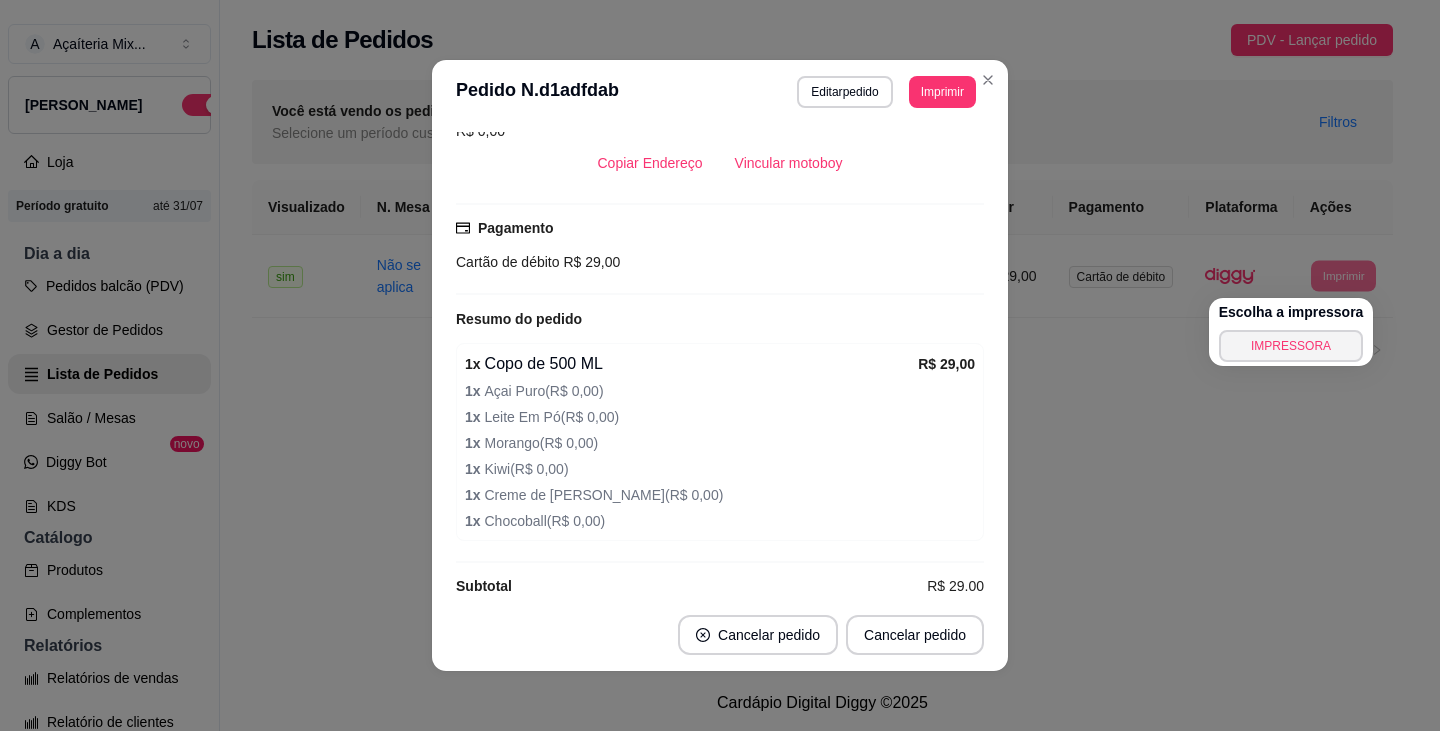scroll, scrollTop: 428, scrollLeft: 0, axis: vertical 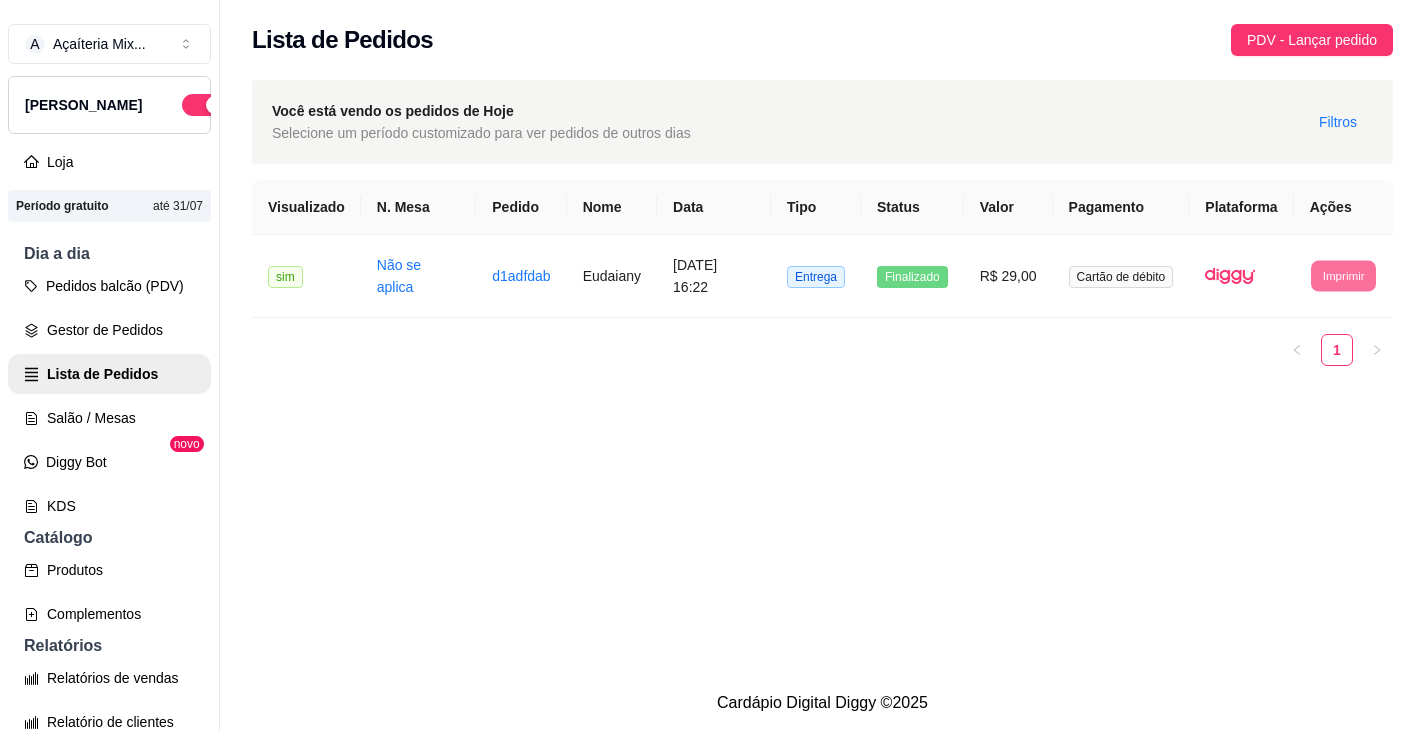 click on "**********" at bounding box center (822, 337) 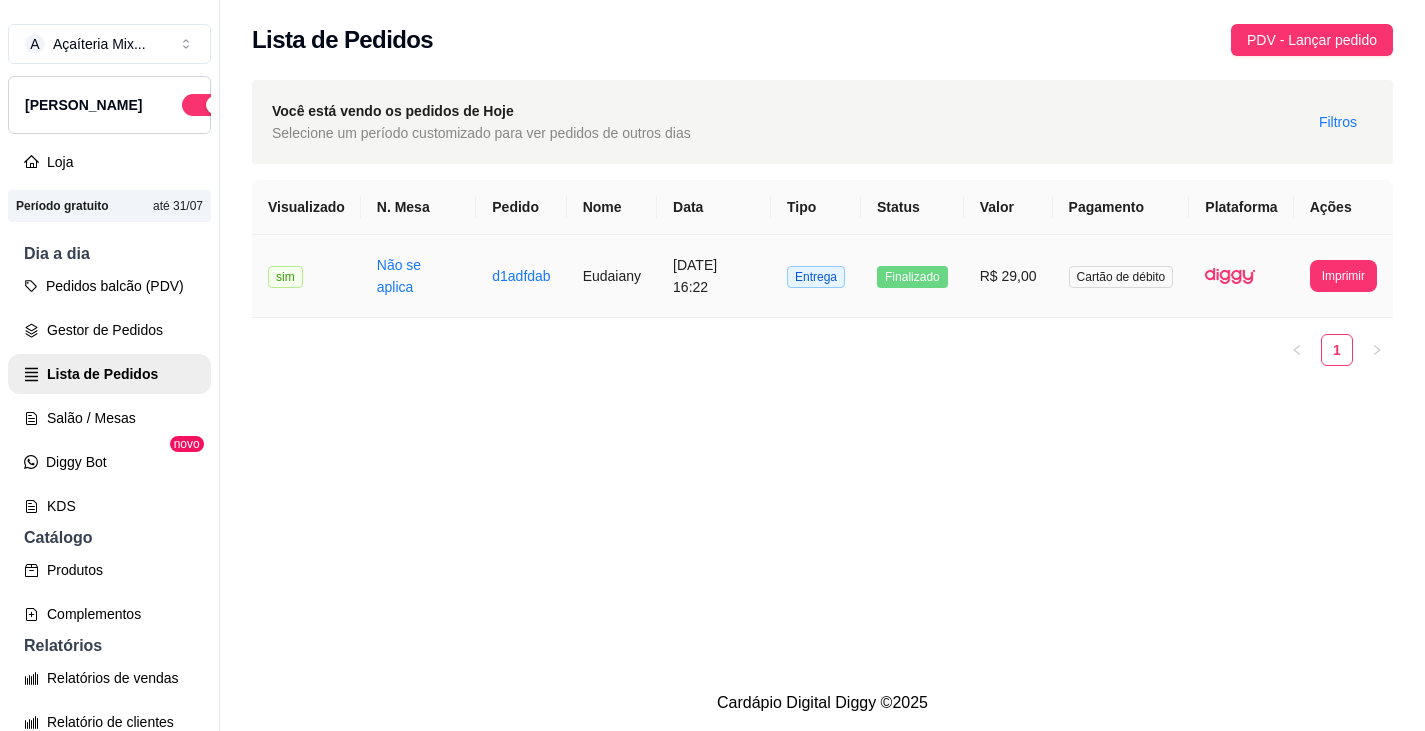 click at bounding box center [1230, 276] 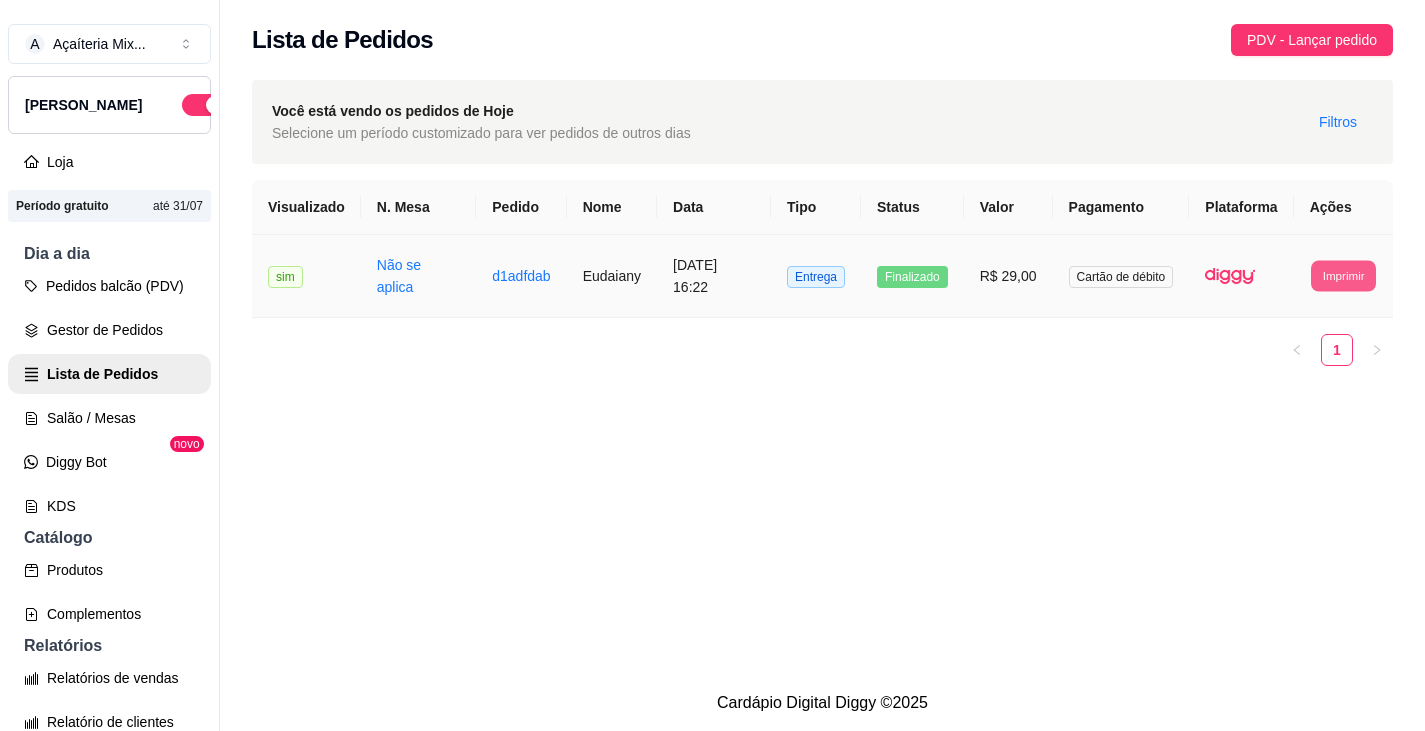 click on "Imprimir" at bounding box center [1343, 275] 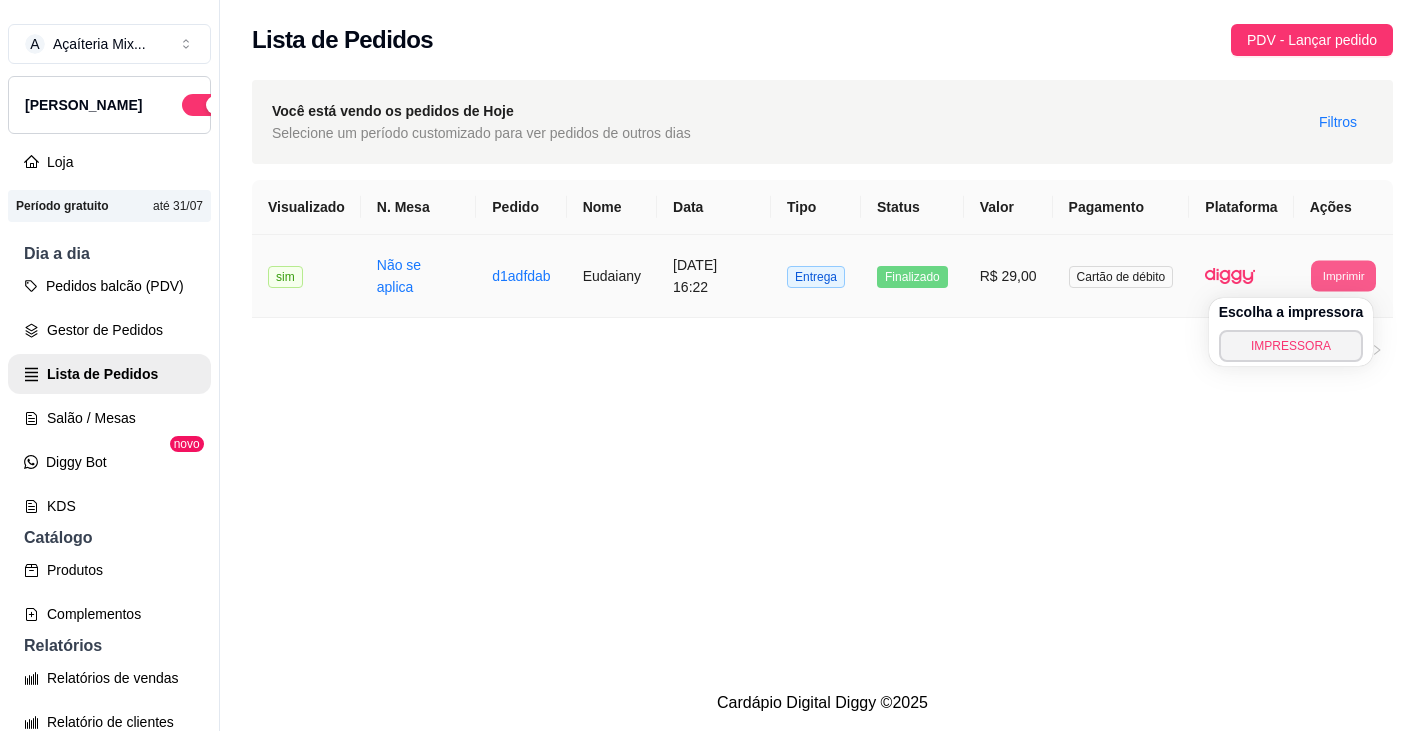 click on "Imprimir" at bounding box center (1343, 275) 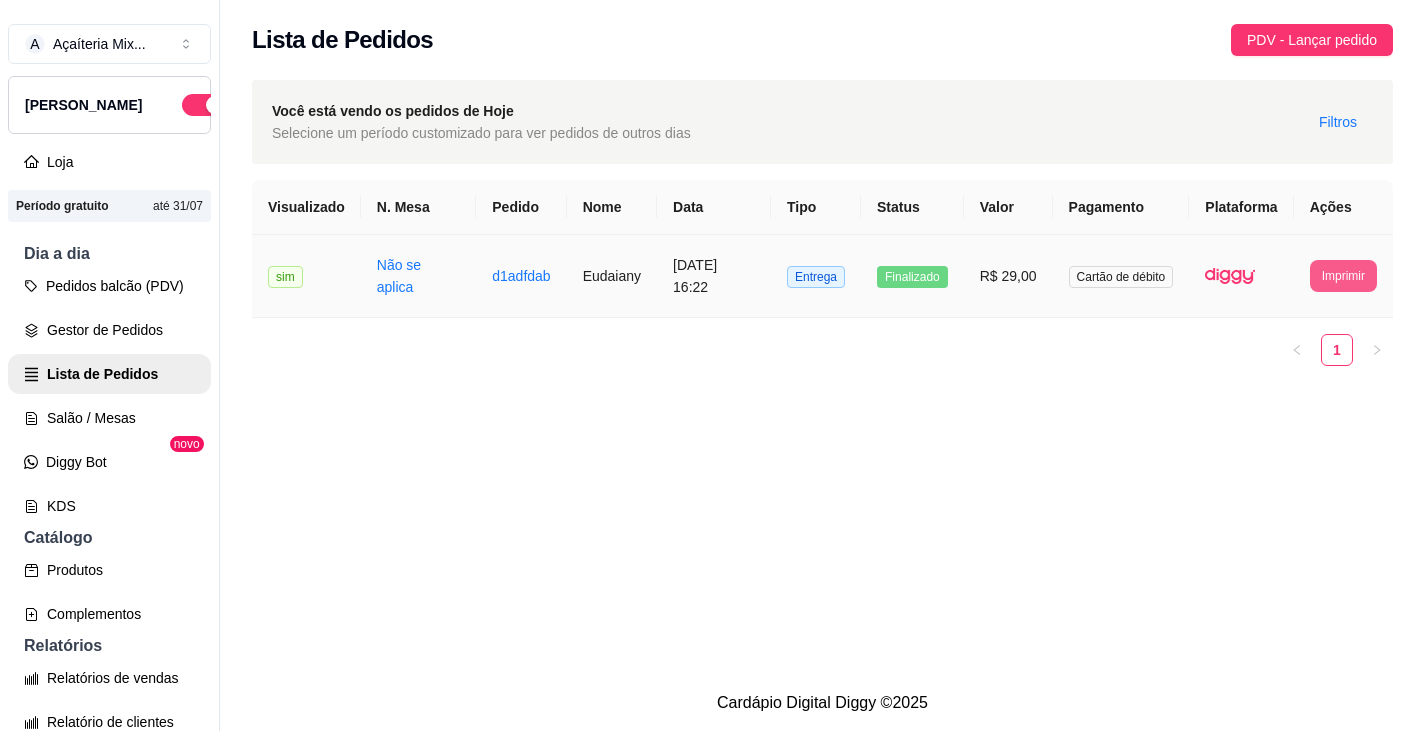 click on "Imprimir" at bounding box center (1343, 276) 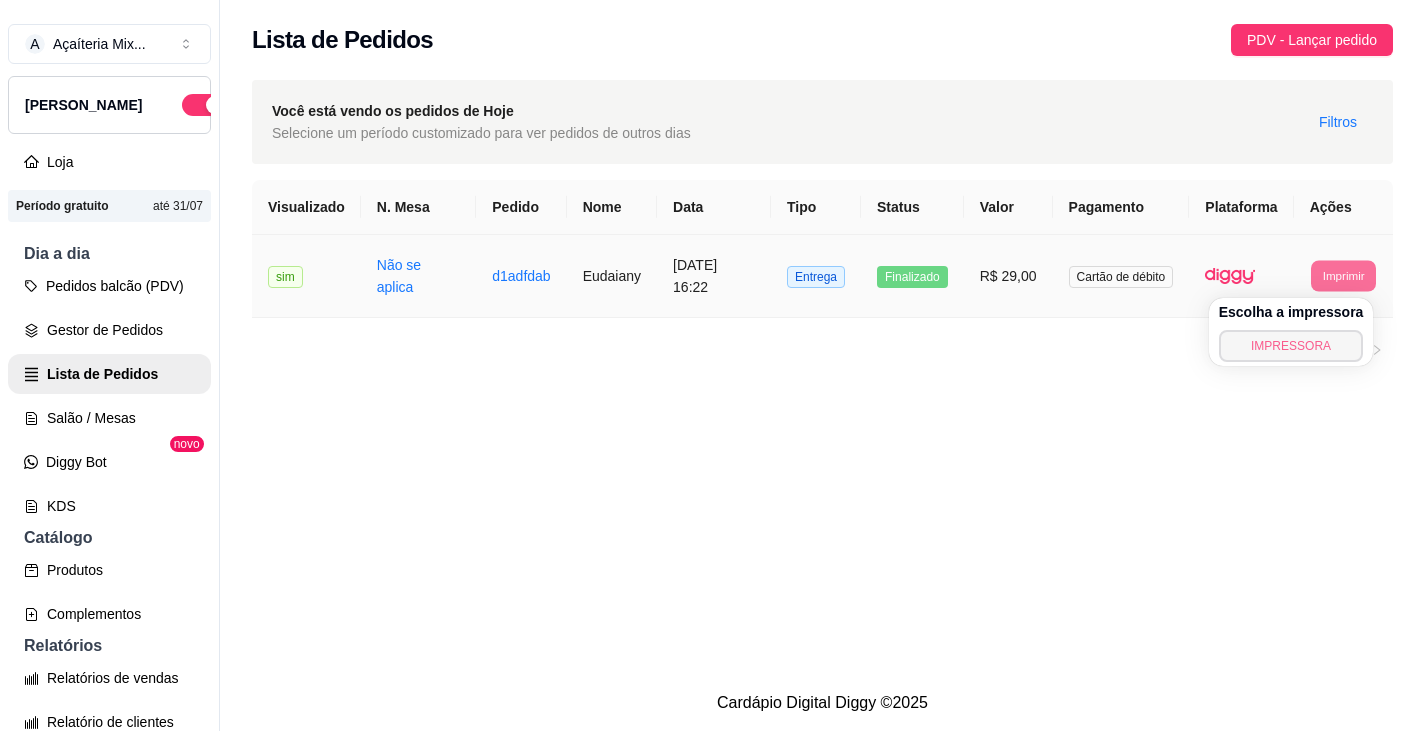 click on "IMPRESSORA" at bounding box center (1291, 346) 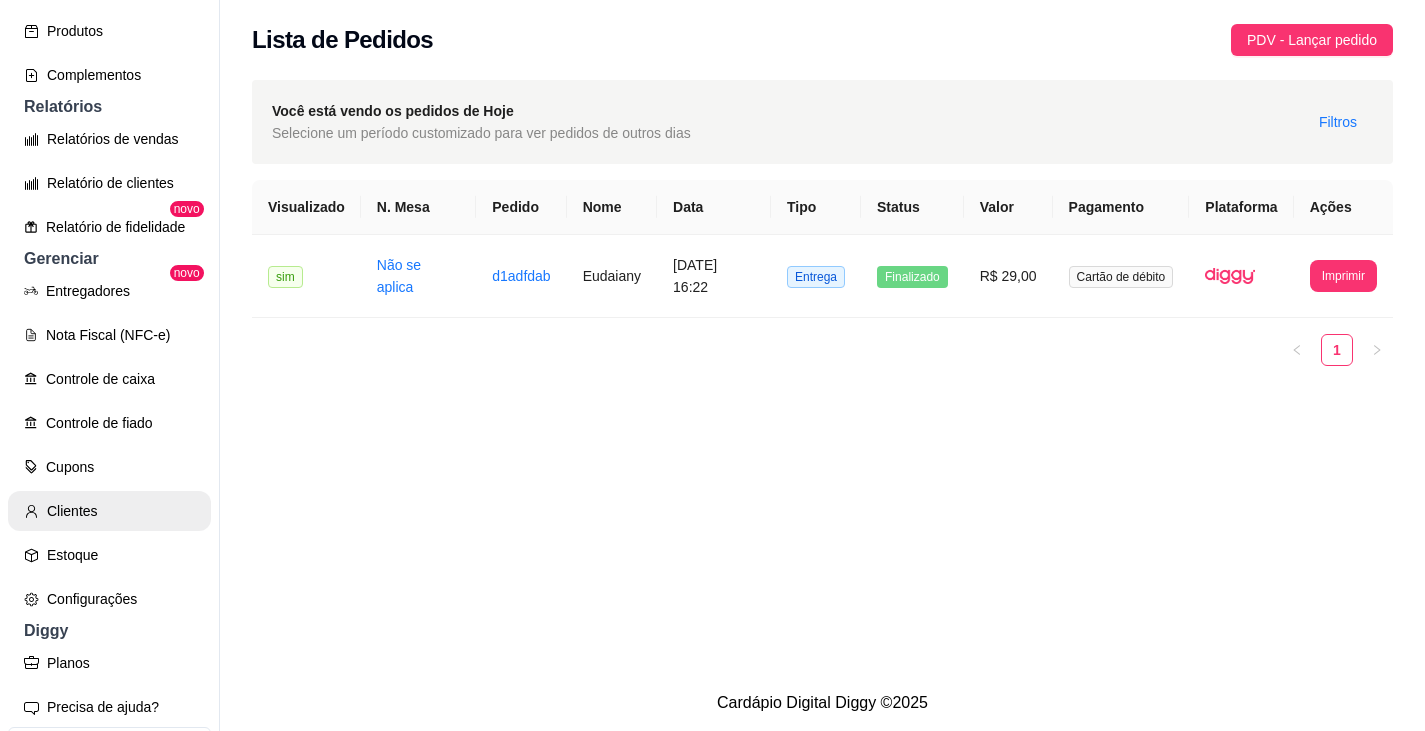 scroll, scrollTop: 639, scrollLeft: 0, axis: vertical 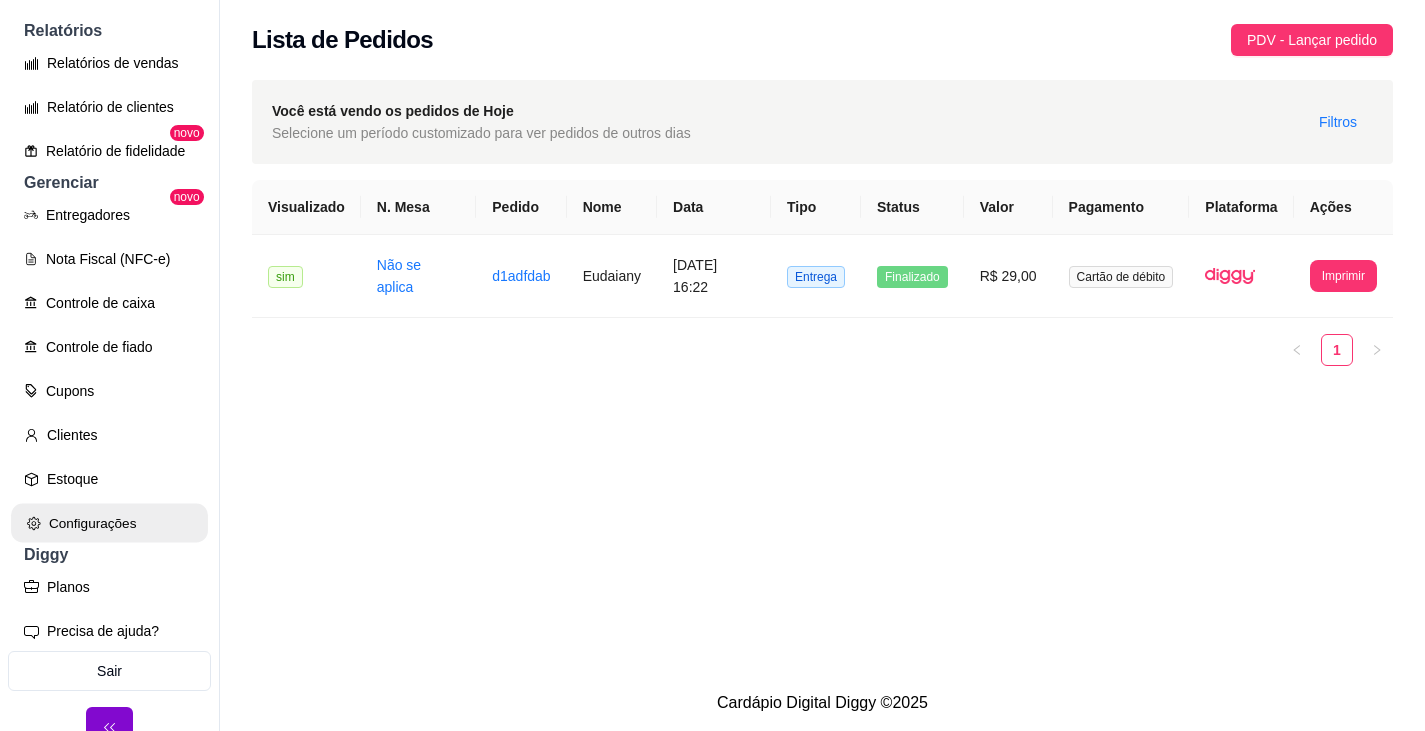 click on "Configurações" at bounding box center (109, 523) 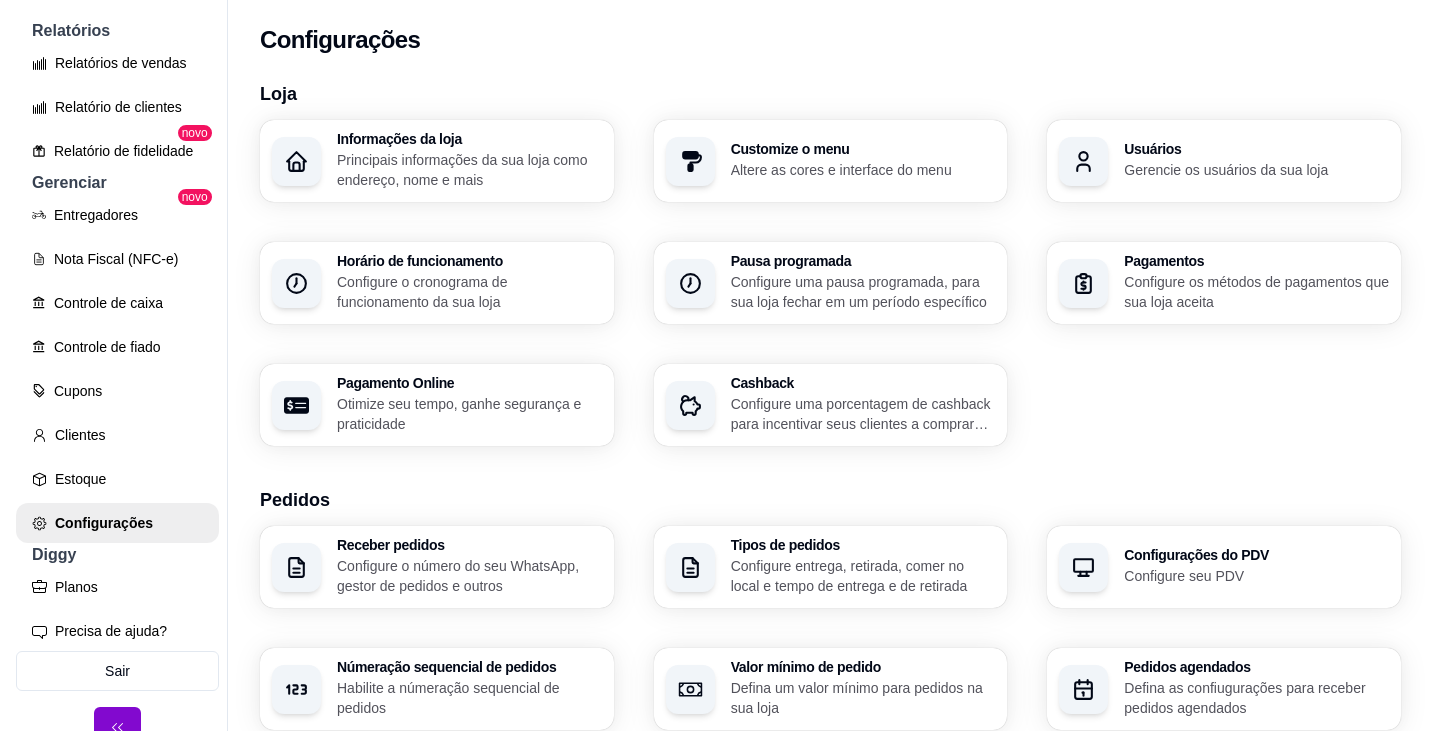 scroll, scrollTop: 693, scrollLeft: 0, axis: vertical 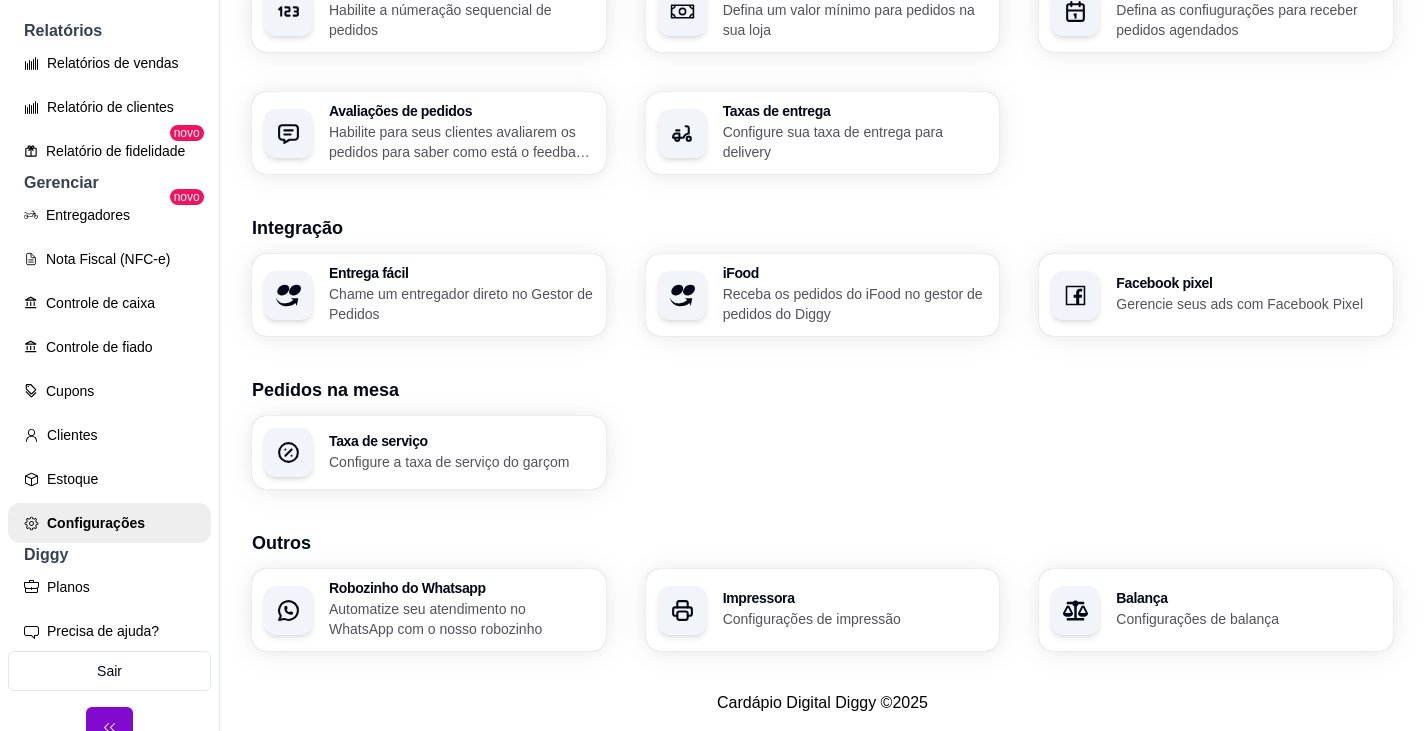 click on "Impressora Configurações de impressão" at bounding box center [855, 610] 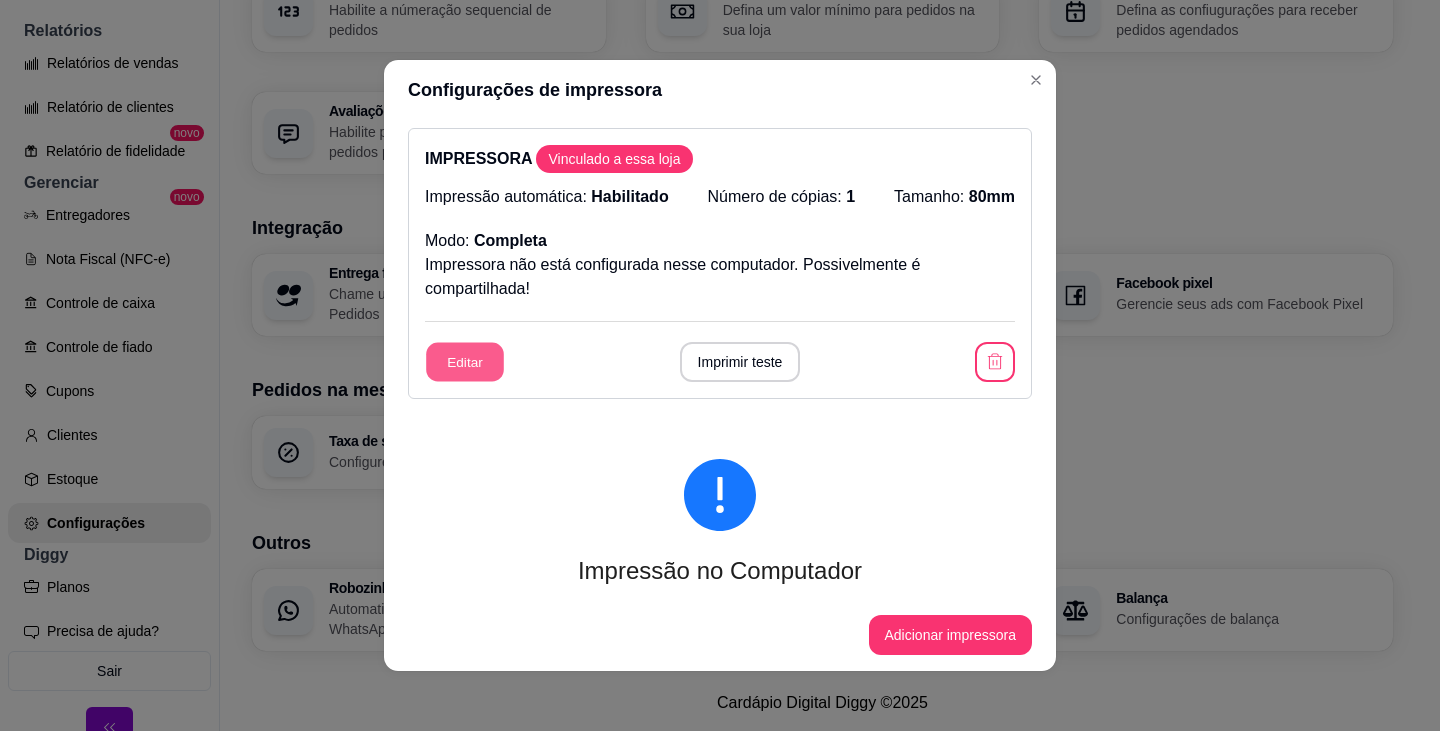 click on "Editar" at bounding box center [465, 362] 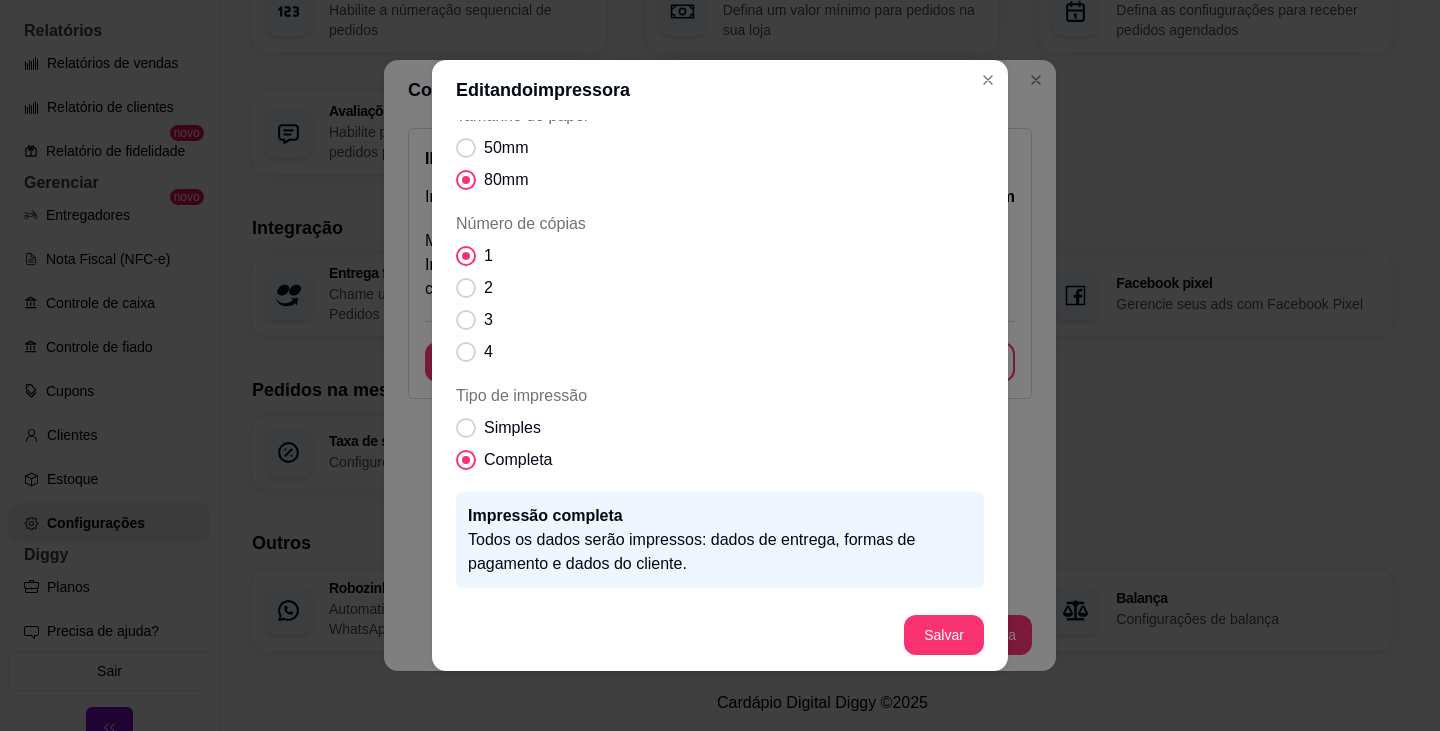 scroll, scrollTop: 175, scrollLeft: 0, axis: vertical 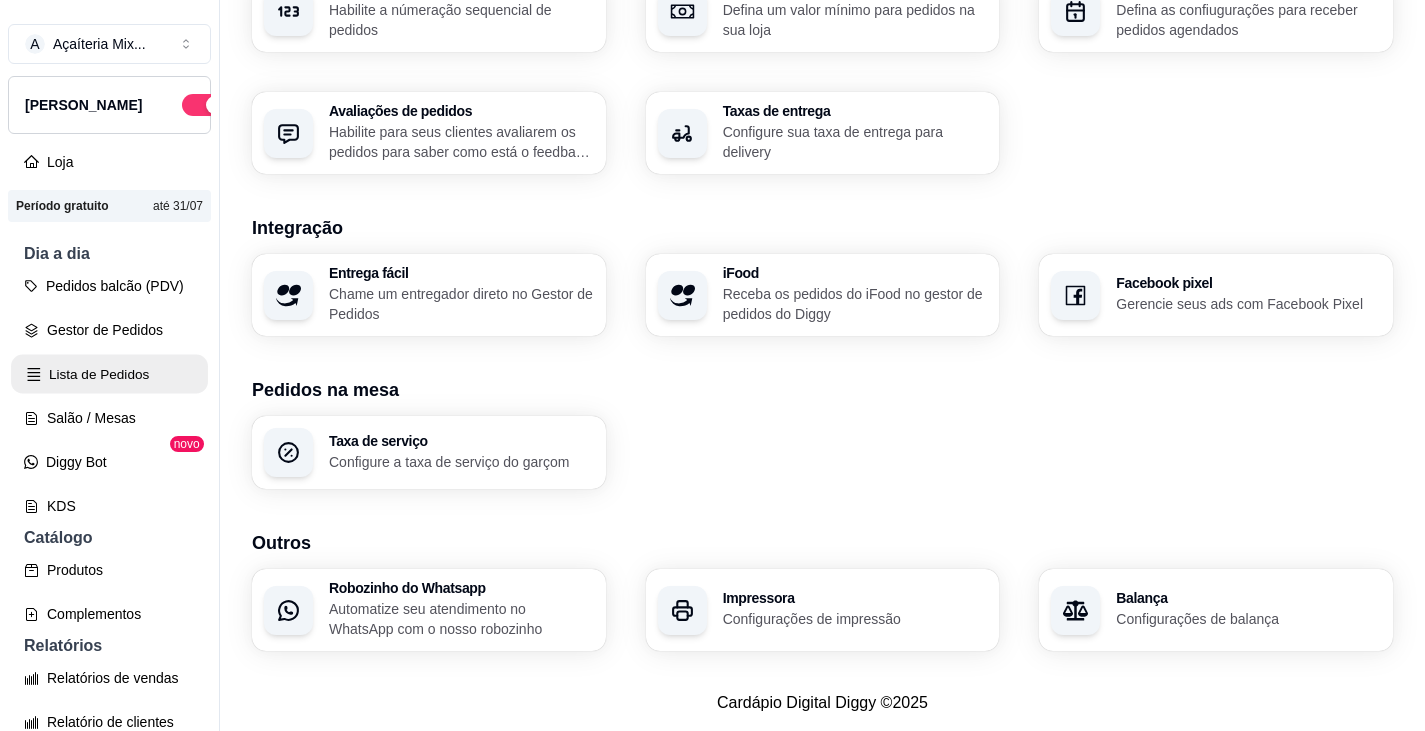 click on "Lista de Pedidos" at bounding box center (109, 374) 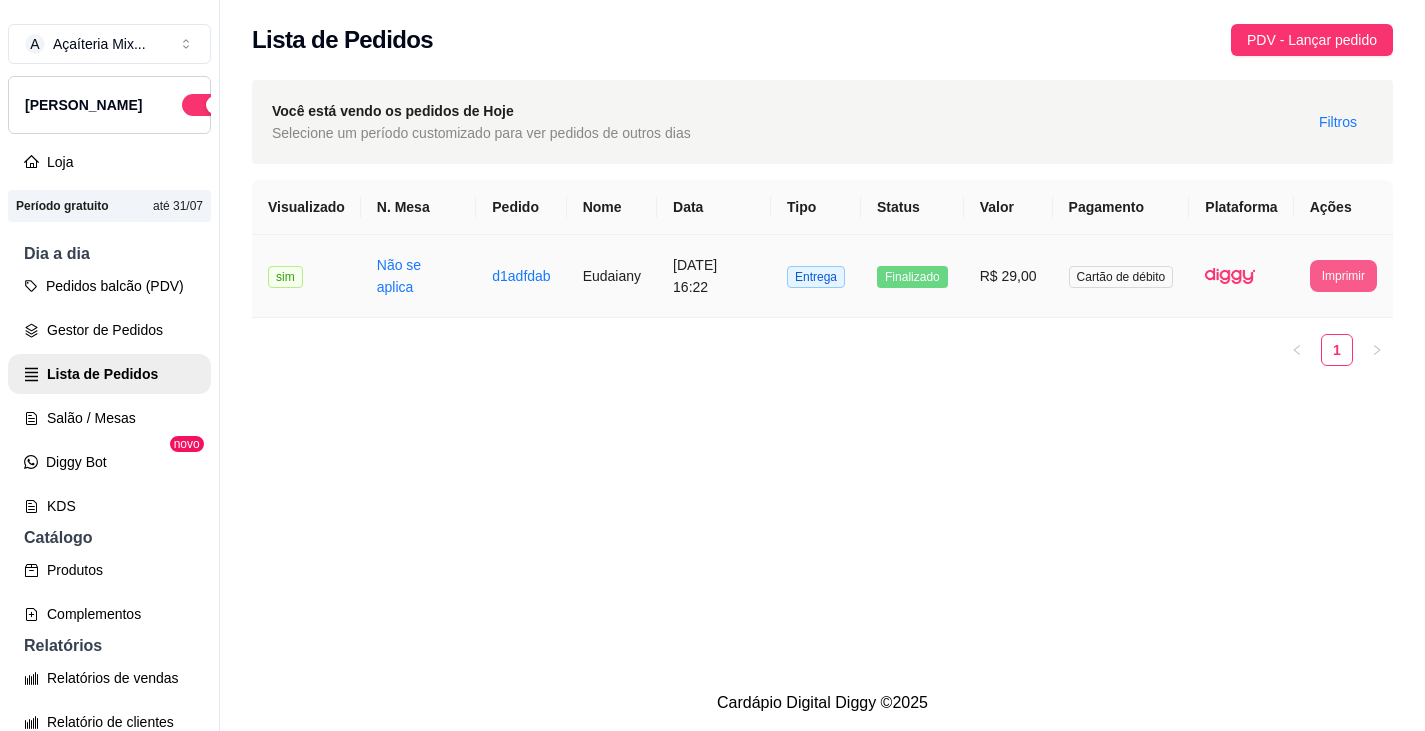 click on "Imprimir" at bounding box center [1343, 276] 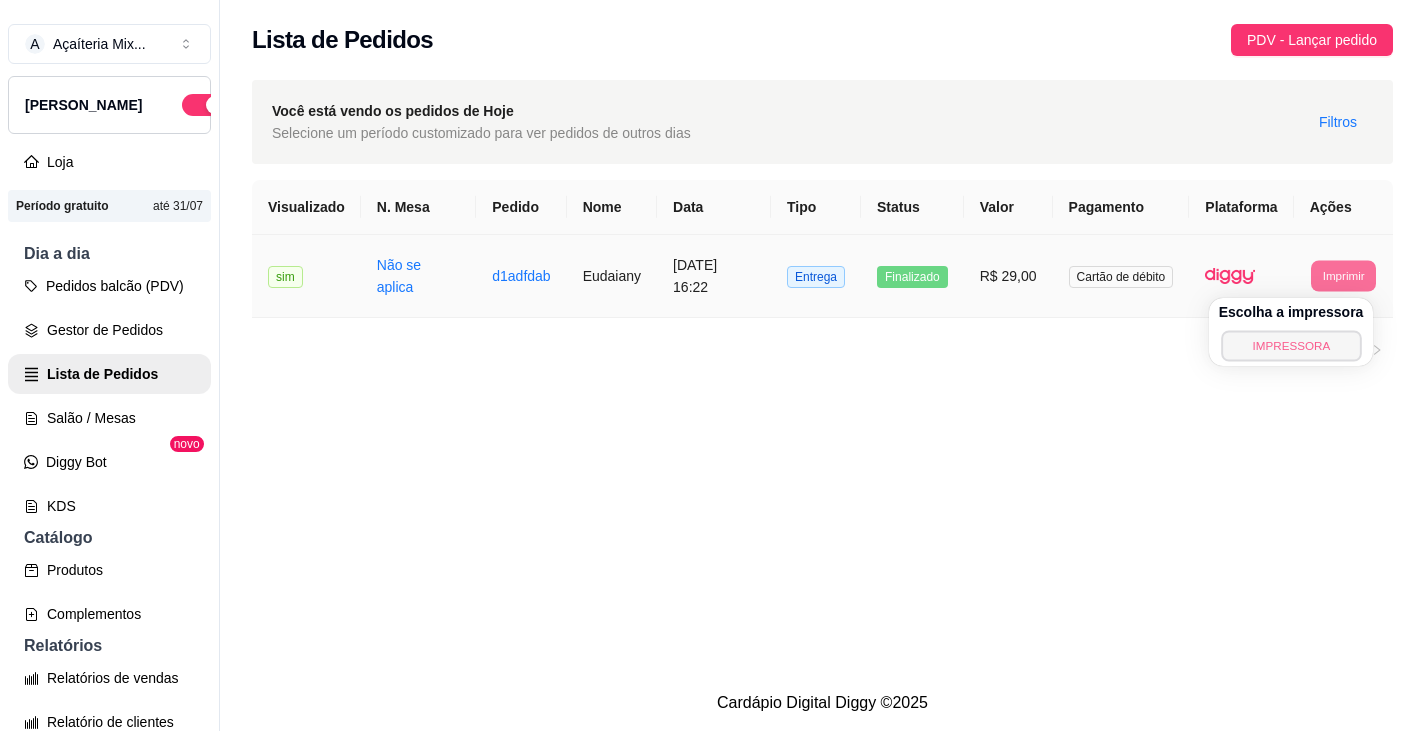 click on "IMPRESSORA" at bounding box center (1291, 345) 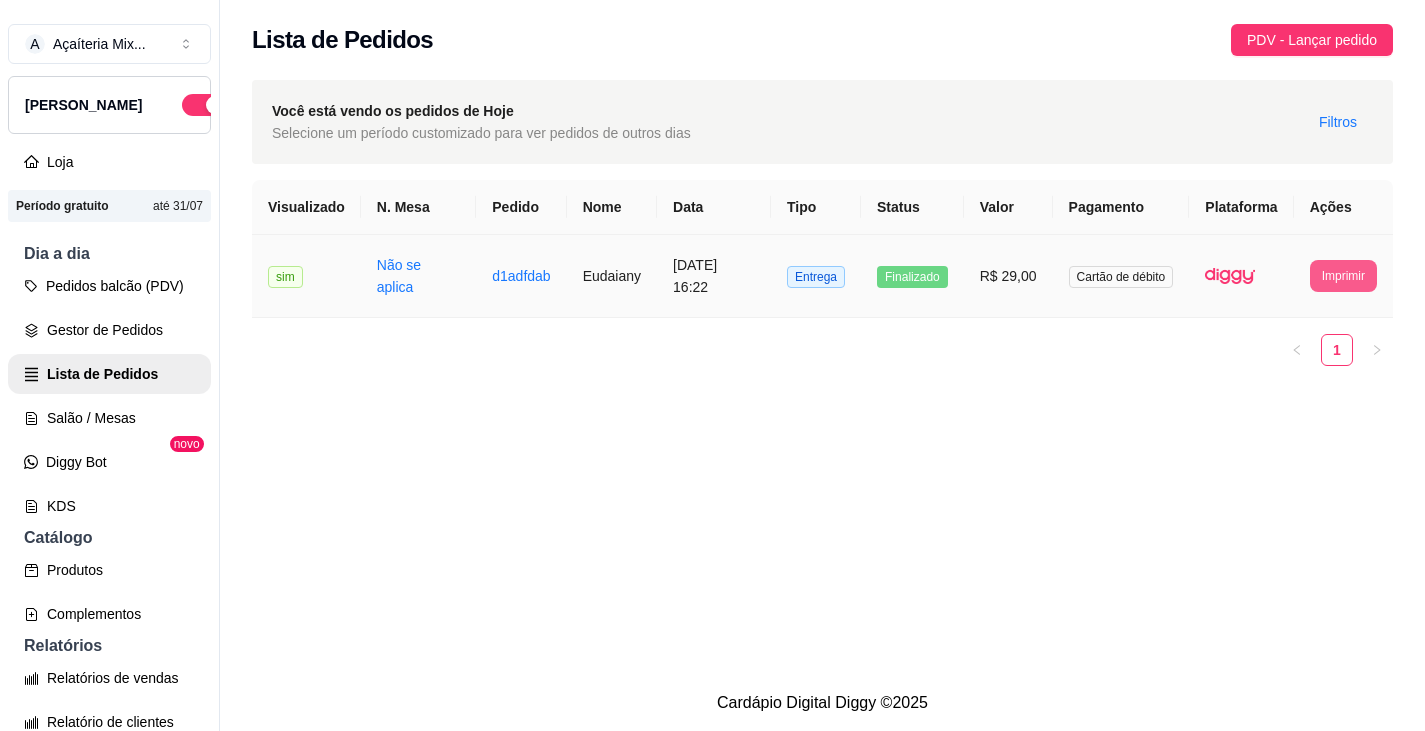 click on "Imprimir" at bounding box center (1343, 276) 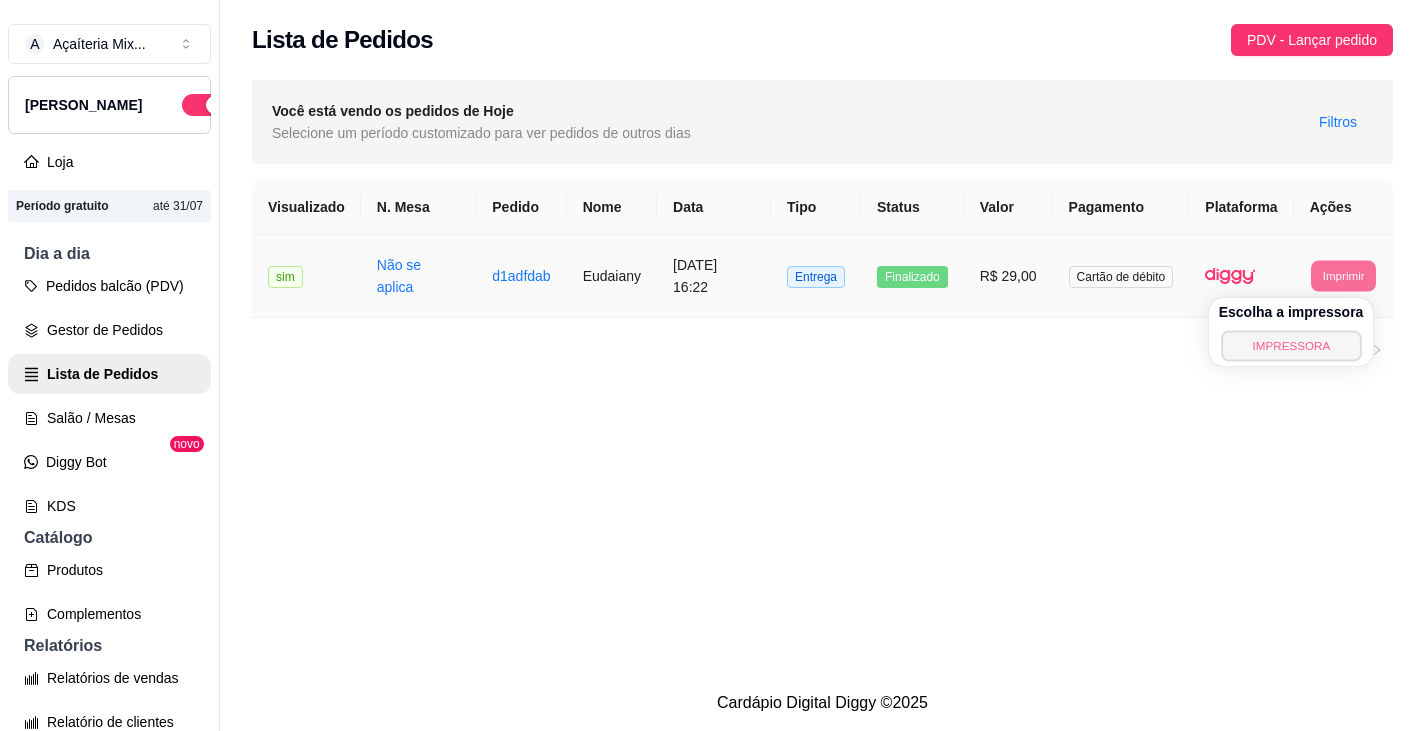 click on "IMPRESSORA" at bounding box center [1291, 345] 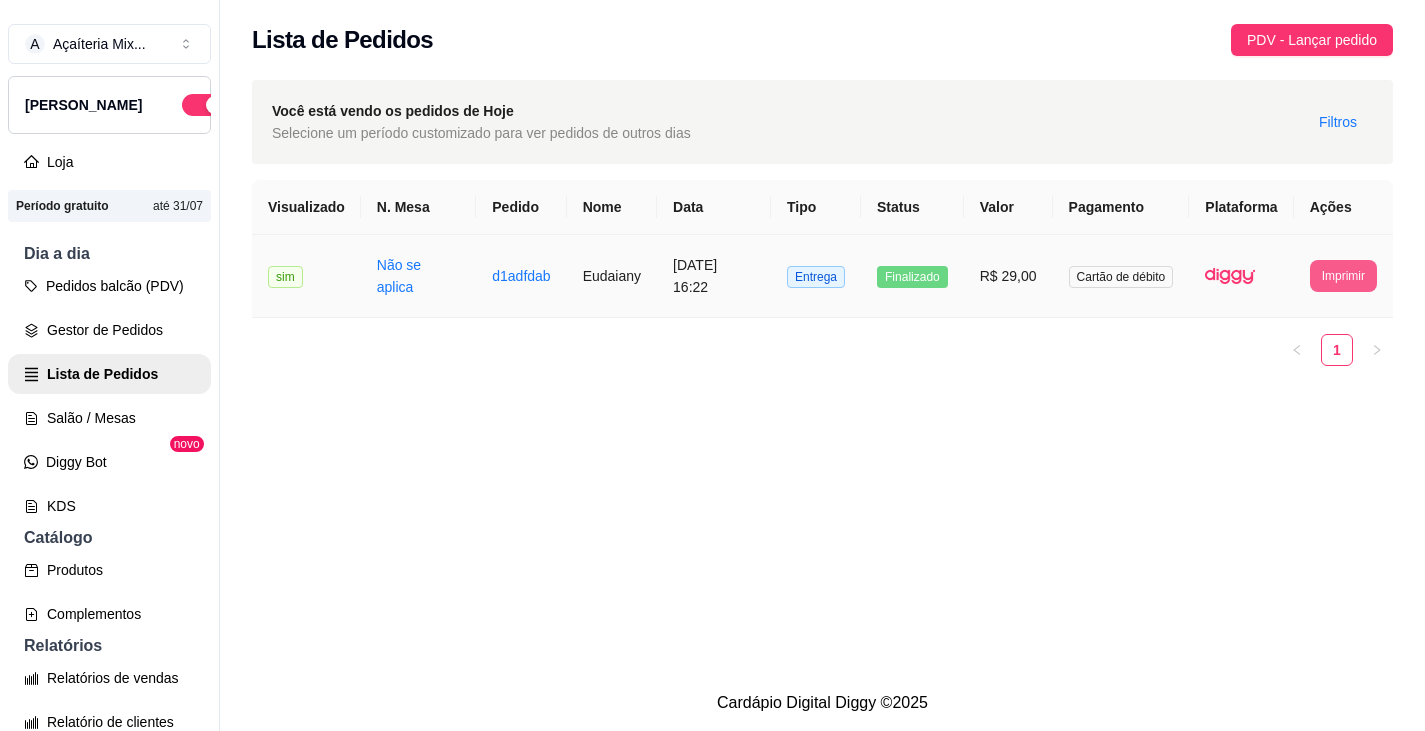 click on "Imprimir" at bounding box center (1343, 276) 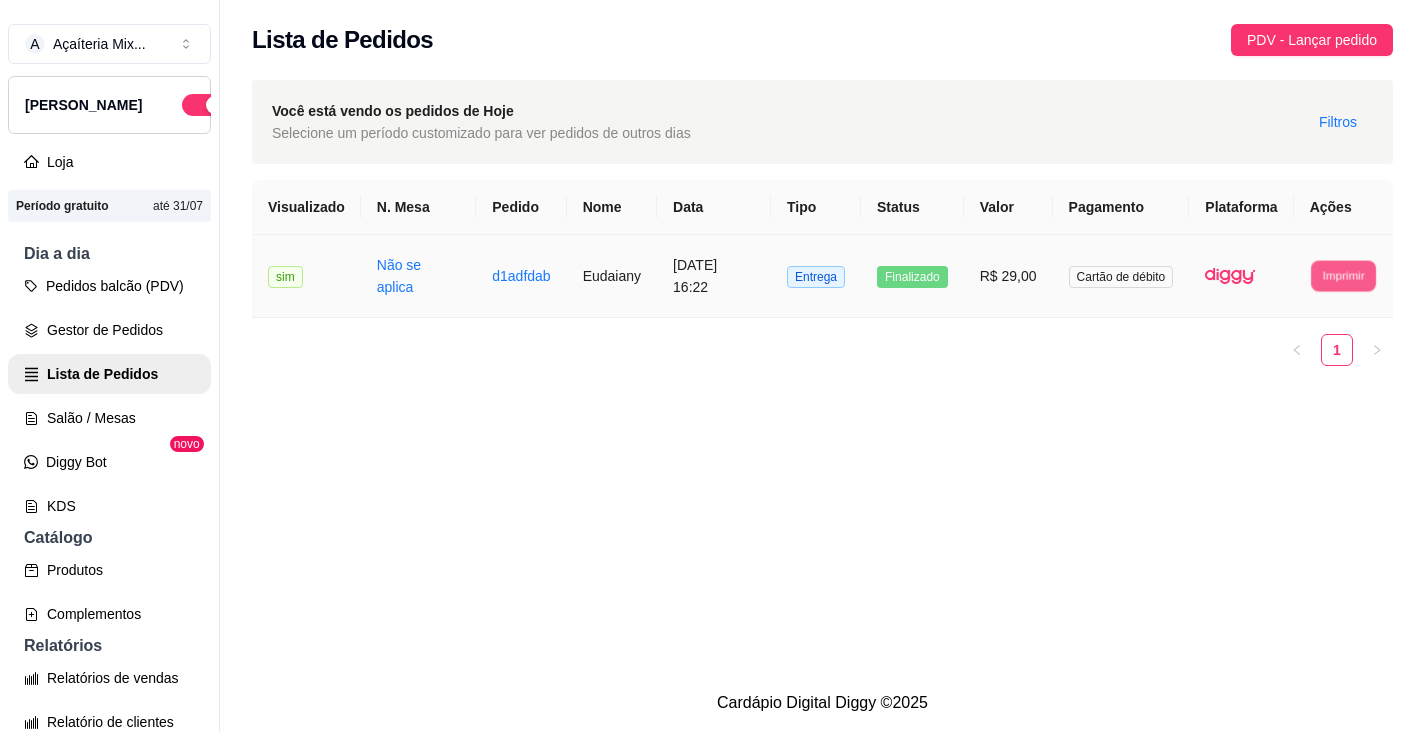 click on "Imprimir" at bounding box center (1343, 275) 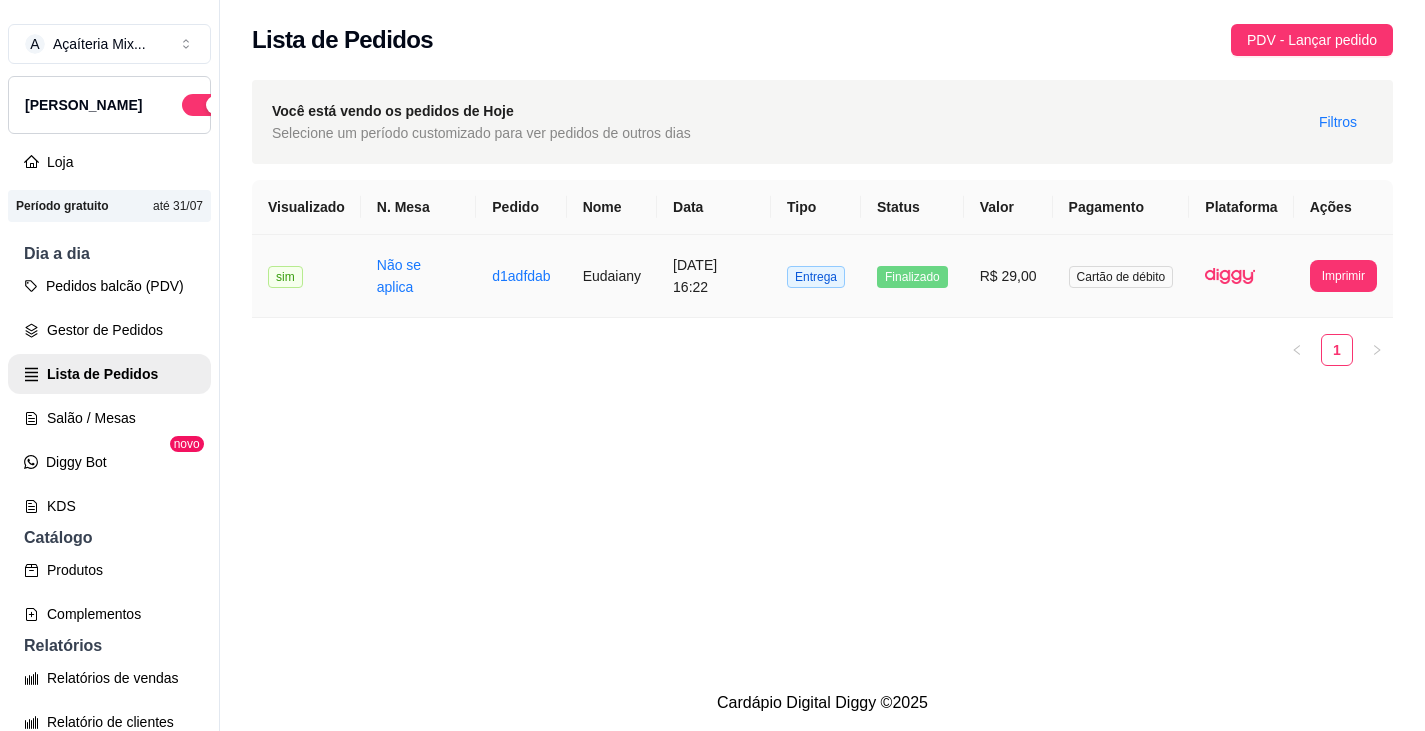click at bounding box center (1241, 276) 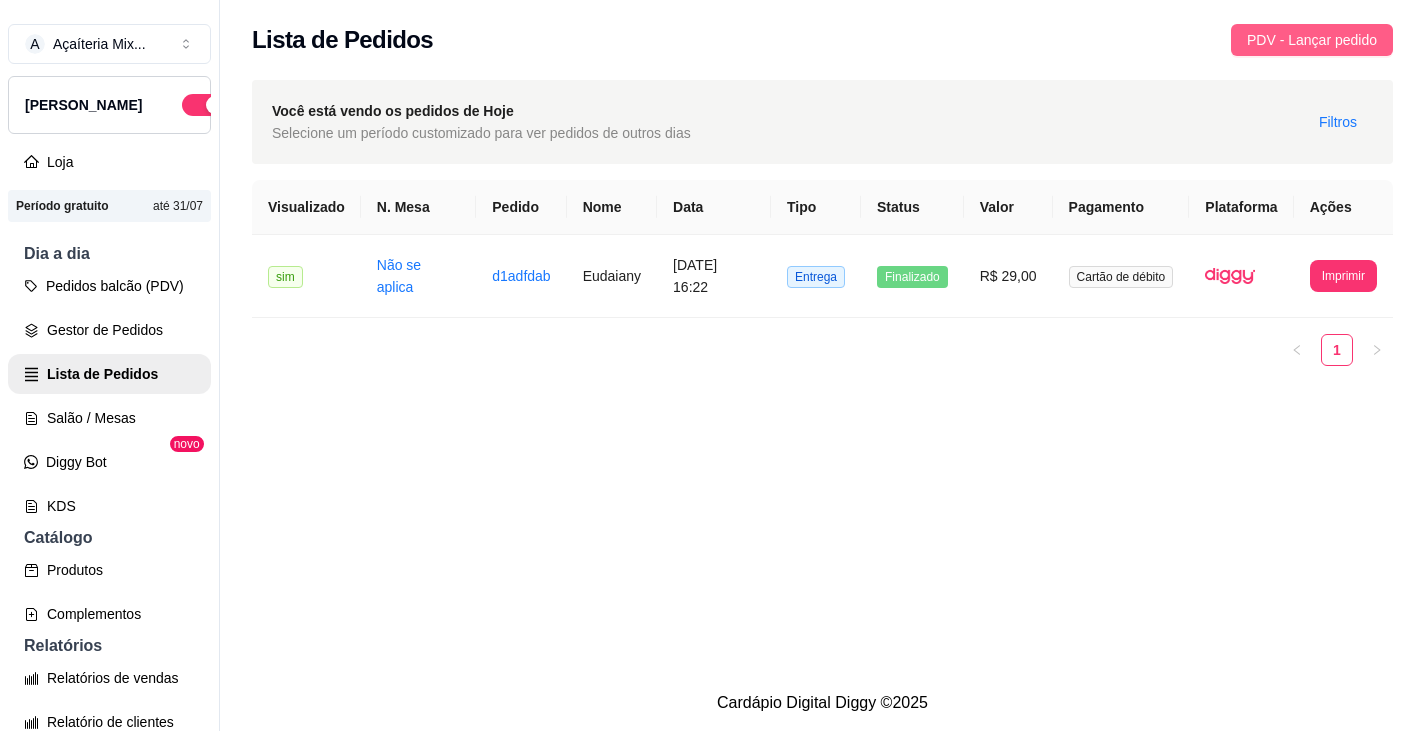 click on "PDV - Lançar pedido" at bounding box center [1312, 40] 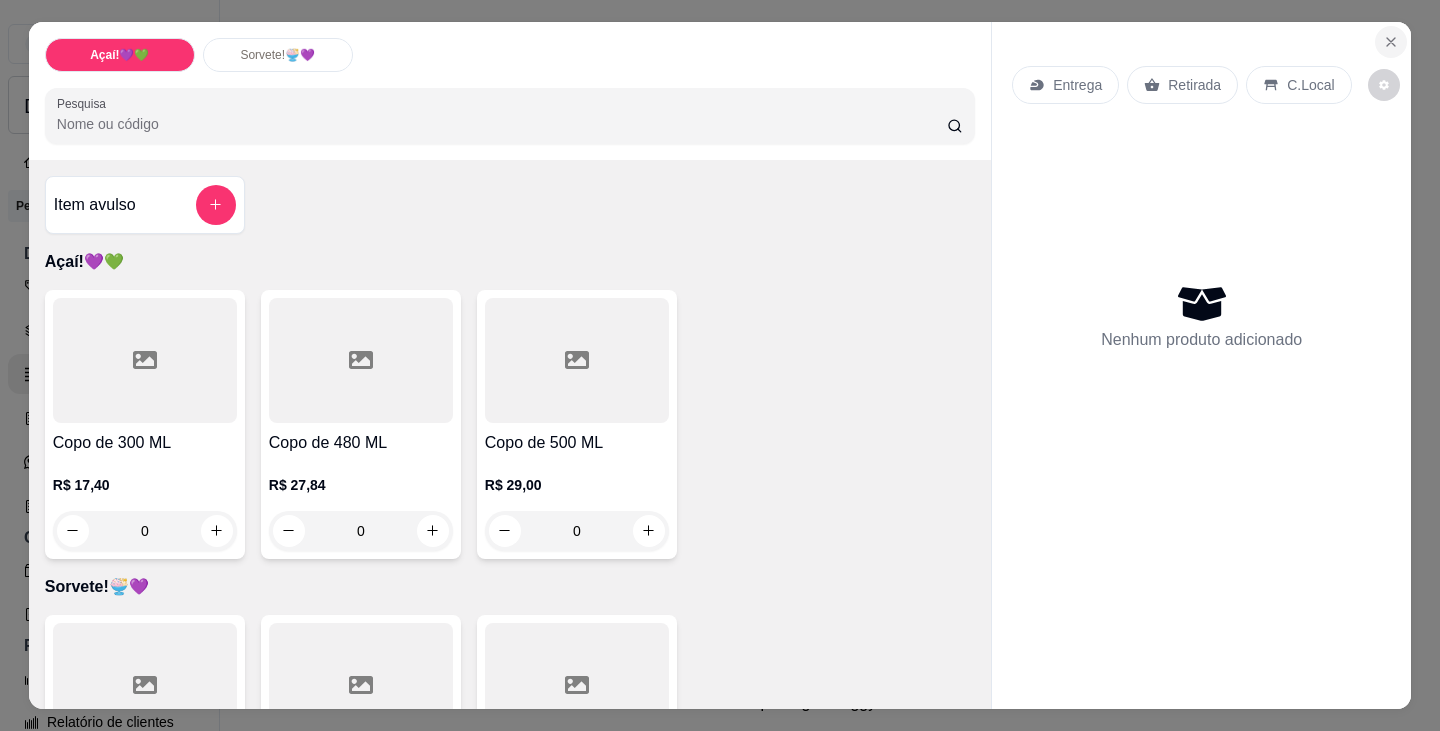 click 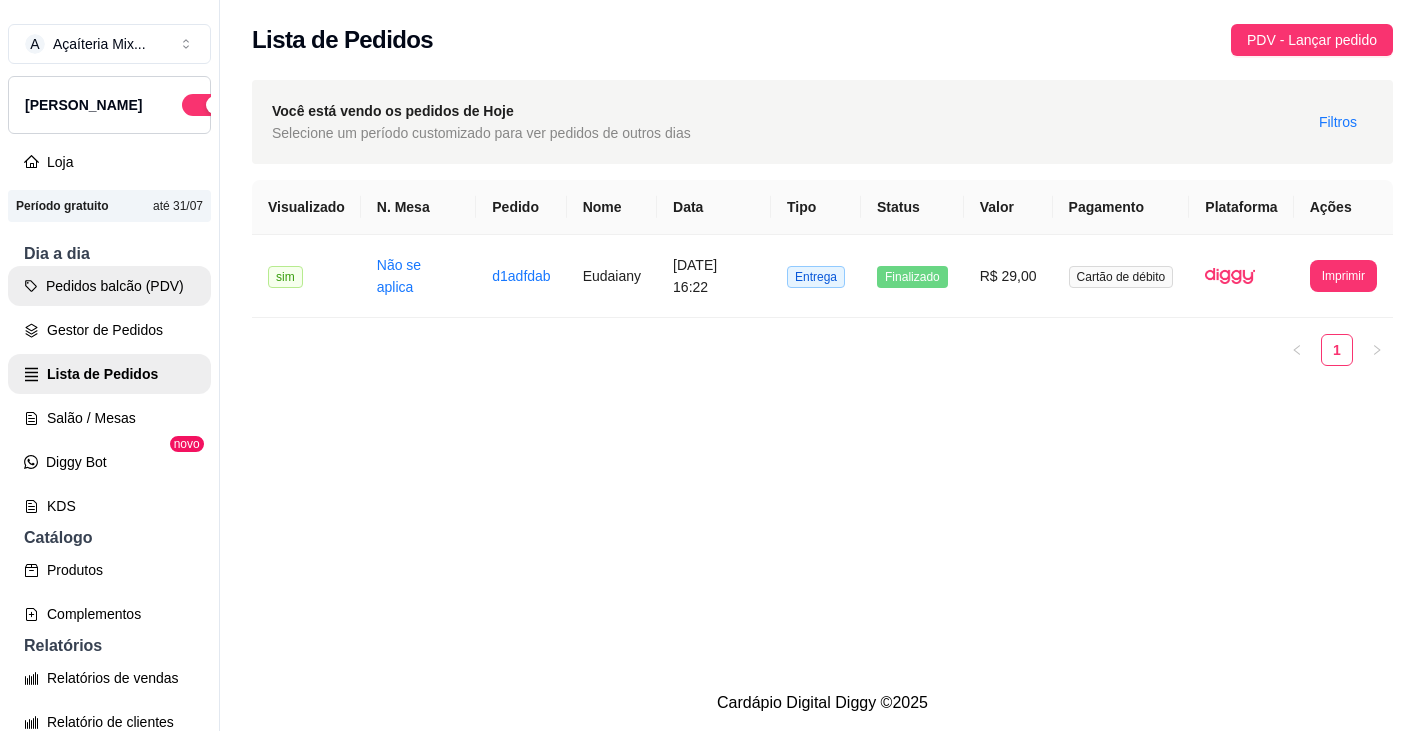 click on "Pedidos balcão (PDV)" at bounding box center [109, 286] 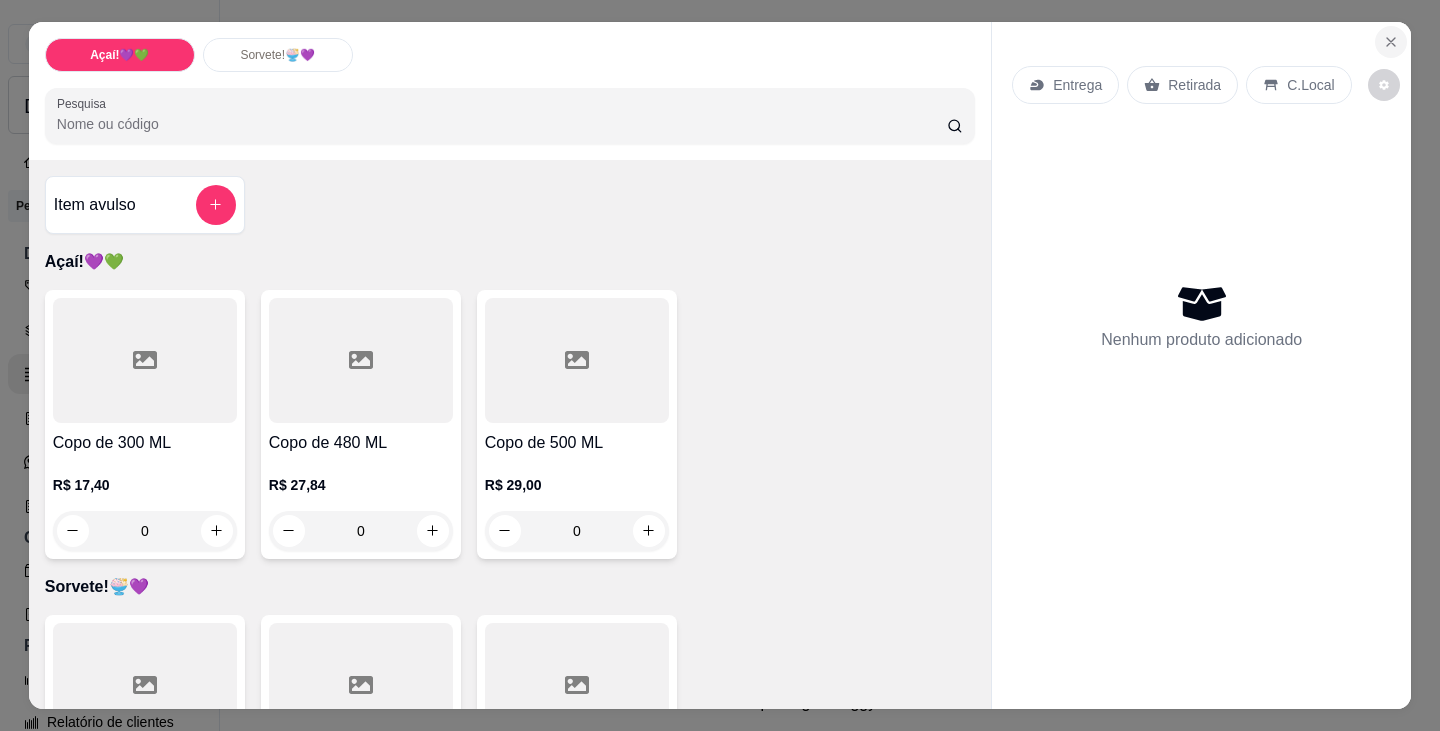 click at bounding box center (1391, 42) 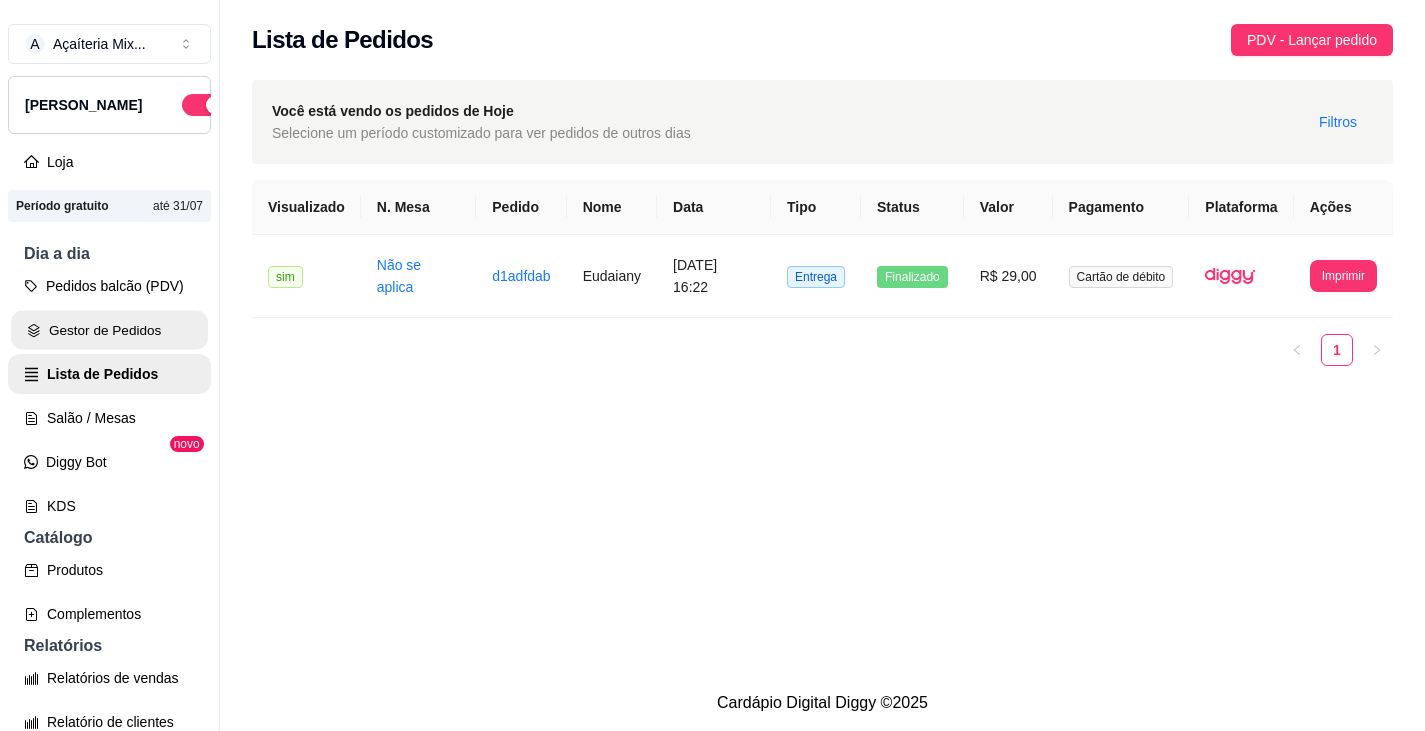 click on "Gestor de Pedidos" at bounding box center [109, 330] 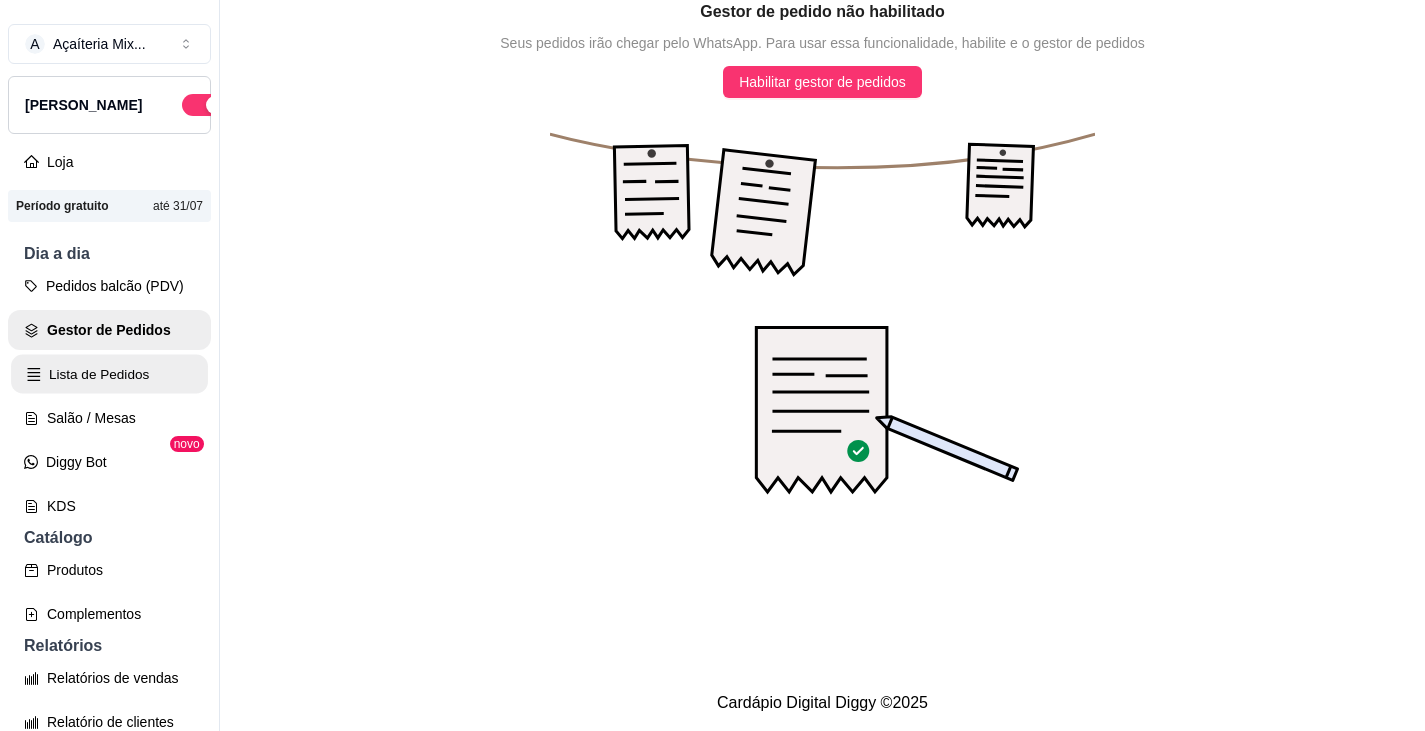 click on "Lista de Pedidos" at bounding box center (109, 374) 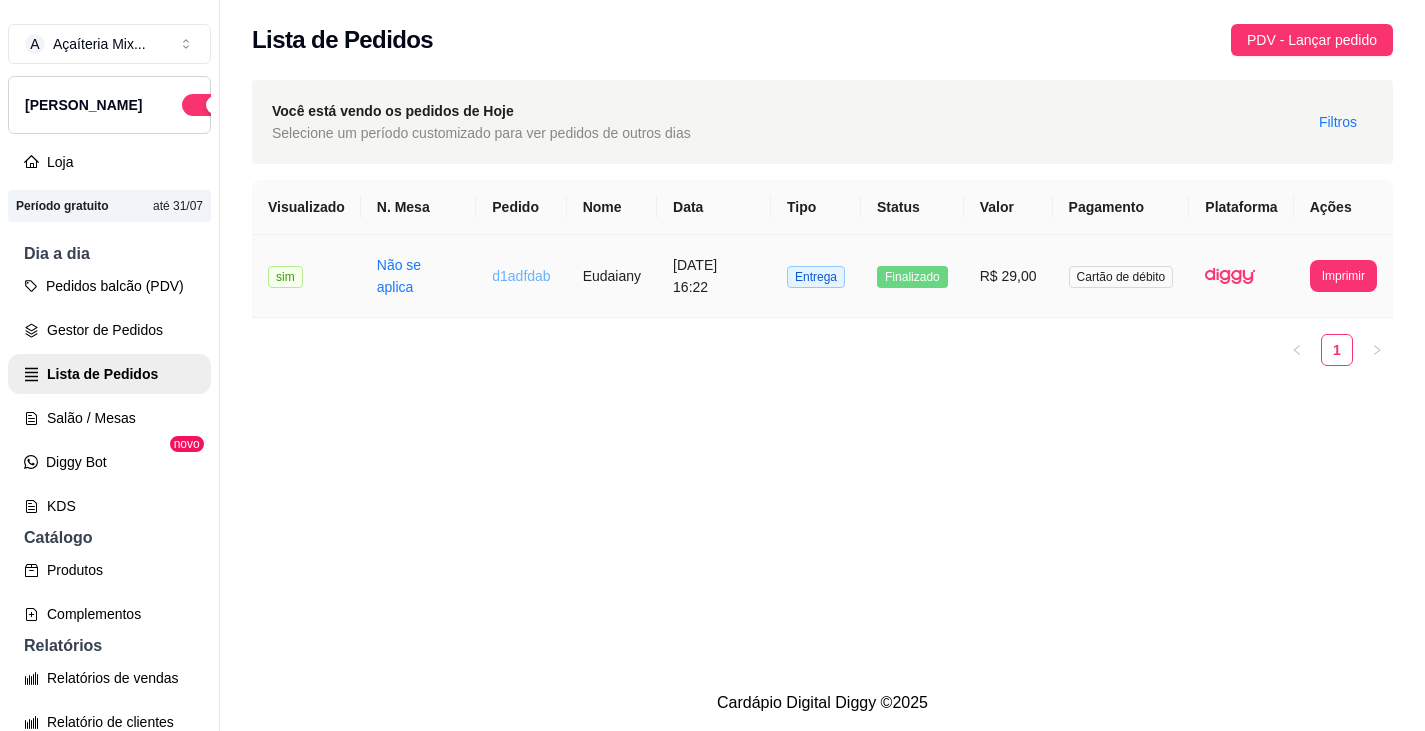 click on "d1adfdab" at bounding box center [521, 276] 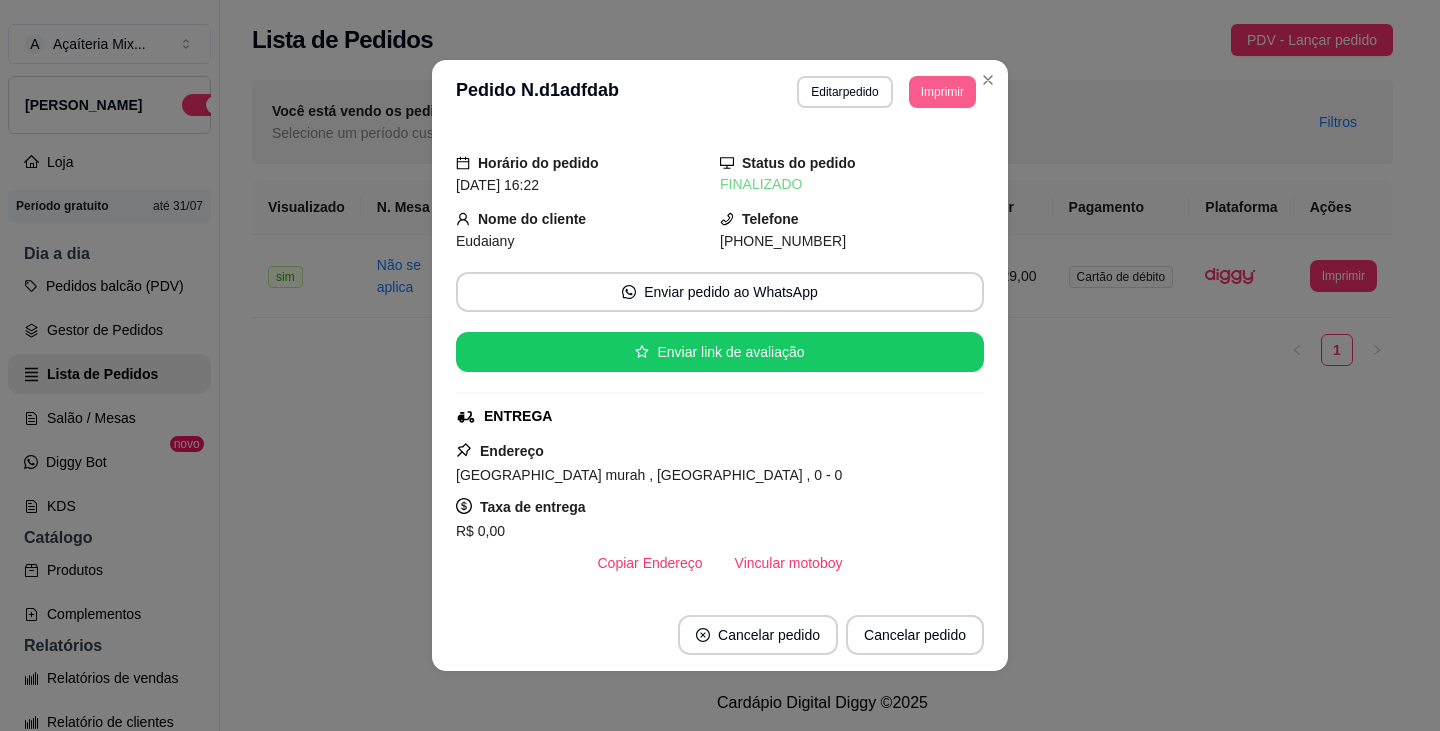 click on "Imprimir" at bounding box center [942, 92] 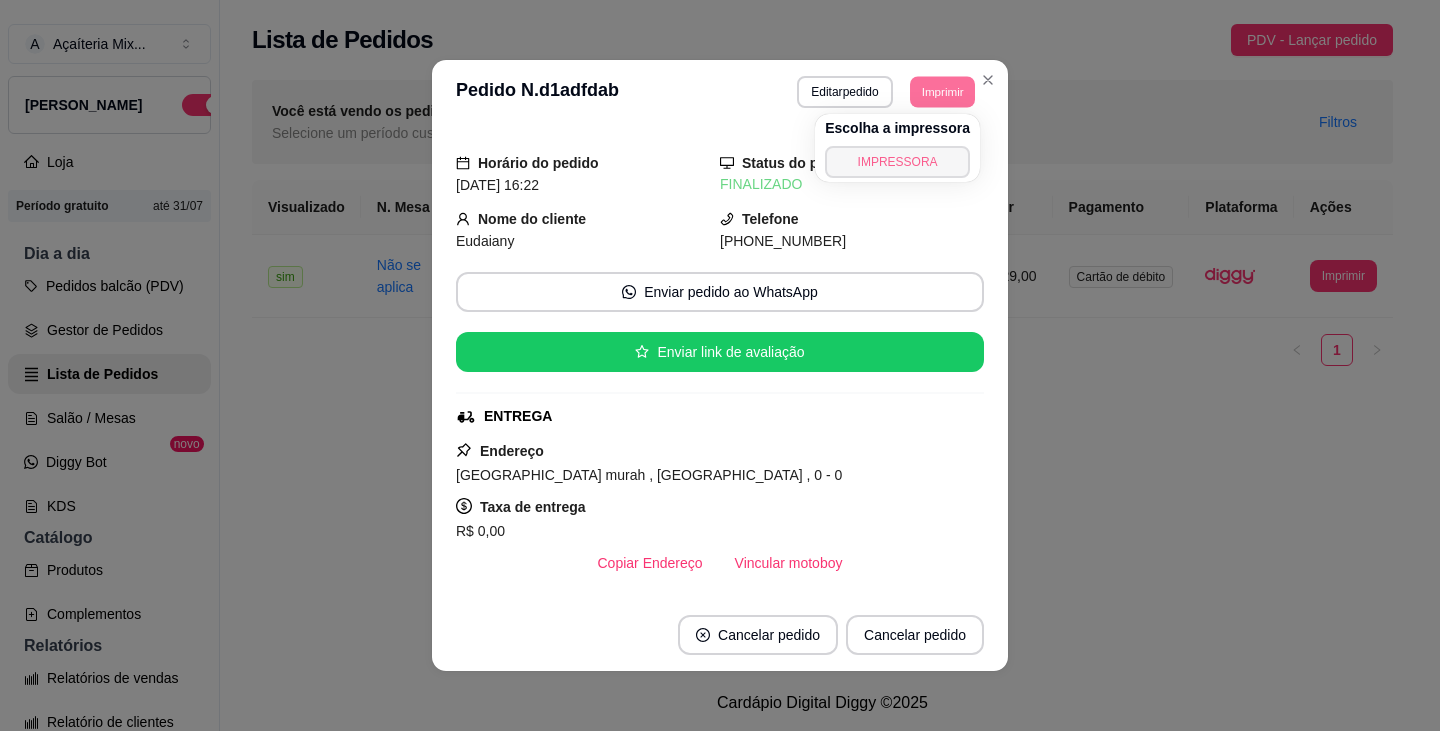 click on "IMPRESSORA" at bounding box center (897, 162) 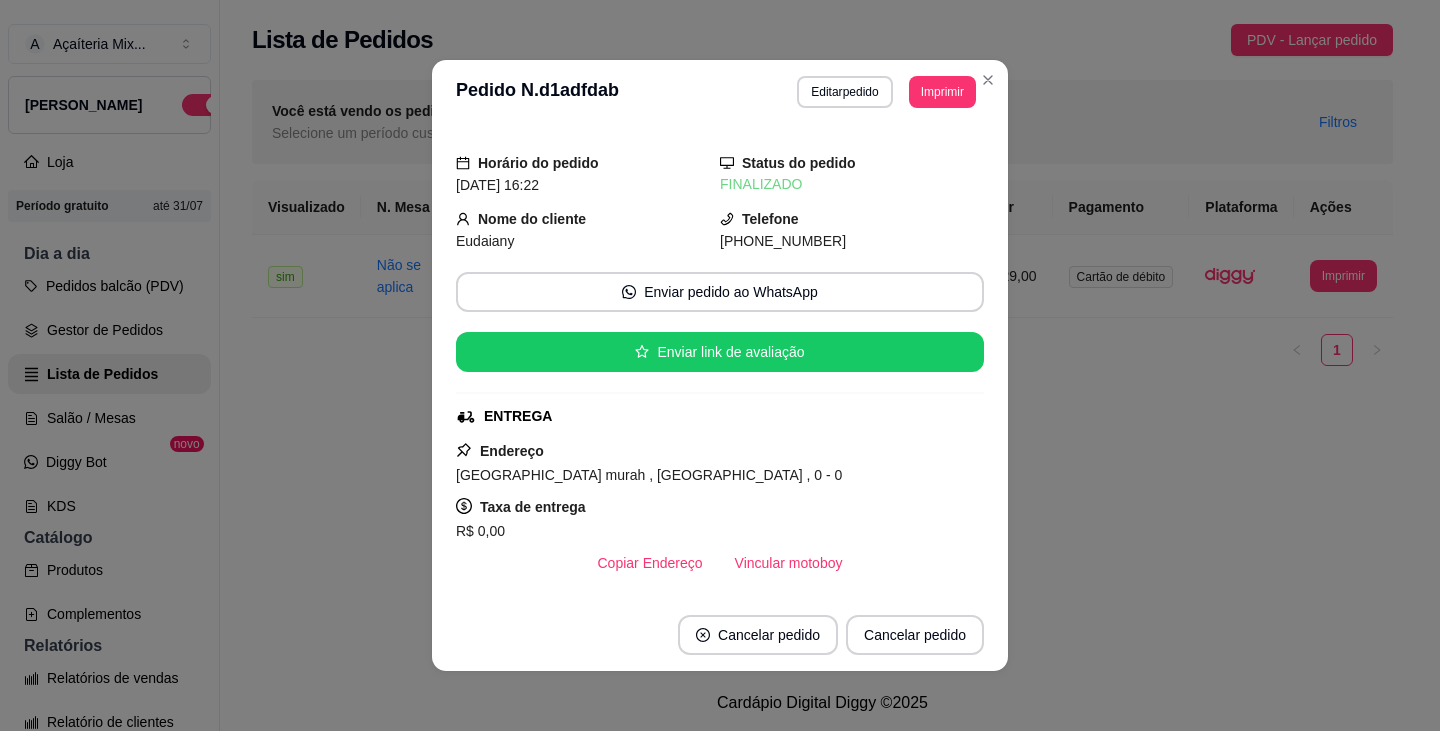 click on "**********" at bounding box center [720, 92] 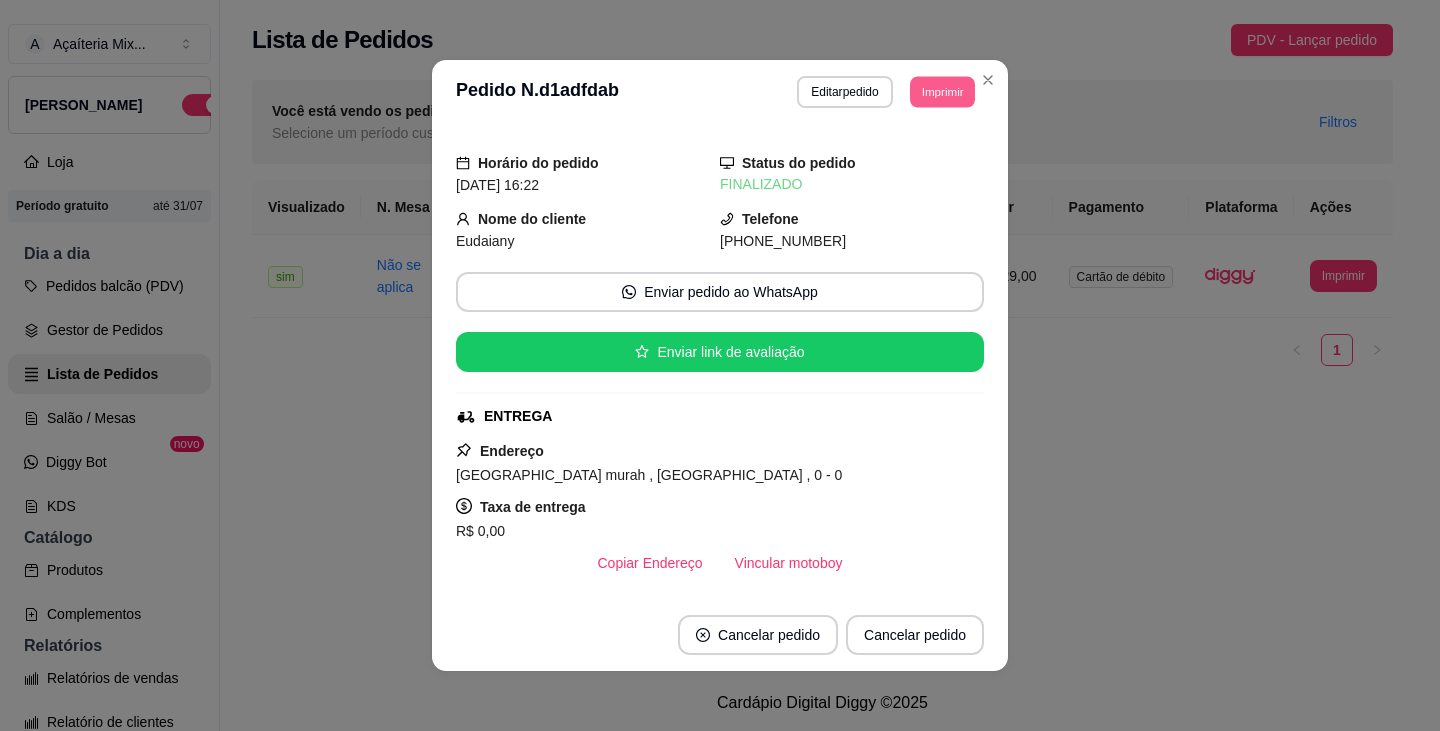 click on "Imprimir" at bounding box center (942, 91) 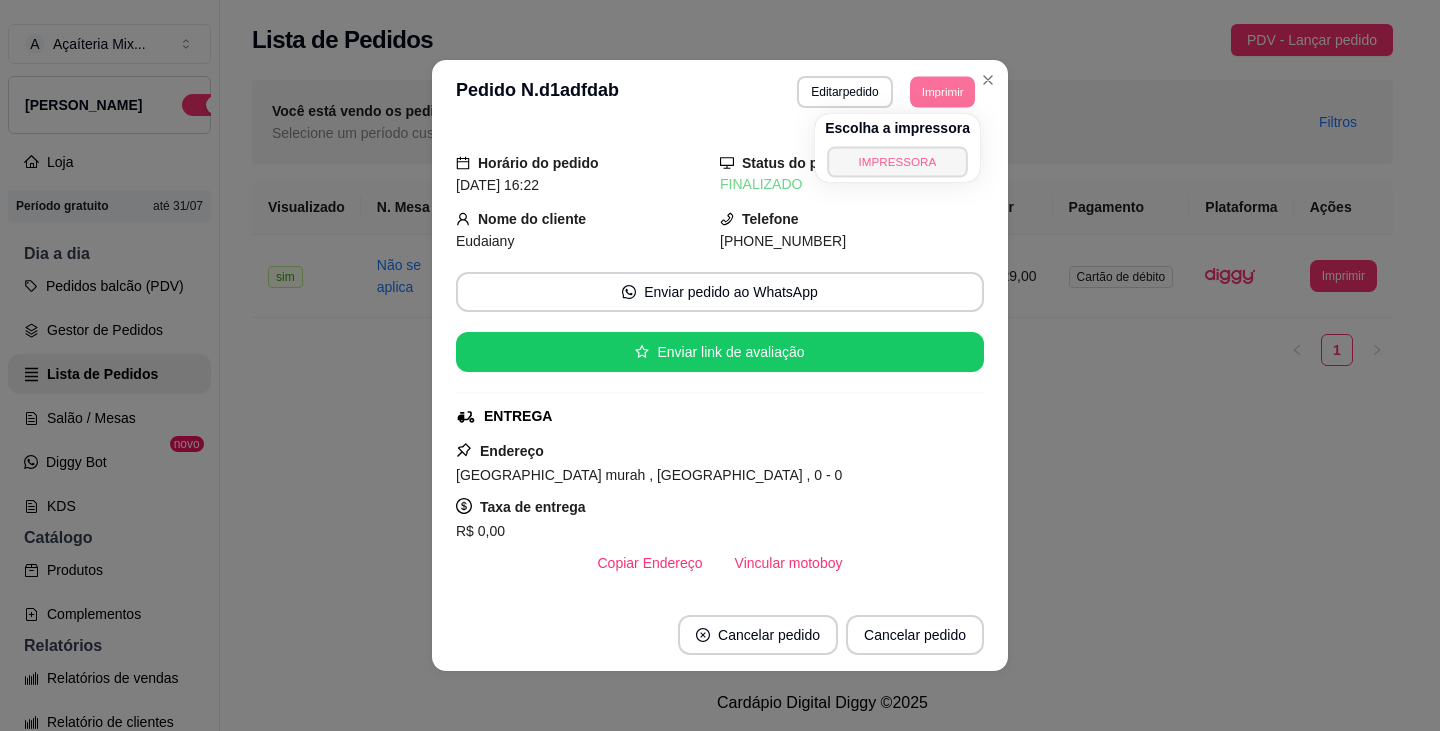 click on "IMPRESSORA" at bounding box center (897, 161) 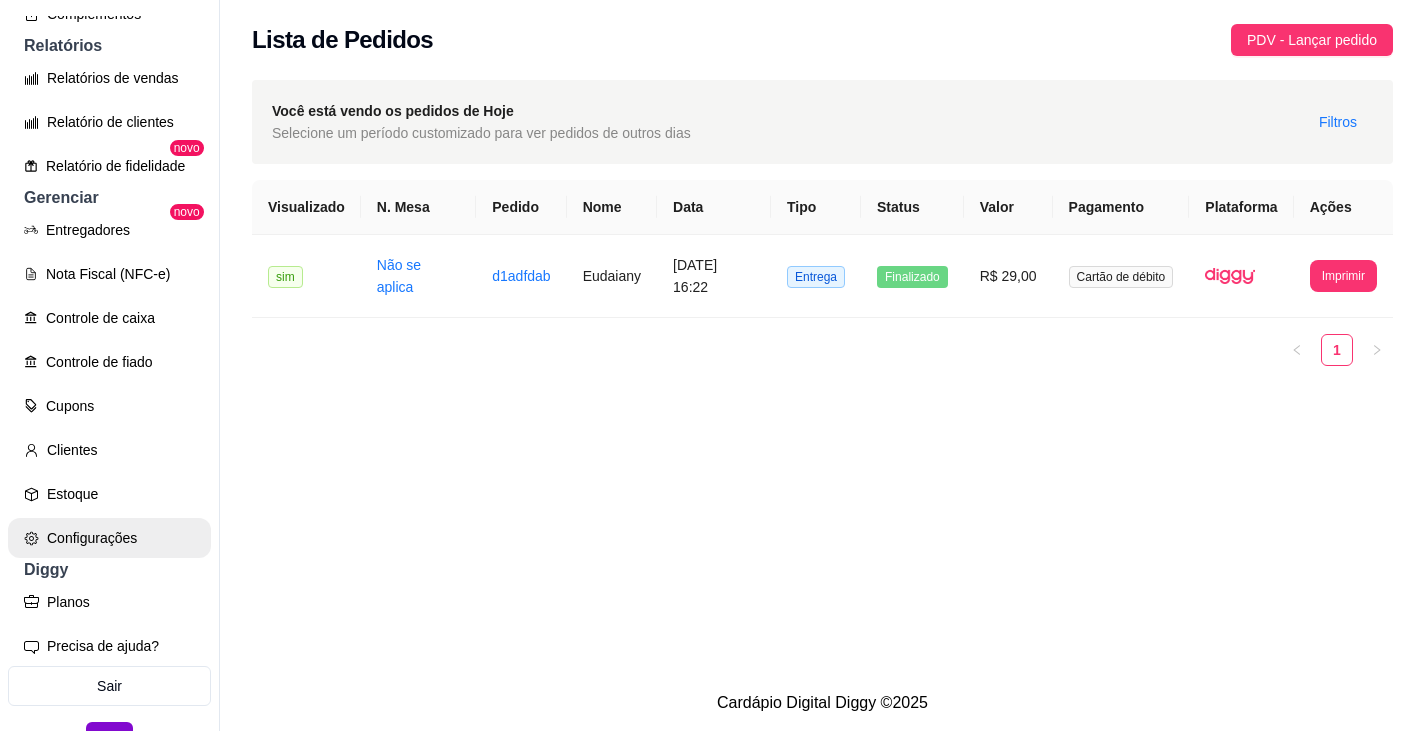 scroll, scrollTop: 639, scrollLeft: 0, axis: vertical 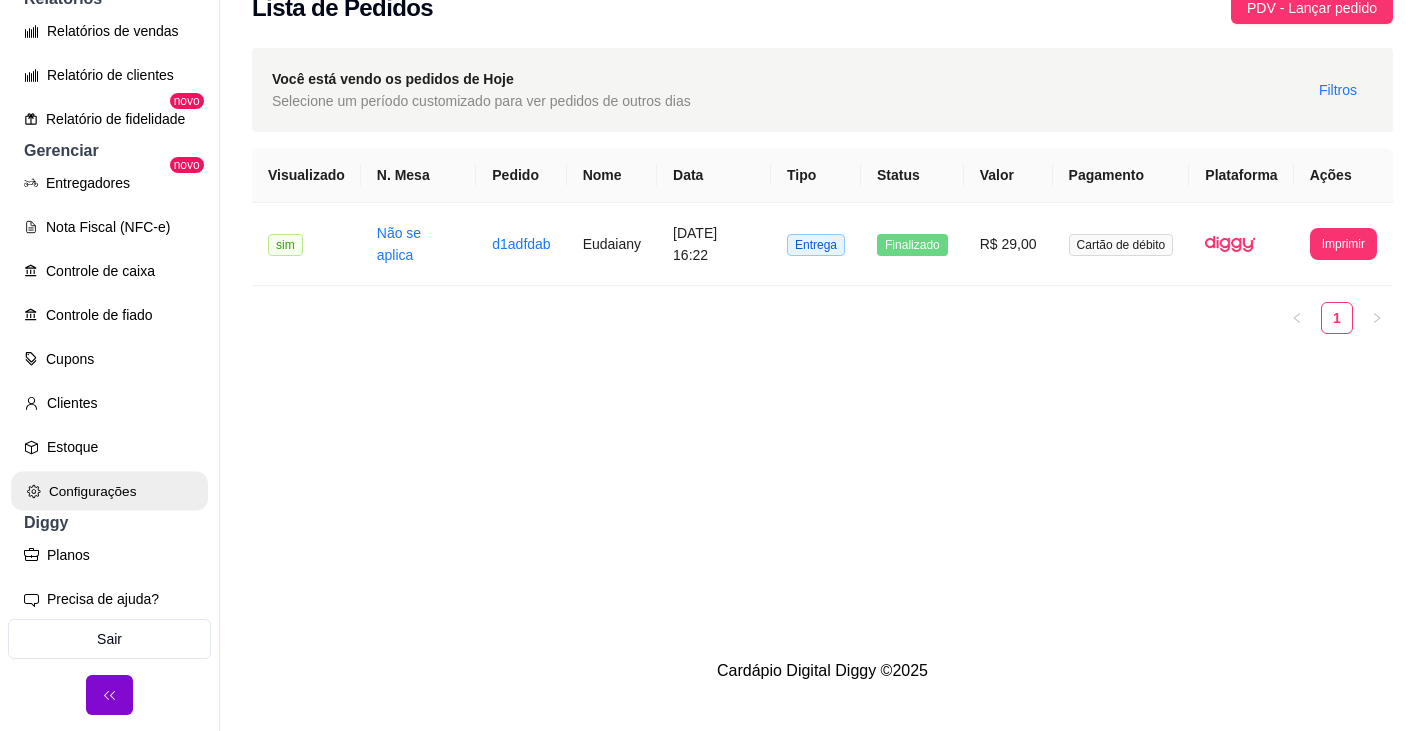 click on "Configurações" at bounding box center [109, 491] 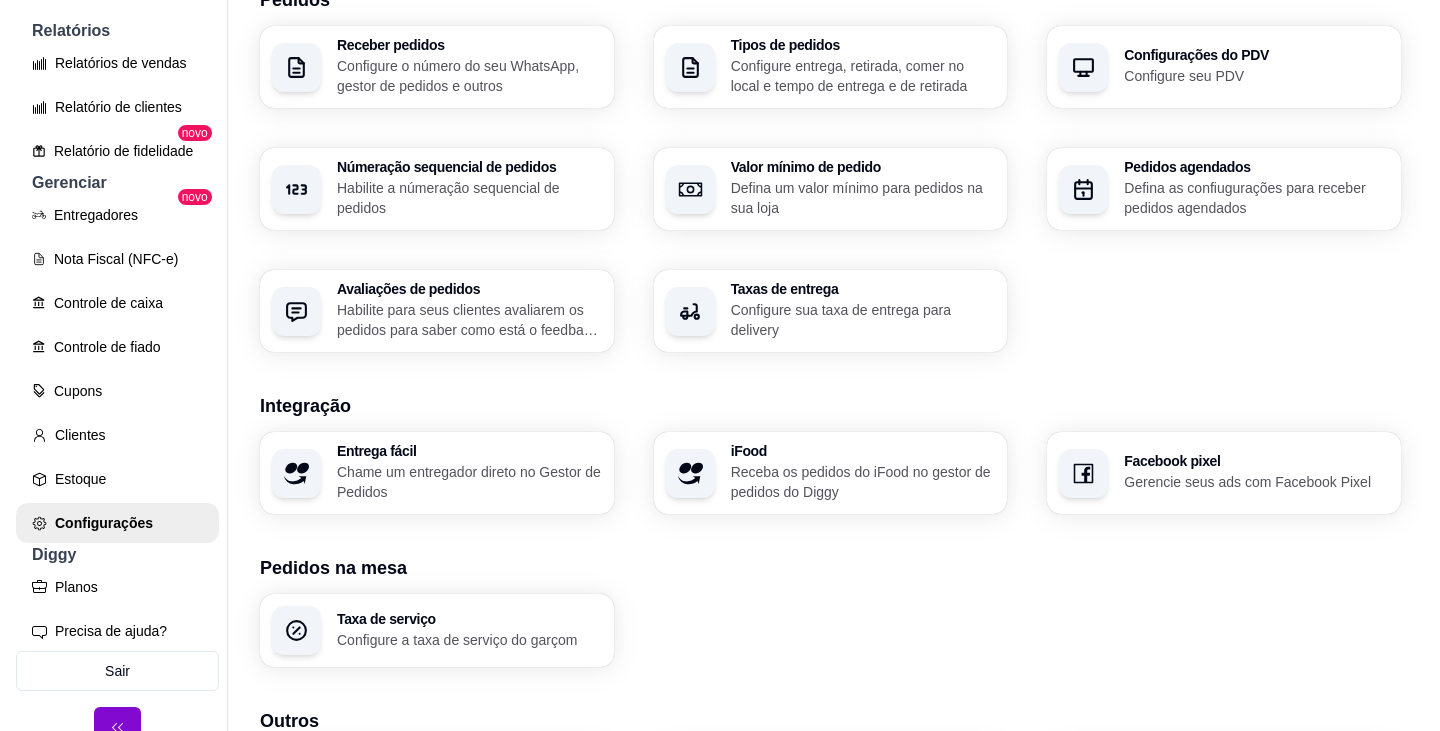 scroll, scrollTop: 693, scrollLeft: 0, axis: vertical 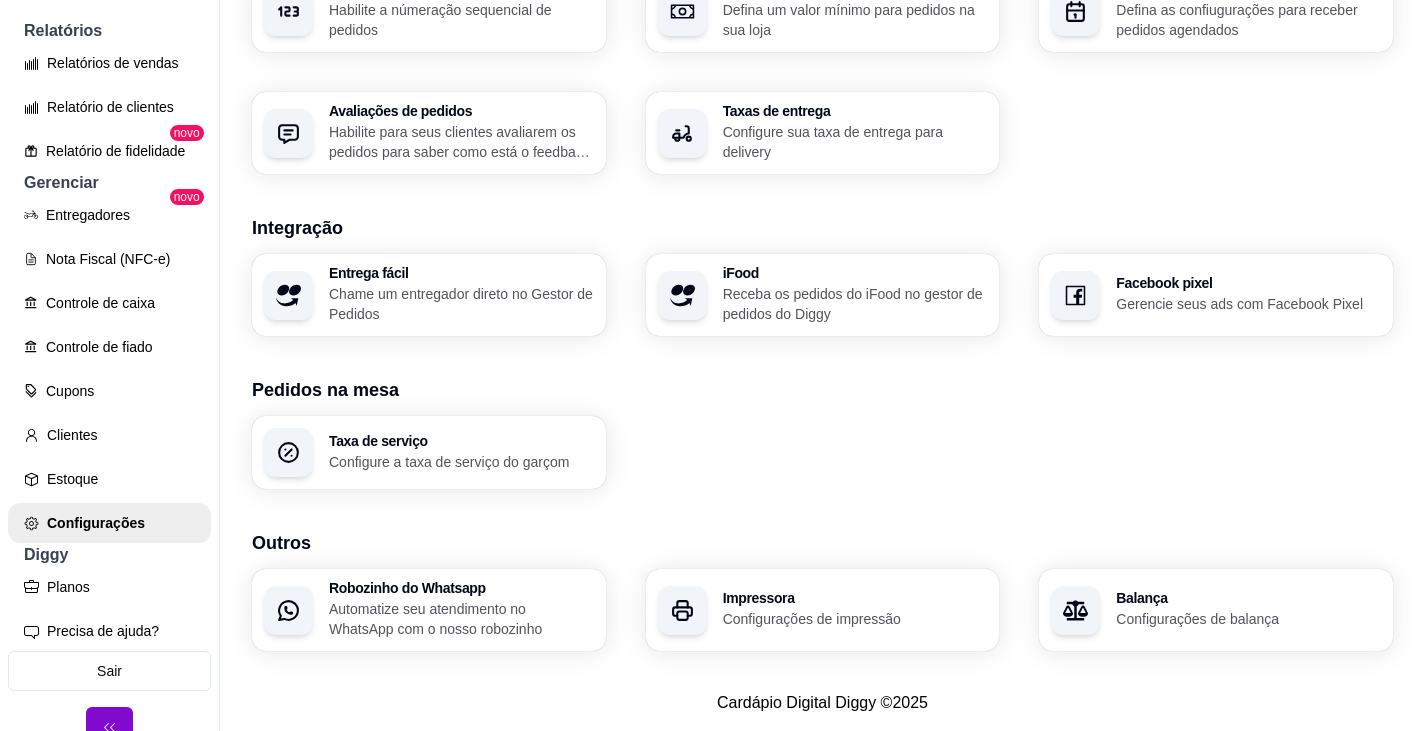 click on "Configurações de impressão" at bounding box center [855, 619] 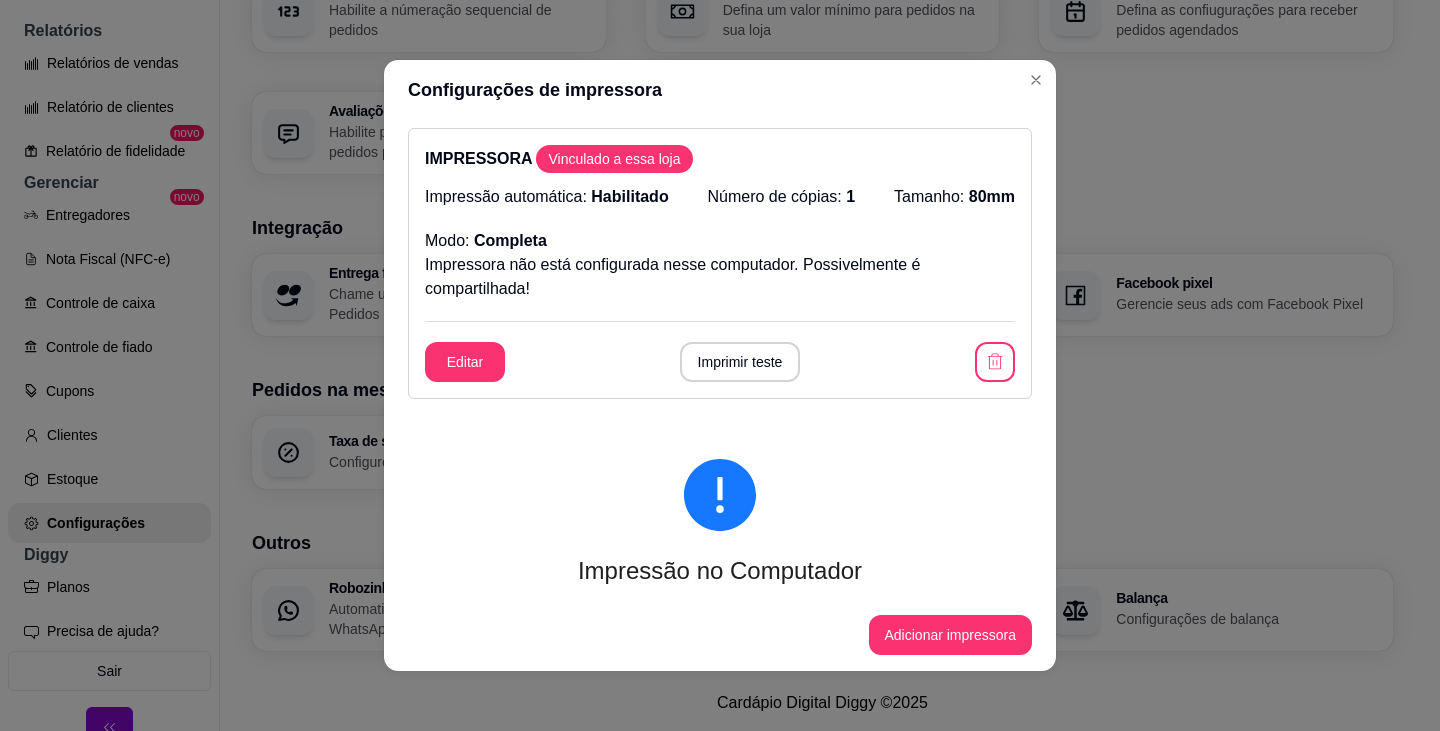 click on "IMPRESSORA   Vinculado a essa loja" at bounding box center (720, 159) 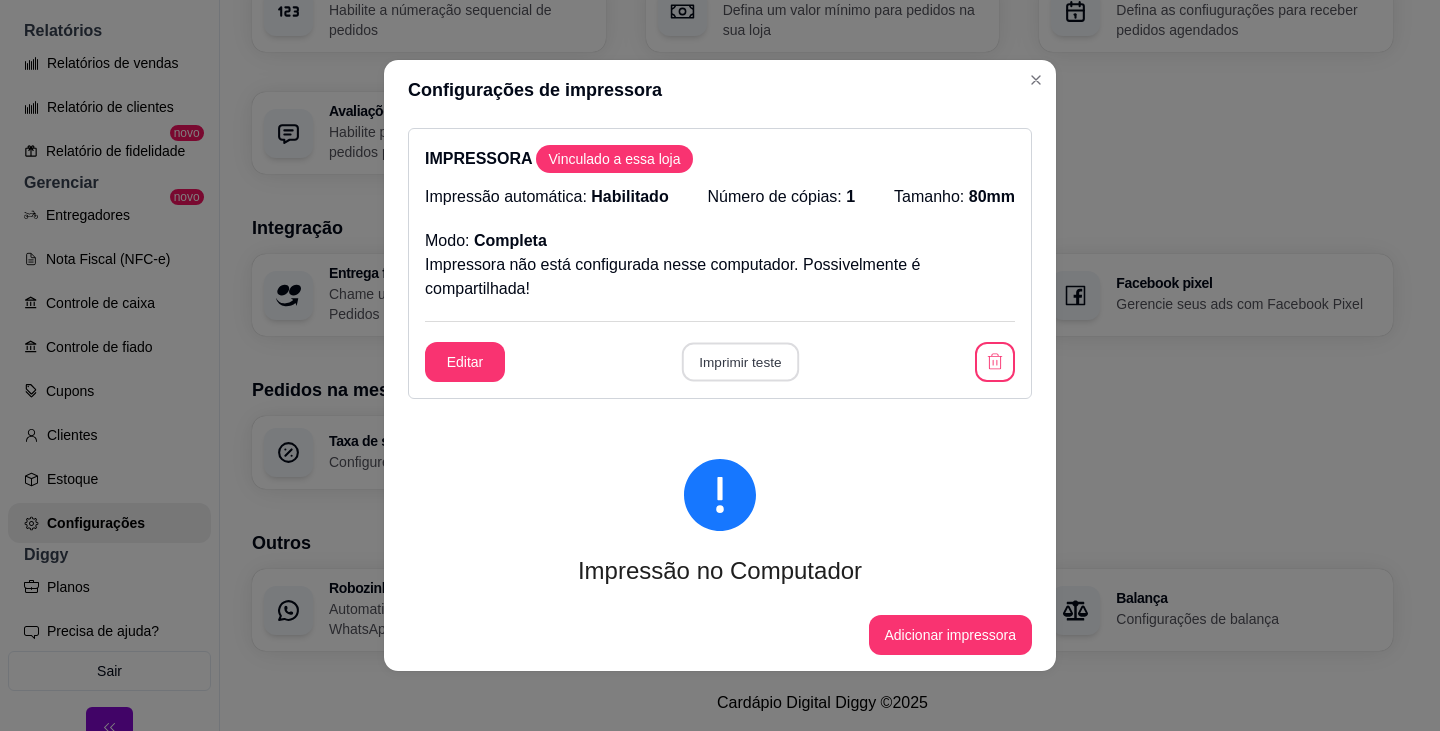 click on "Imprimir teste" at bounding box center (739, 362) 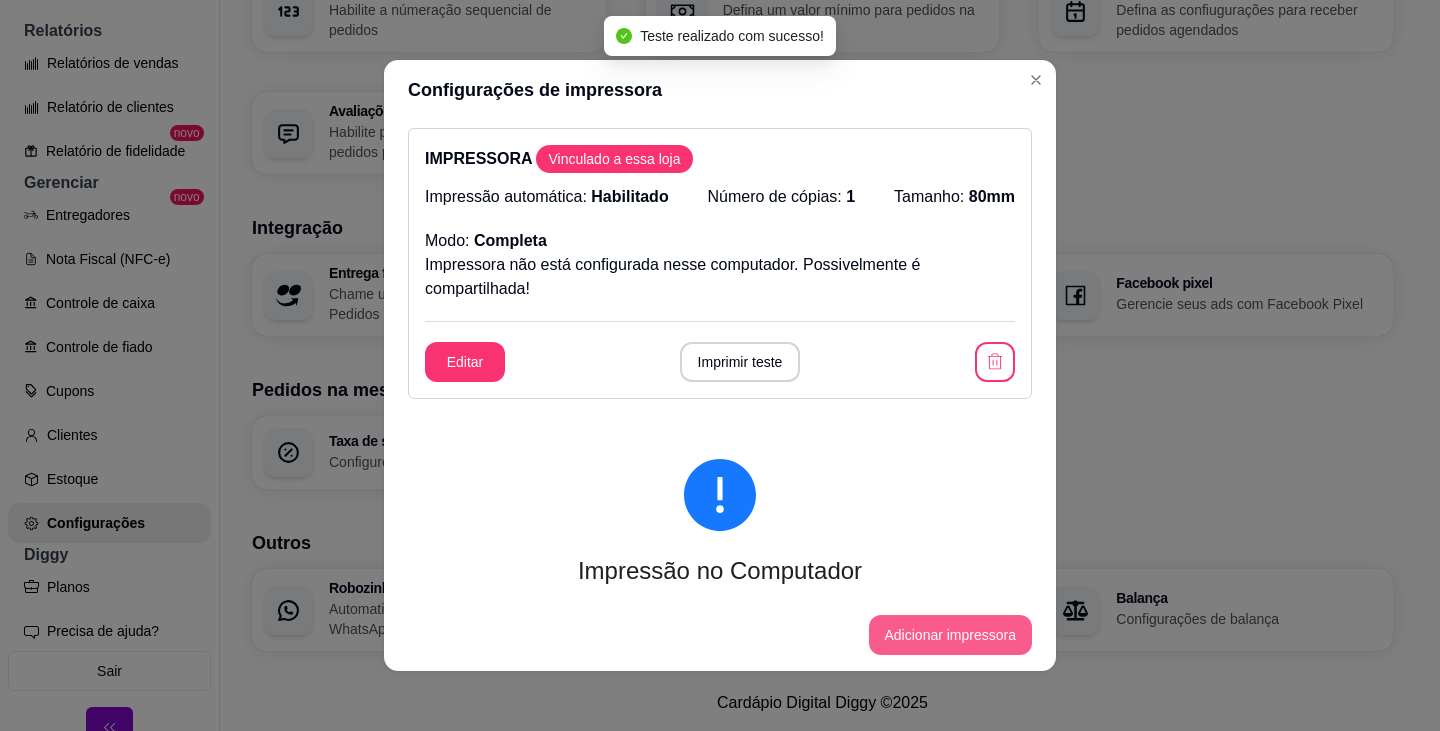 click on "Adicionar impressora" at bounding box center (951, 635) 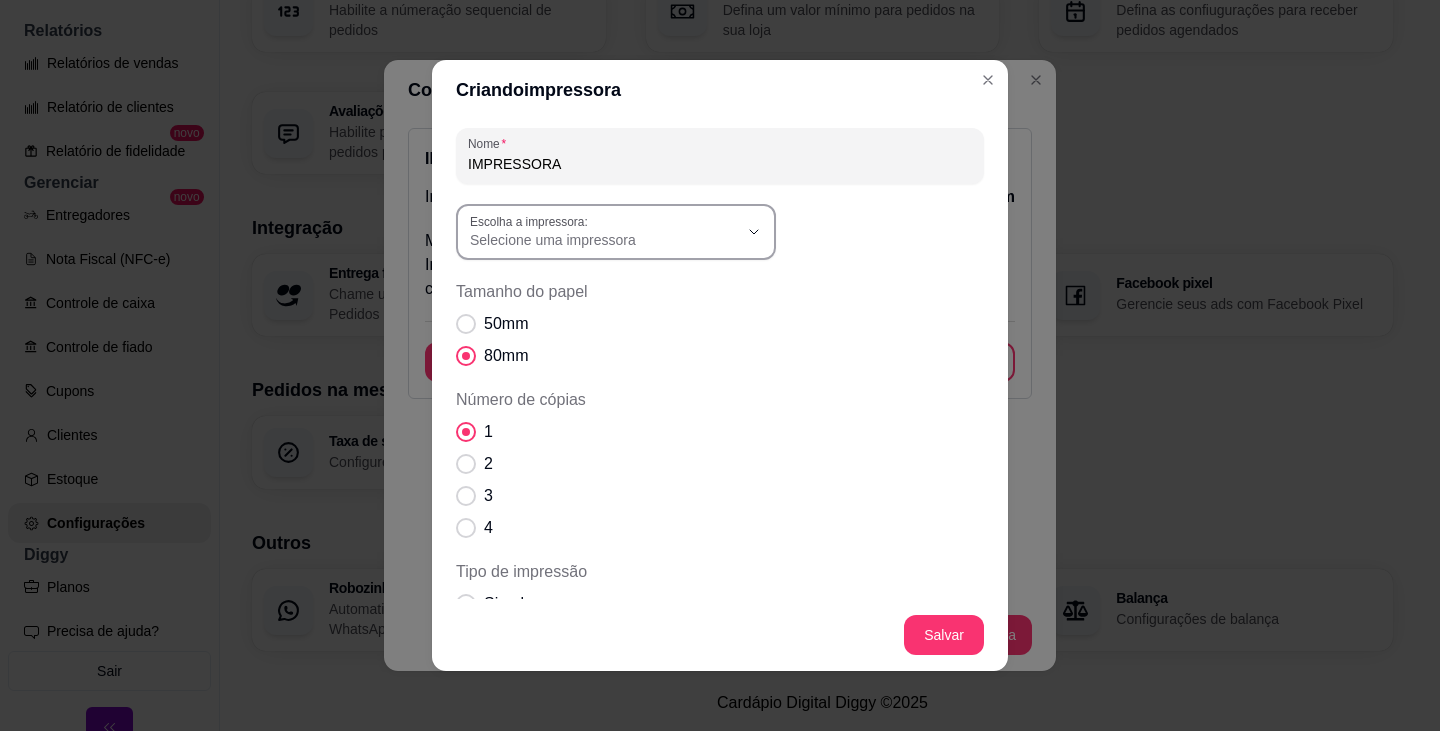 click on "Selecione uma impressora" at bounding box center (604, 240) 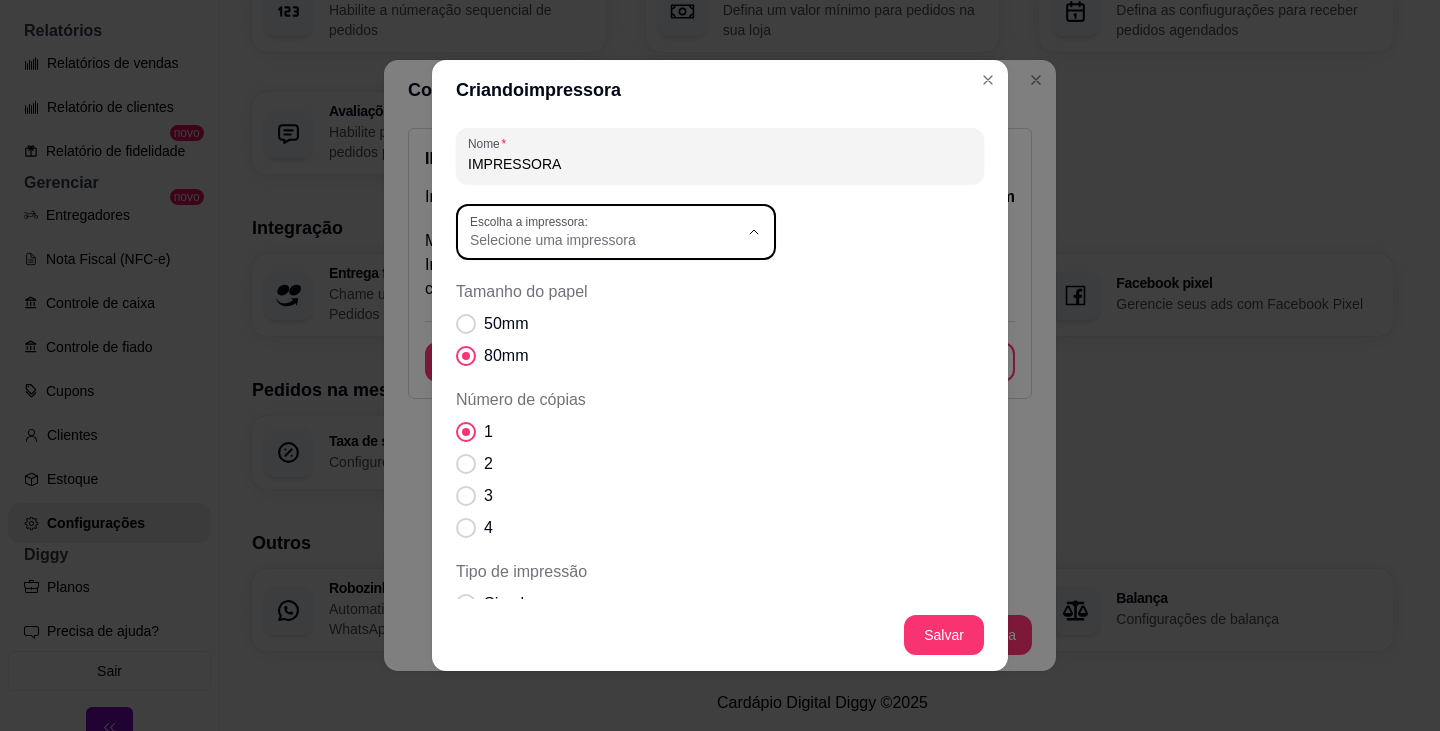 click on "POS80 Printer" at bounding box center [598, 385] 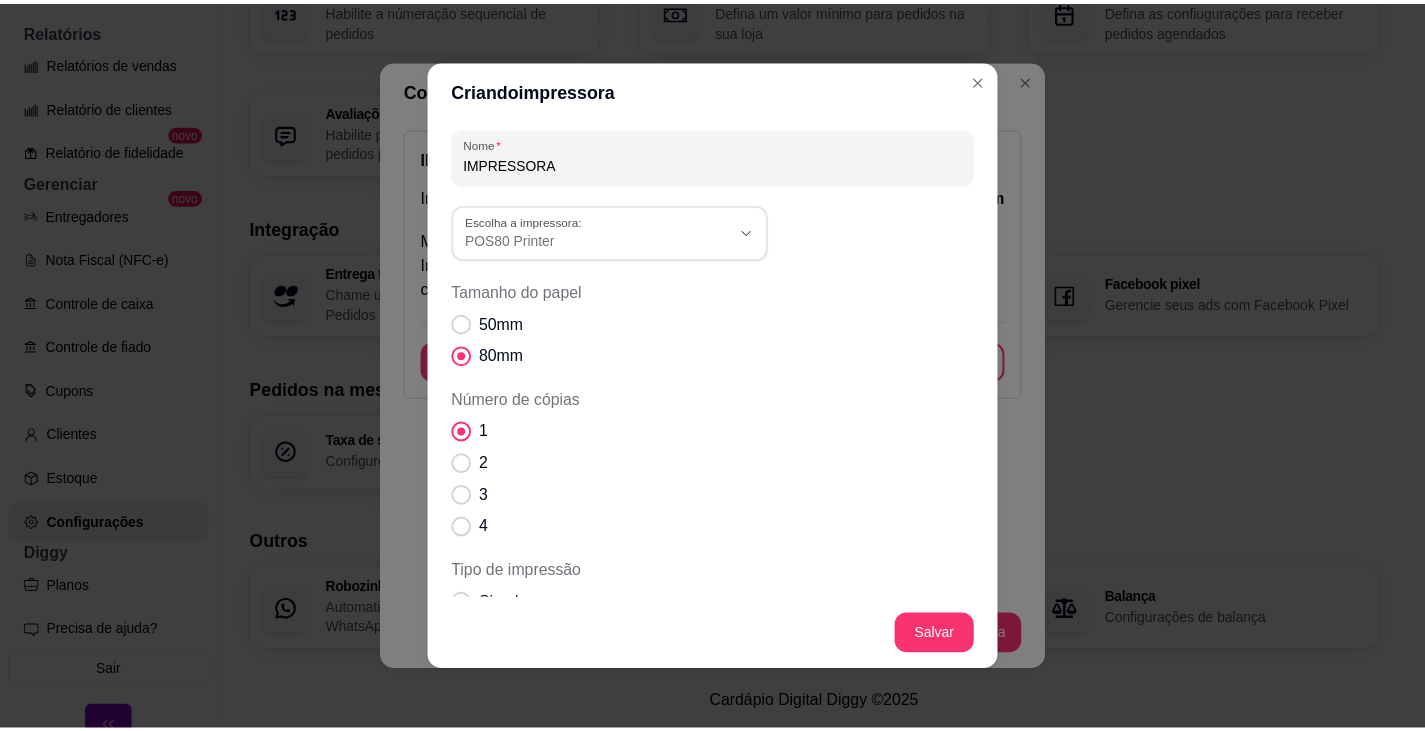 scroll, scrollTop: 19, scrollLeft: 0, axis: vertical 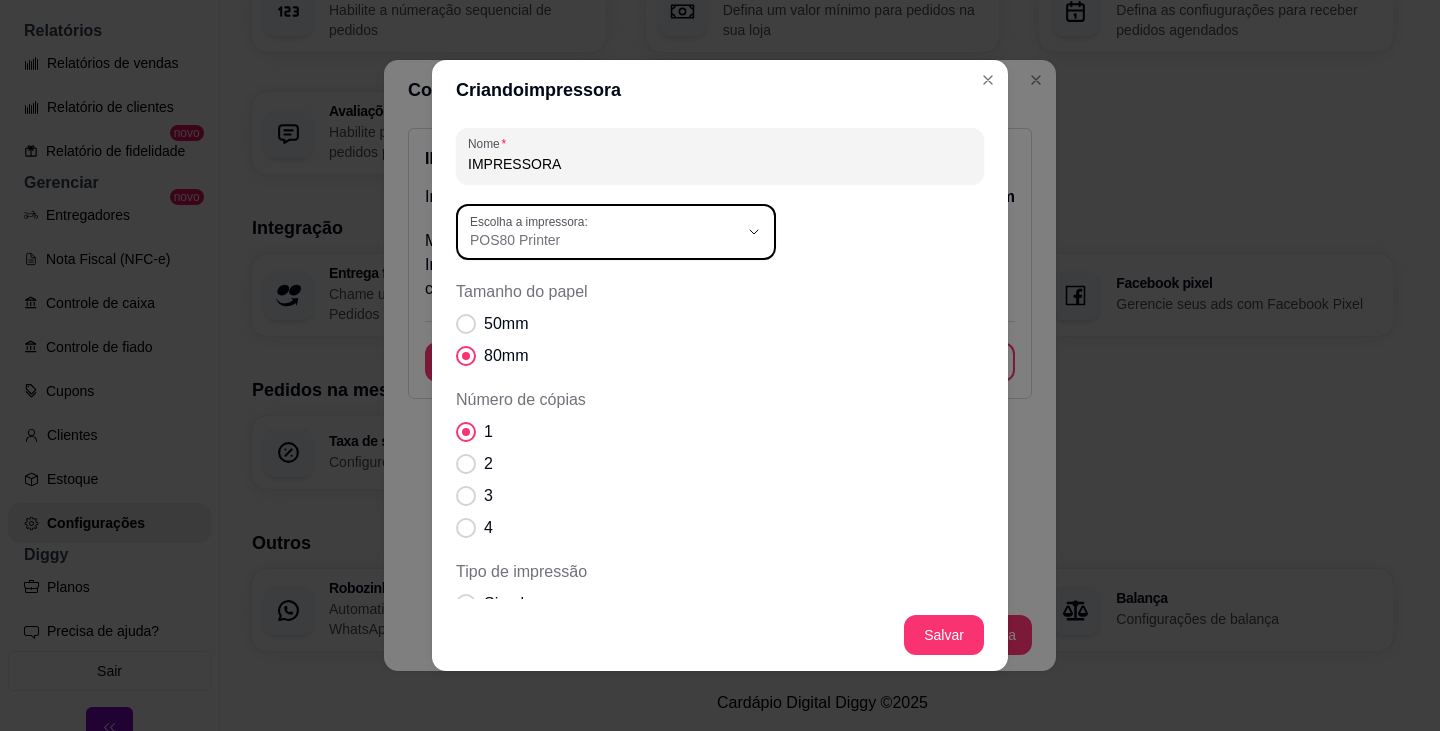 click on "Salvar" at bounding box center (720, 635) 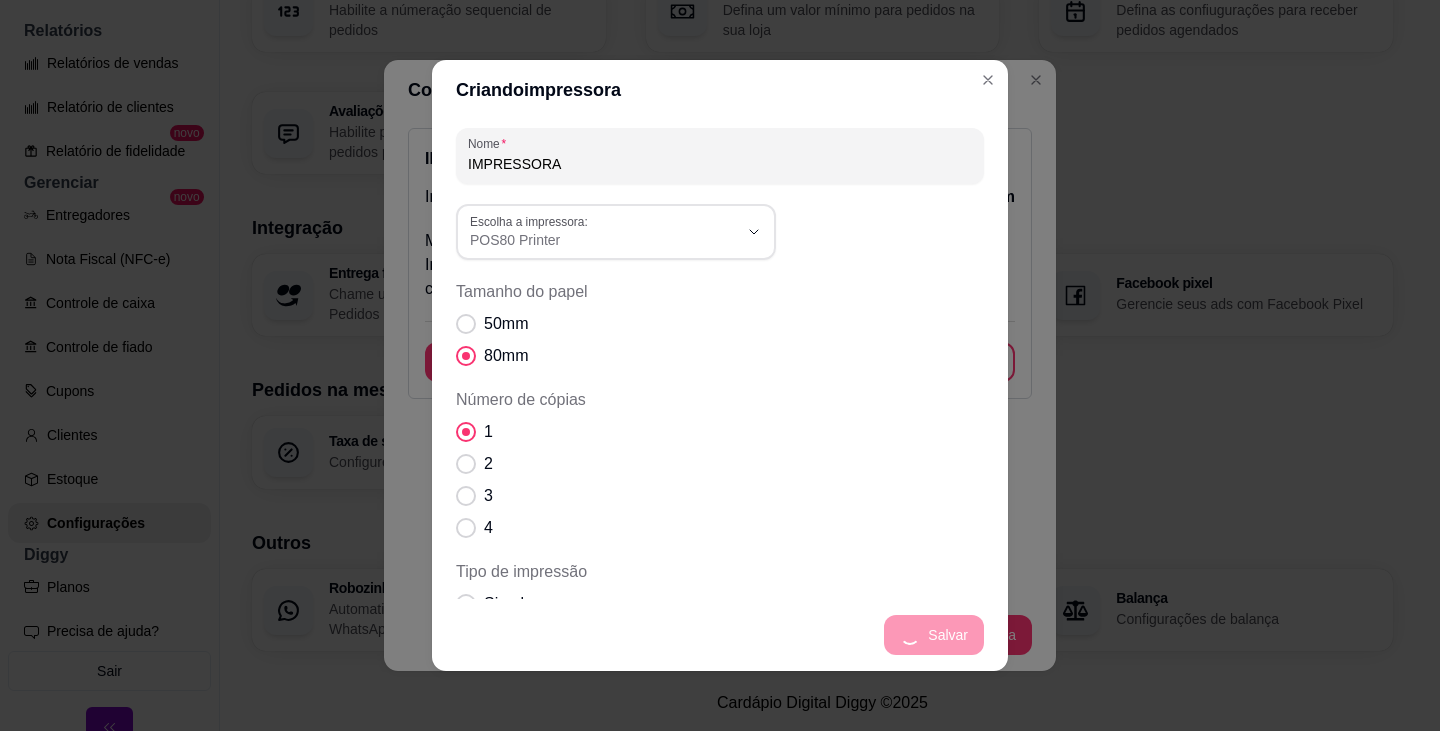 click on "Salvar" at bounding box center [720, 635] 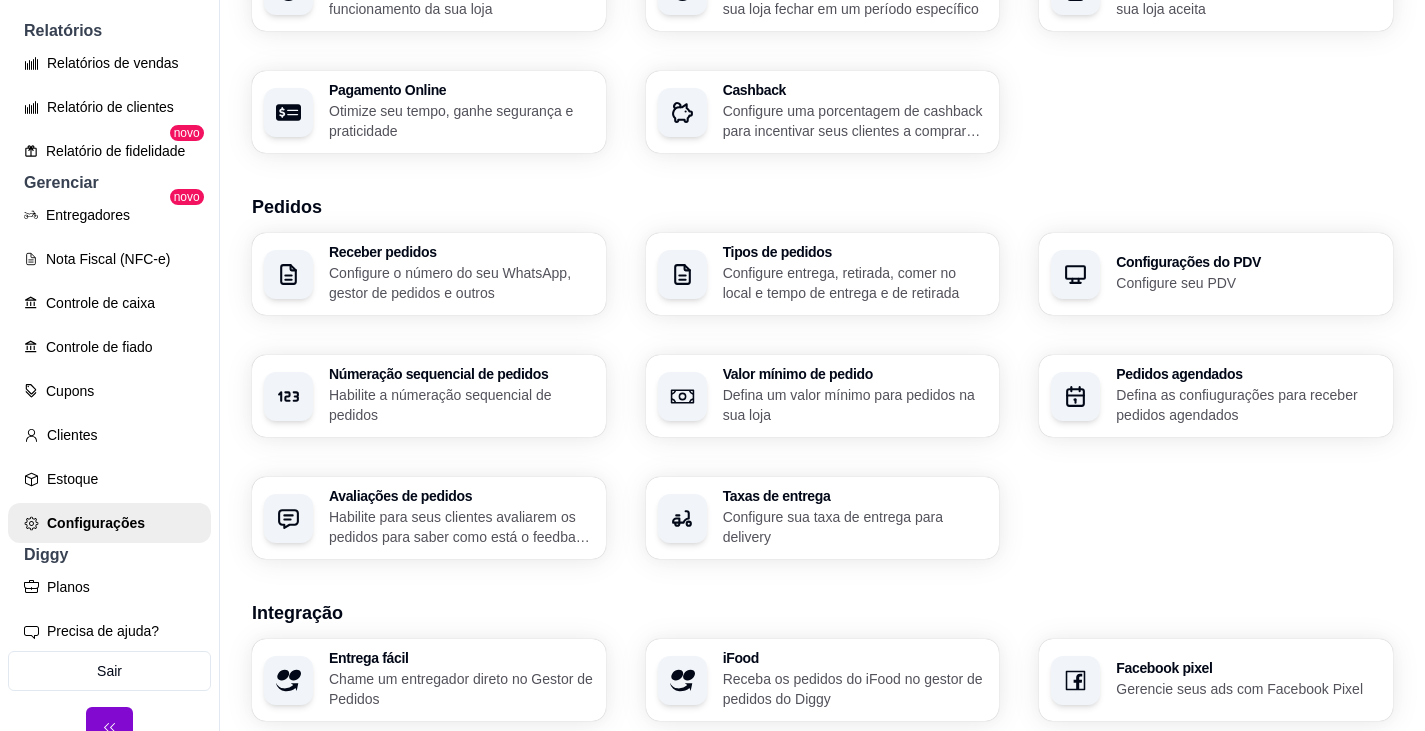 scroll, scrollTop: 193, scrollLeft: 0, axis: vertical 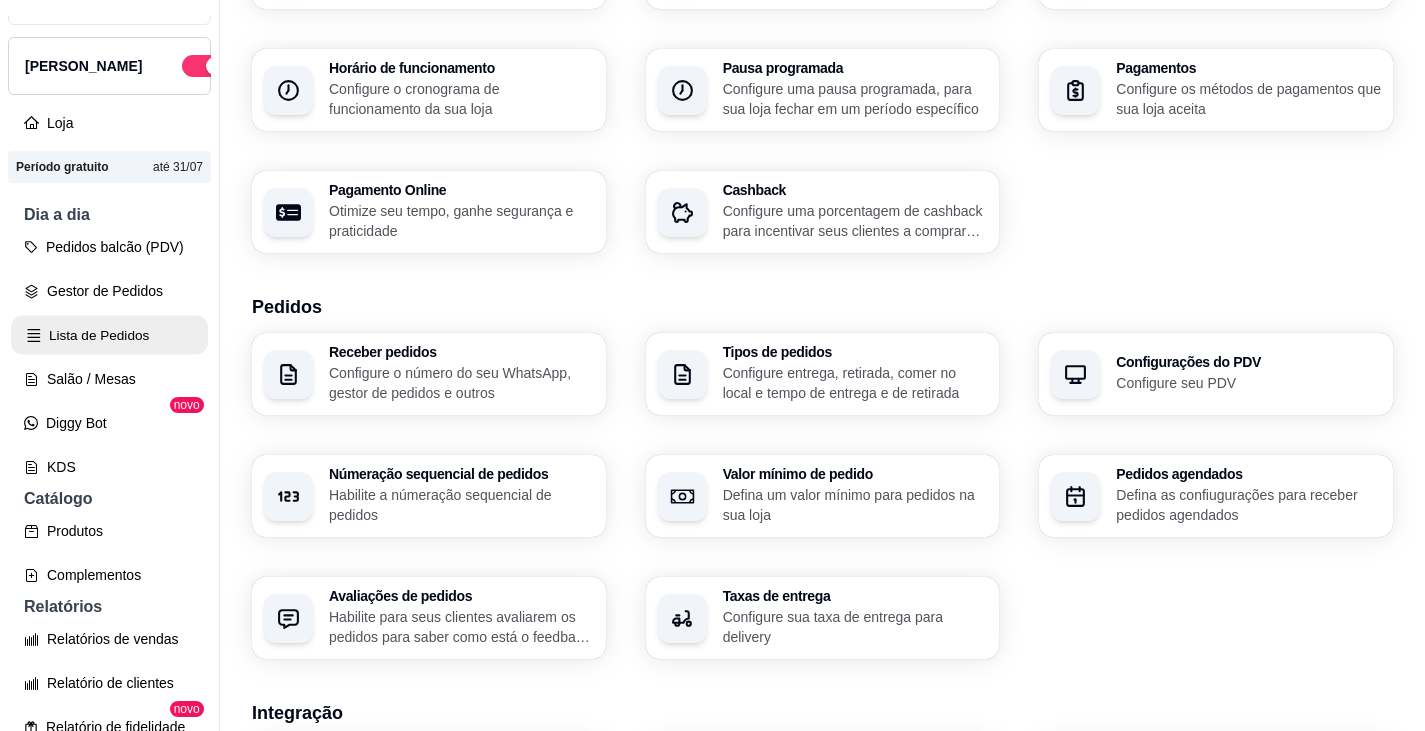 click on "Lista de Pedidos" at bounding box center [109, 335] 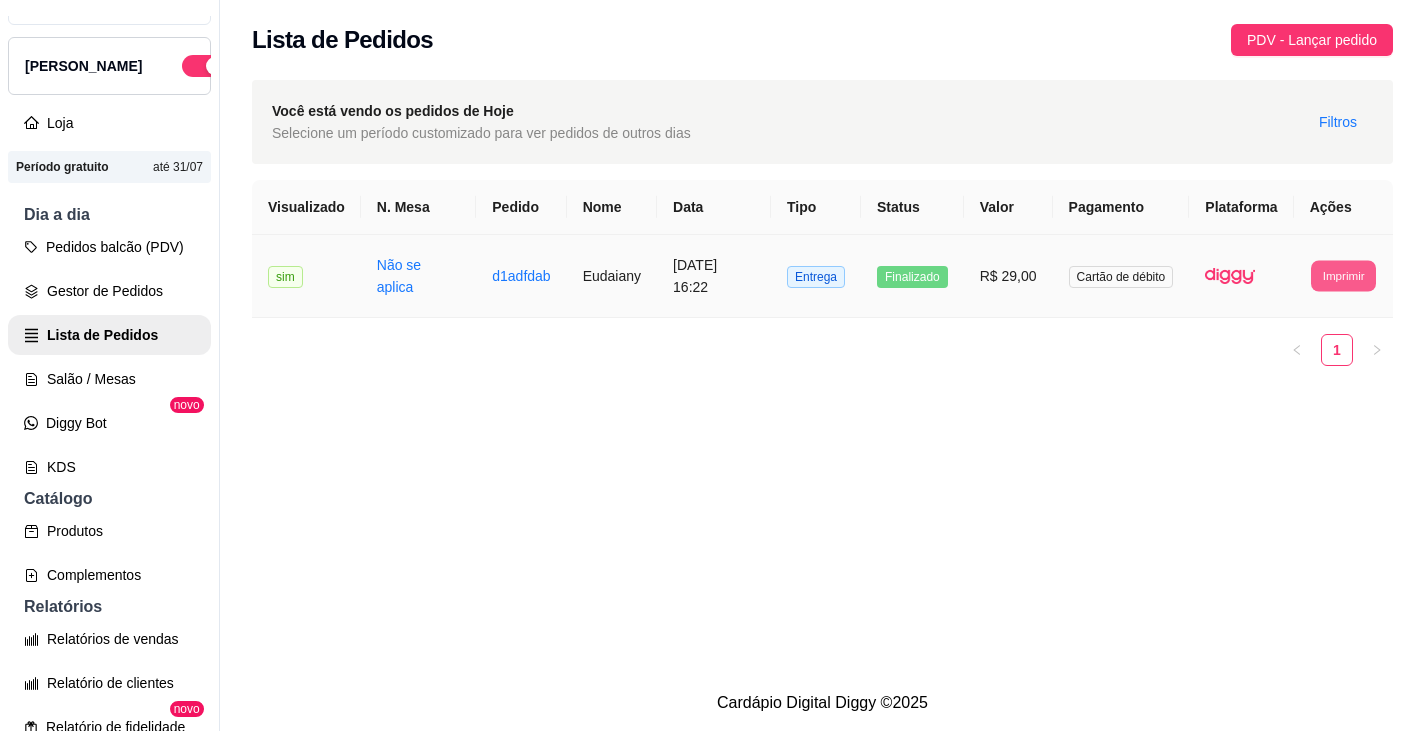 click on "Imprimir" at bounding box center (1343, 275) 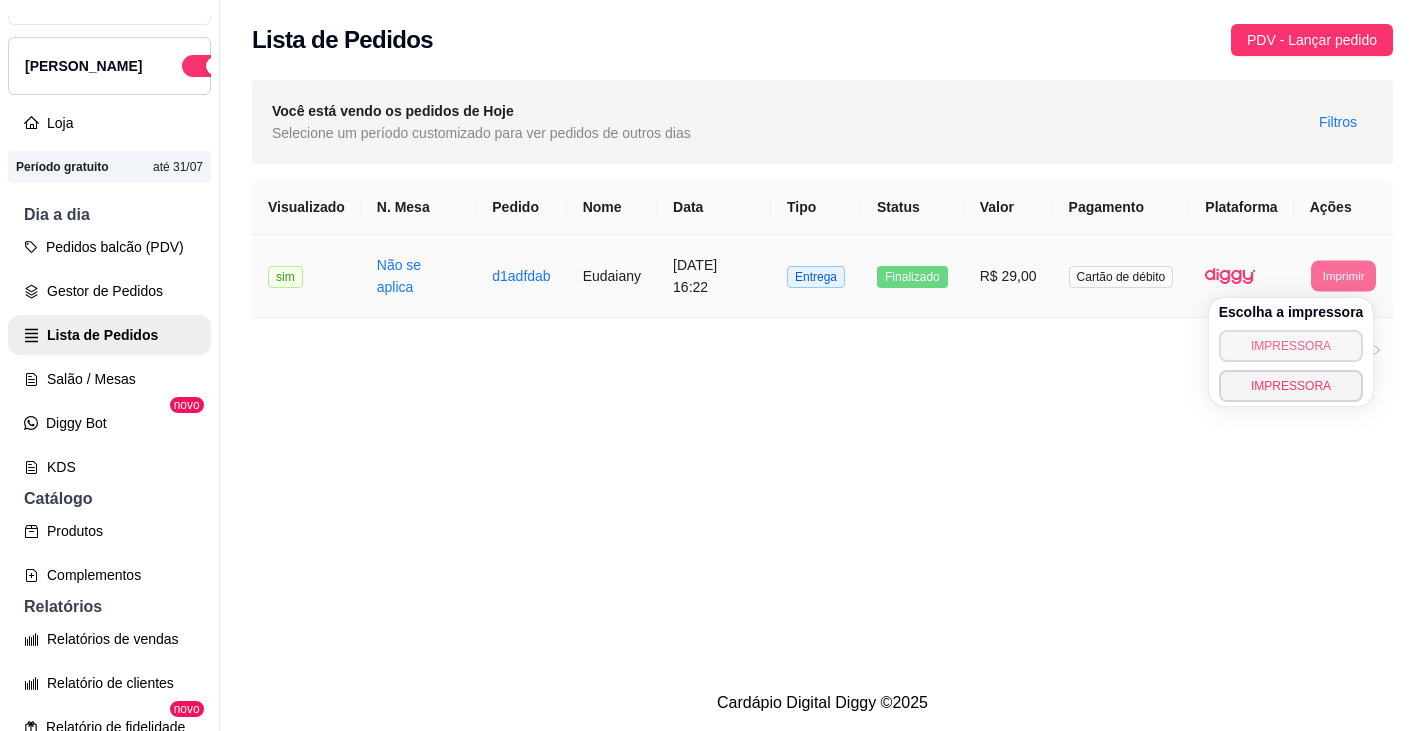 click on "IMPRESSORA" at bounding box center (1291, 346) 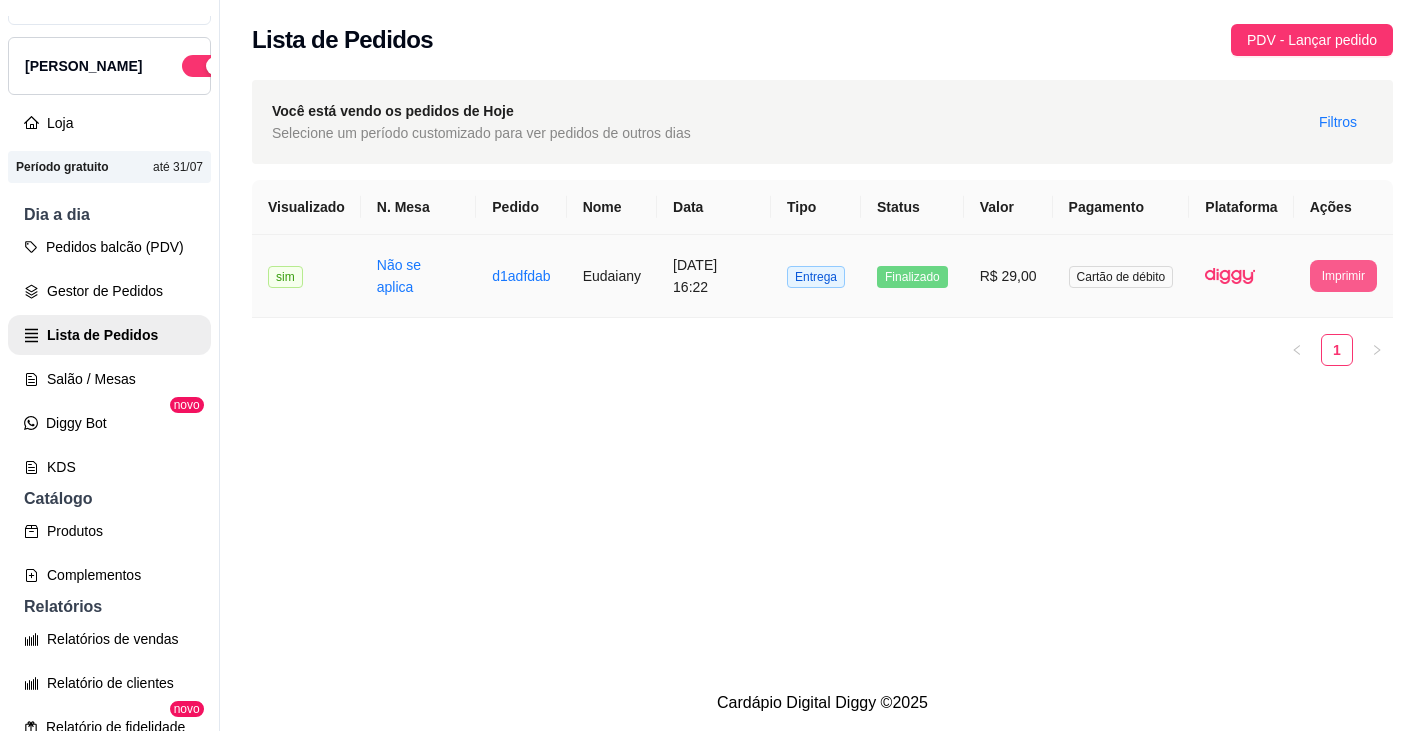 click on "Imprimir" at bounding box center (1343, 276) 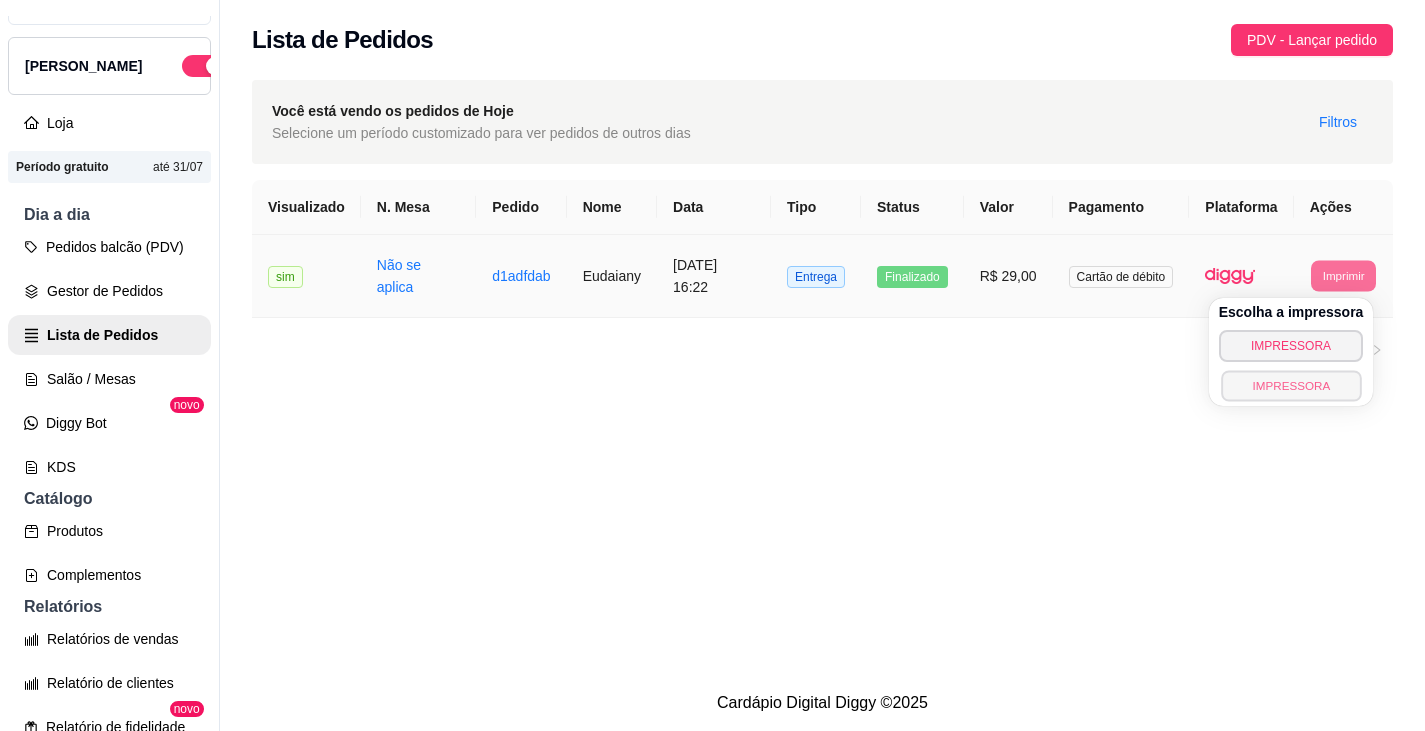 click on "IMPRESSORA" at bounding box center [1291, 385] 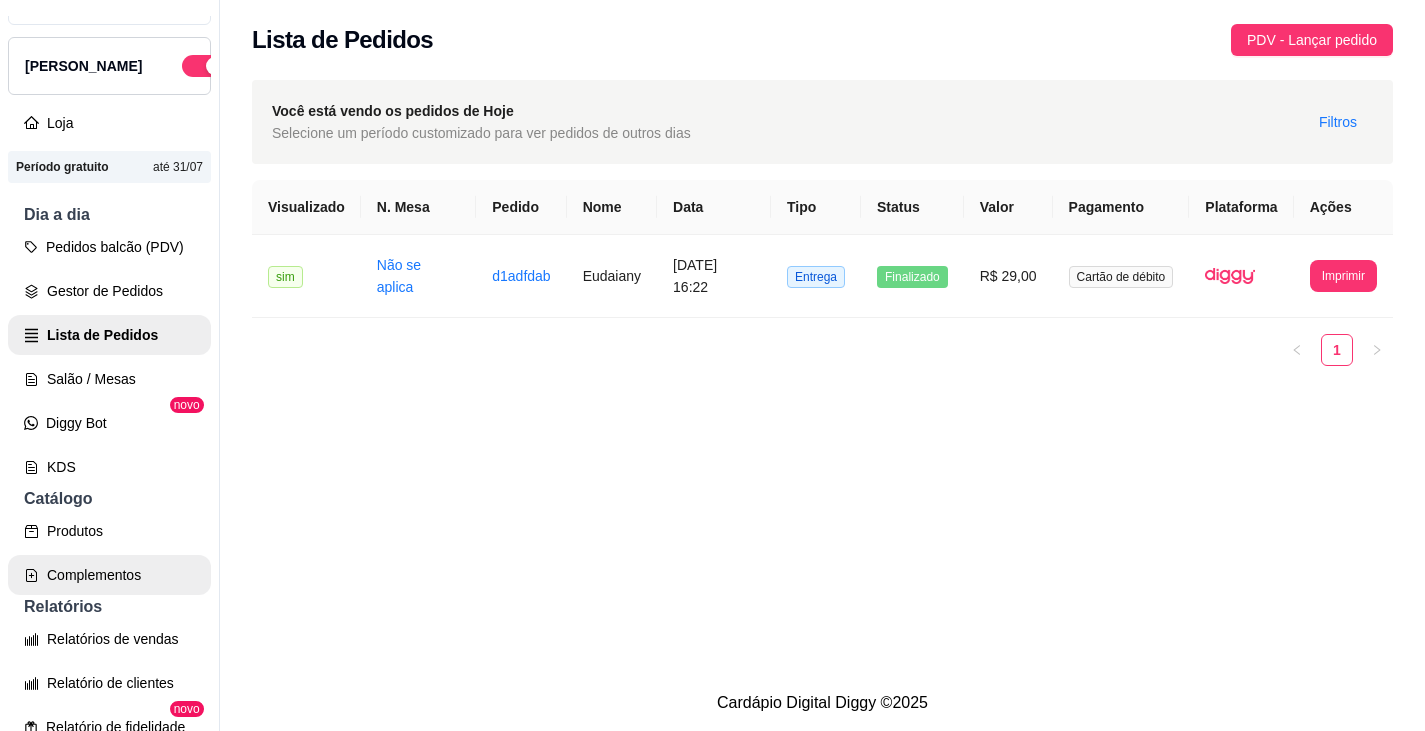 scroll, scrollTop: 639, scrollLeft: 0, axis: vertical 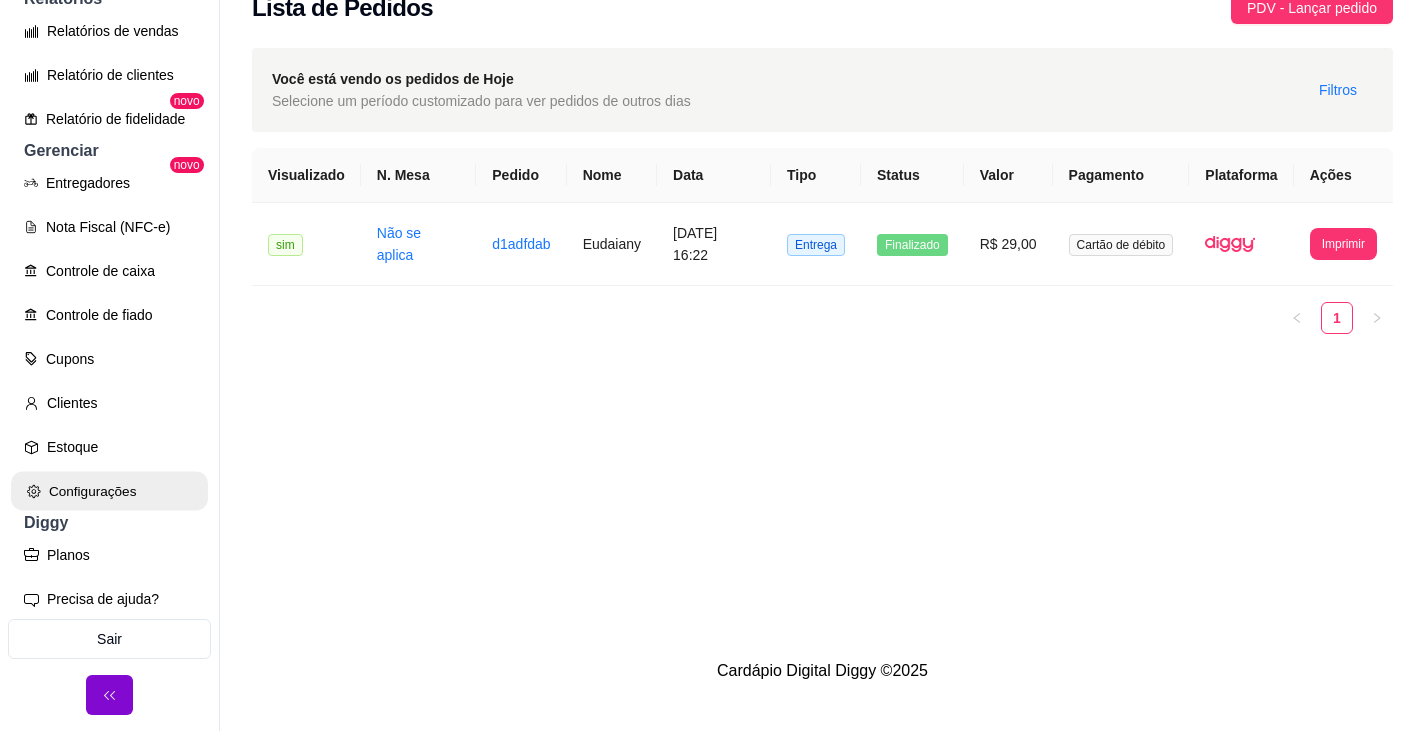 click on "Configurações" at bounding box center (109, 491) 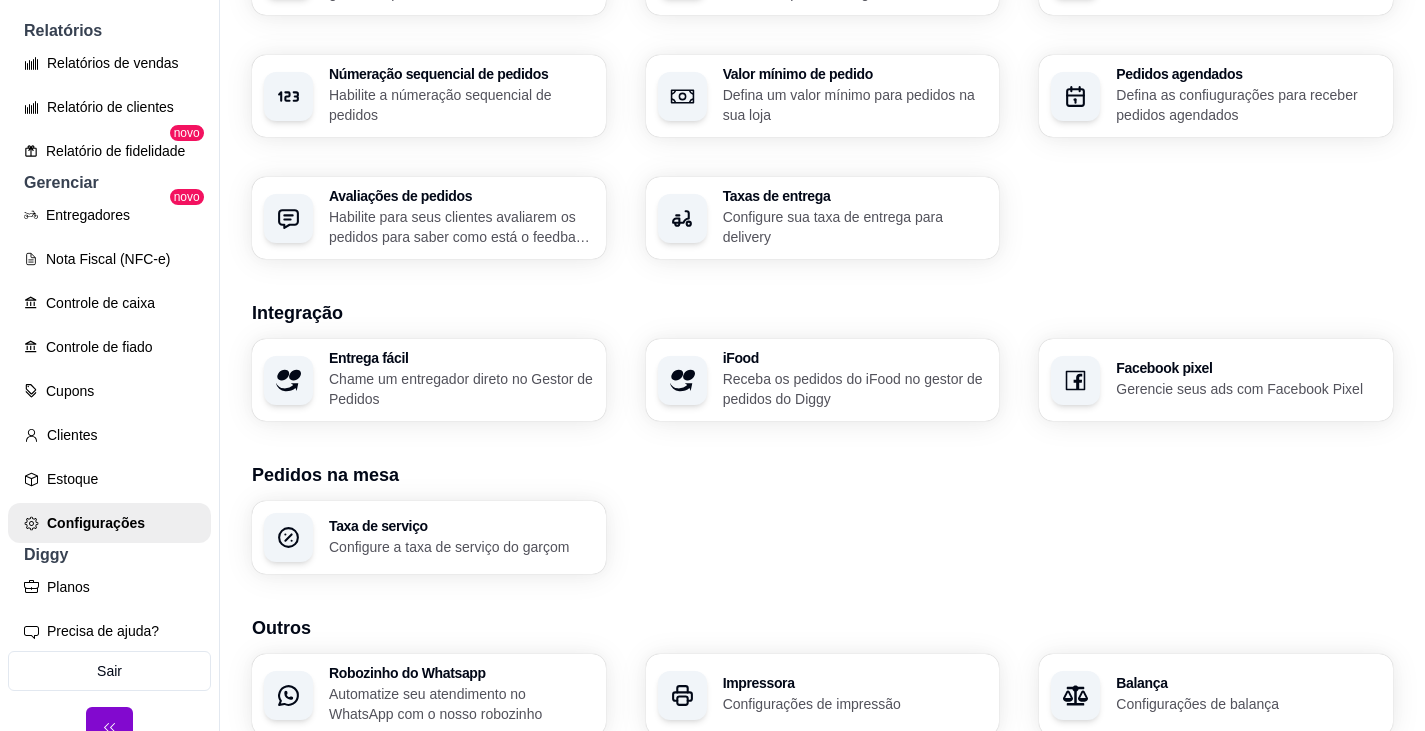 click on "Loja Informações da loja Principais informações da sua loja como endereço, nome e mais Customize o menu Altere as cores e interface do menu Usuários Gerencie os usuários da sua loja Horário de funcionamento Configure o cronograma de funcionamento da sua loja Pausa programada Configure uma pausa programada, para sua loja fechar em um período específico Pagamentos Configure os métodos de pagamentos que sua loja aceita Pagamento Online Otimize seu tempo, ganhe segurança e praticidade Cashback Configure uma porcentagem de cashback para incentivar seus clientes a comprarem em sua loja Pedidos Receber pedidos Configure o número do seu WhatsApp, gestor de pedidos e outros Tipos de pedidos Configure entrega, retirada, comer no local e tempo de entrega e de retirada Configurações do PDV Configure seu PDV Númeração sequencial de pedidos Habilite a númeração sequencial de pedidos Valor mínimo de pedido Defina um valor mínimo para pedidos na sua loja Pedidos agendados Avaliações de pedidos iFood" at bounding box center (822, 111) 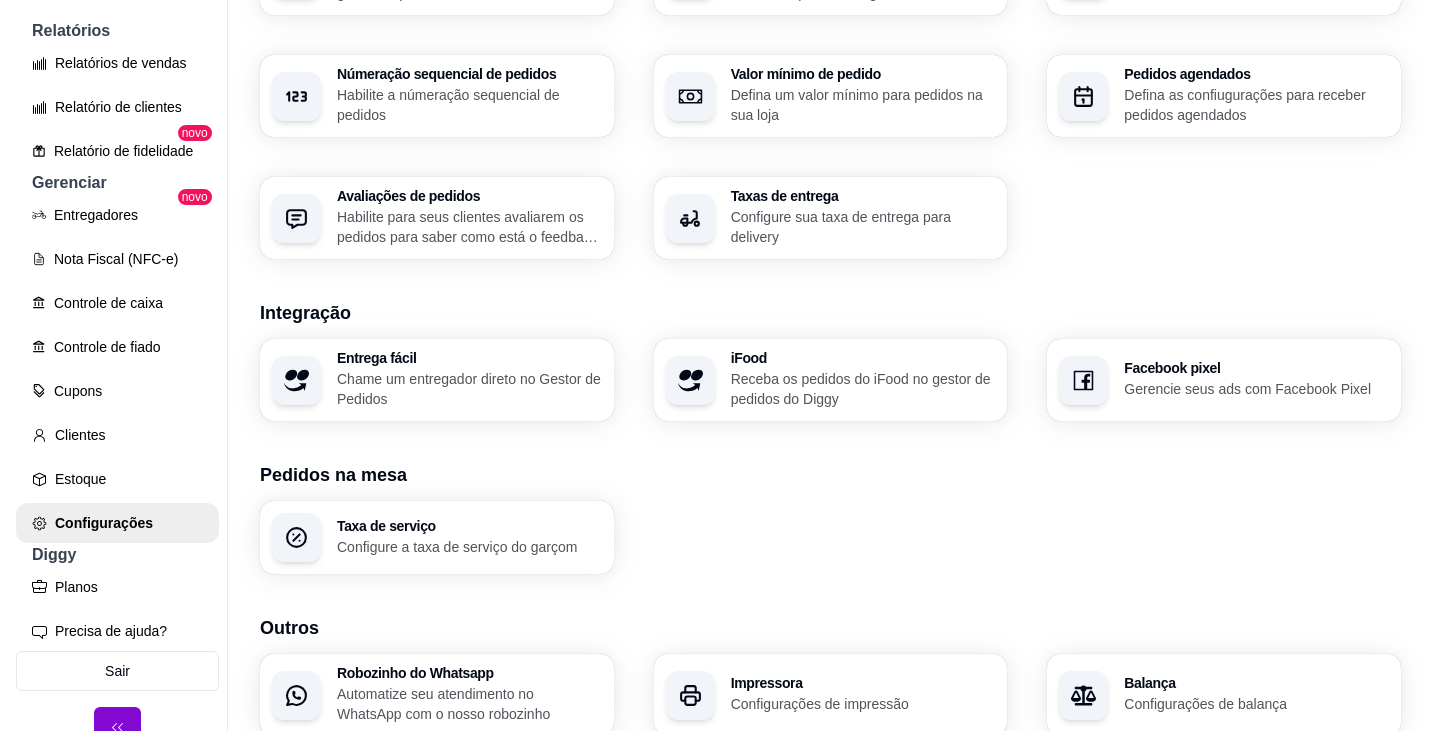 scroll, scrollTop: 693, scrollLeft: 0, axis: vertical 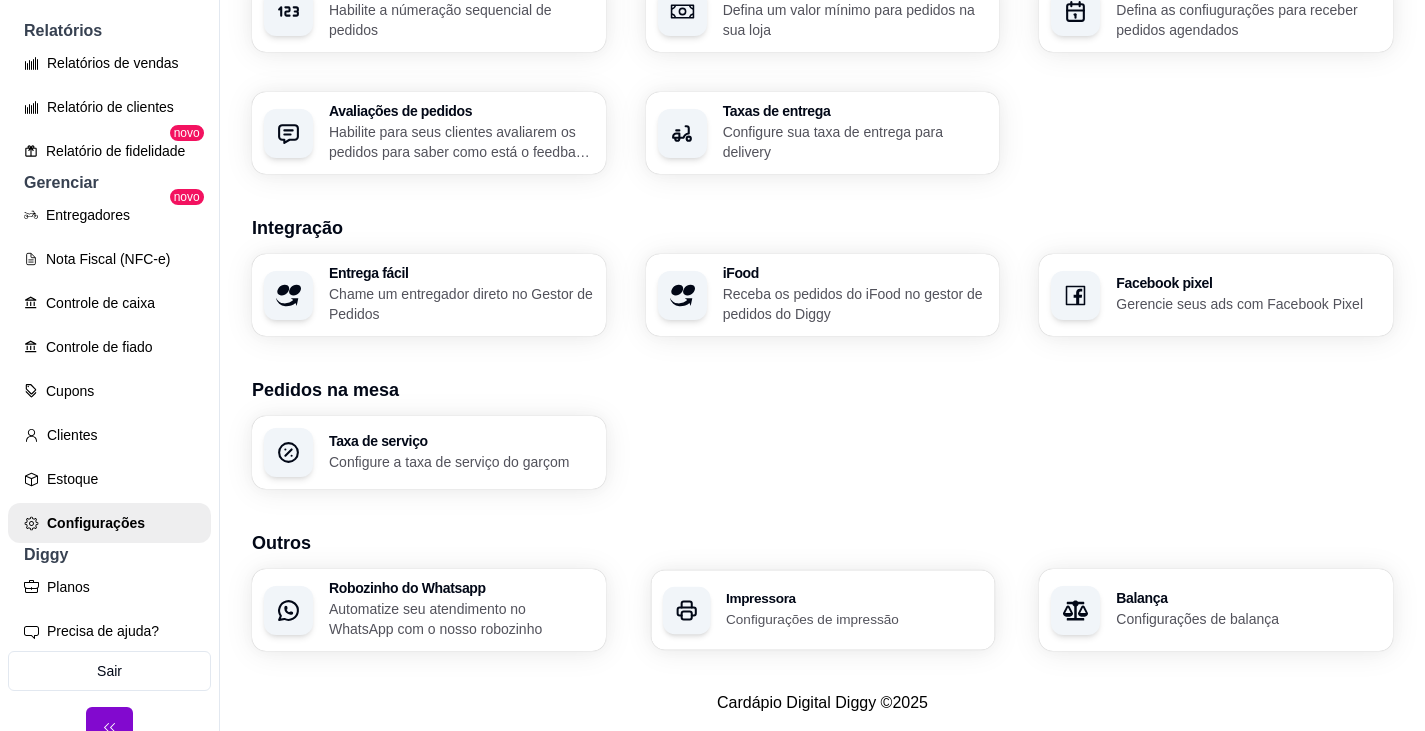 click on "Impressora" at bounding box center (854, 599) 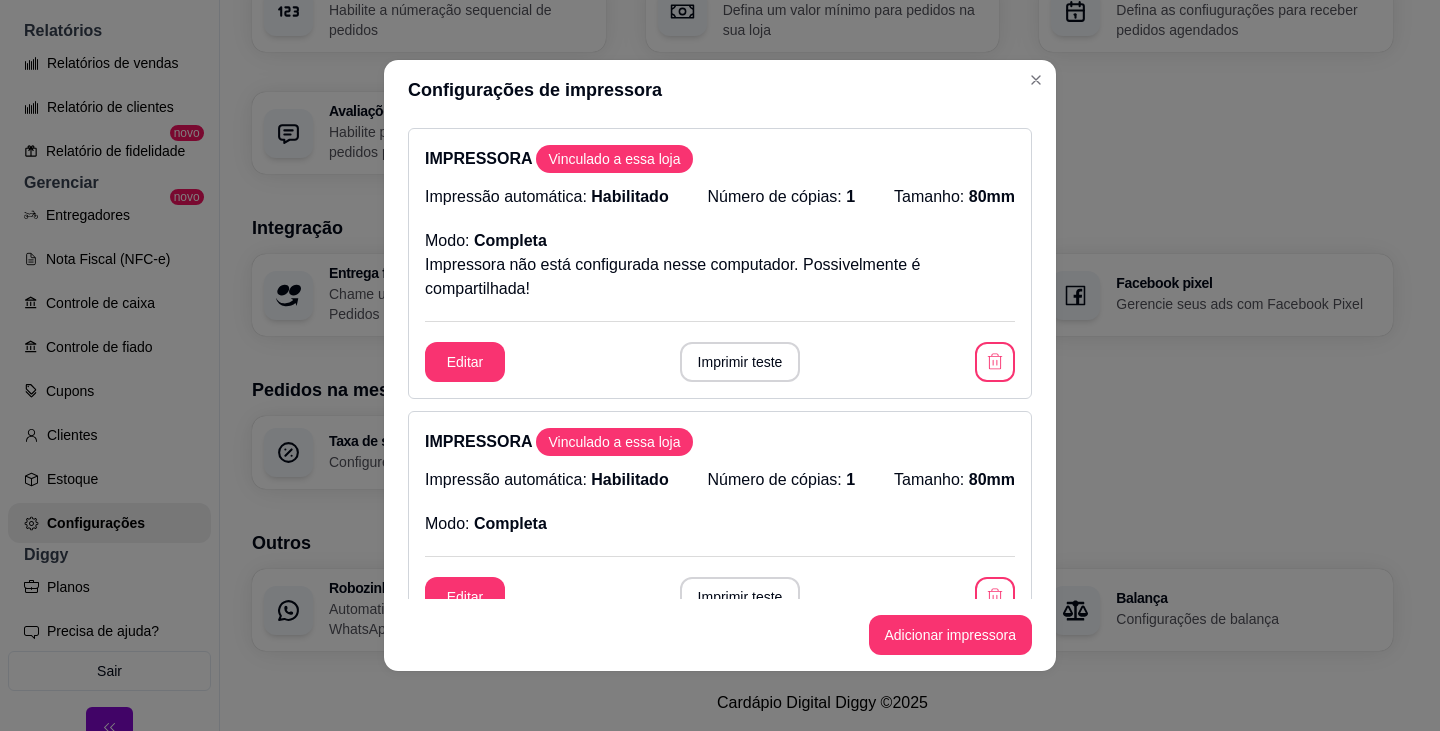 scroll, scrollTop: 100, scrollLeft: 0, axis: vertical 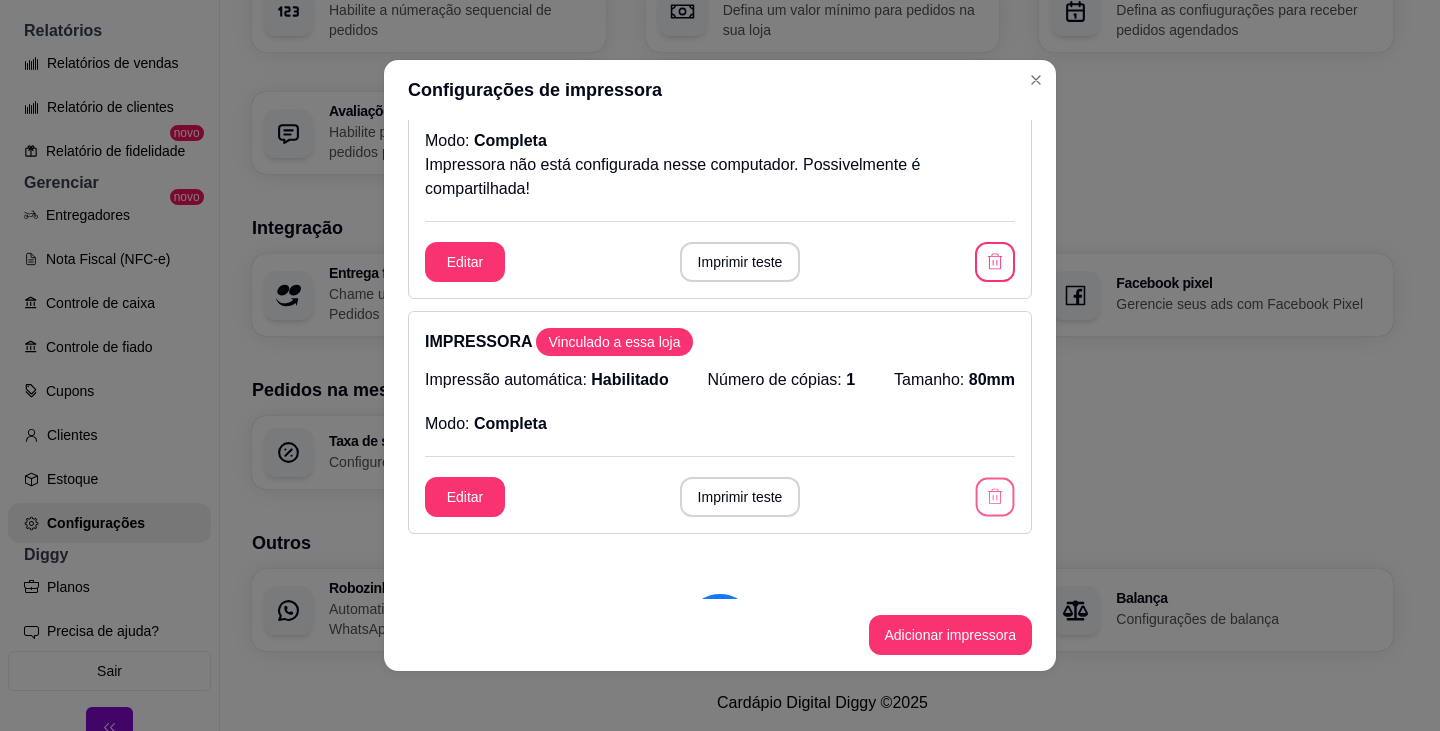 click 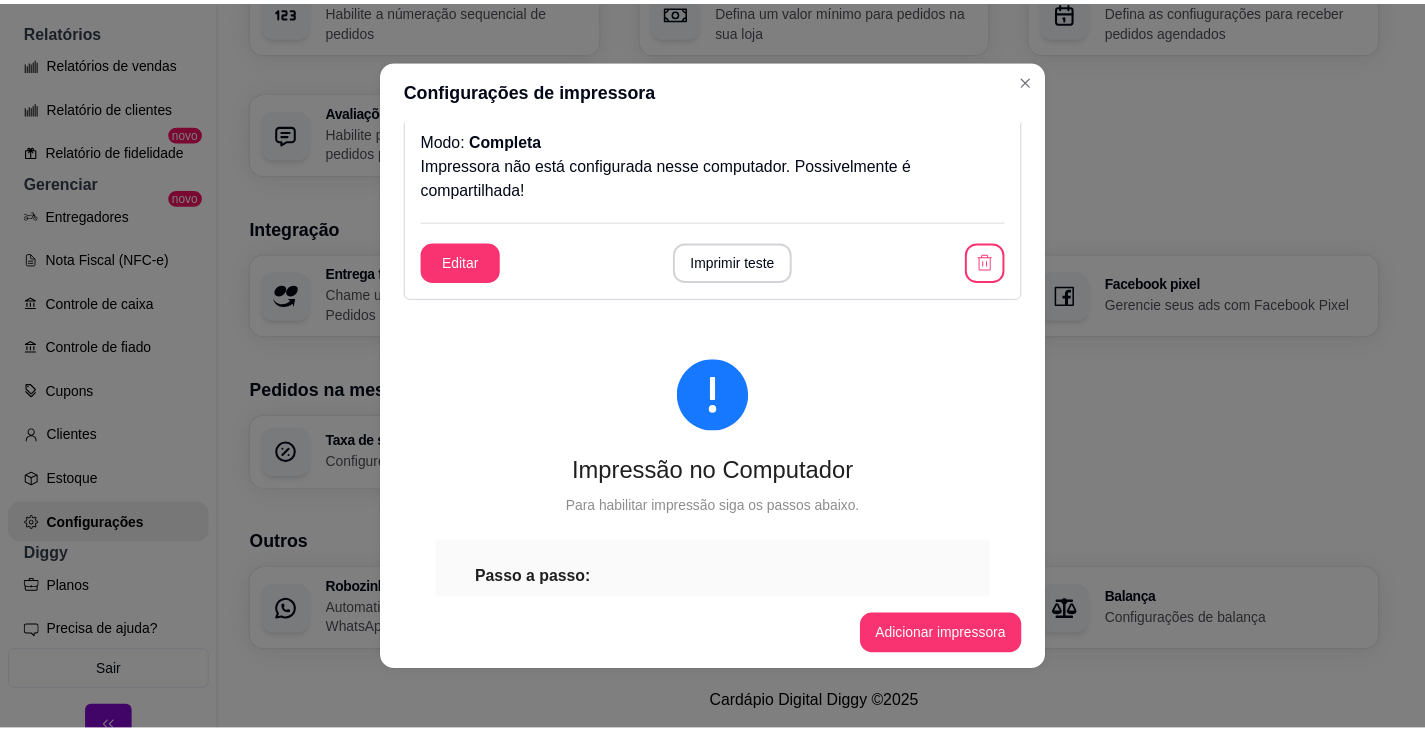 scroll, scrollTop: 0, scrollLeft: 0, axis: both 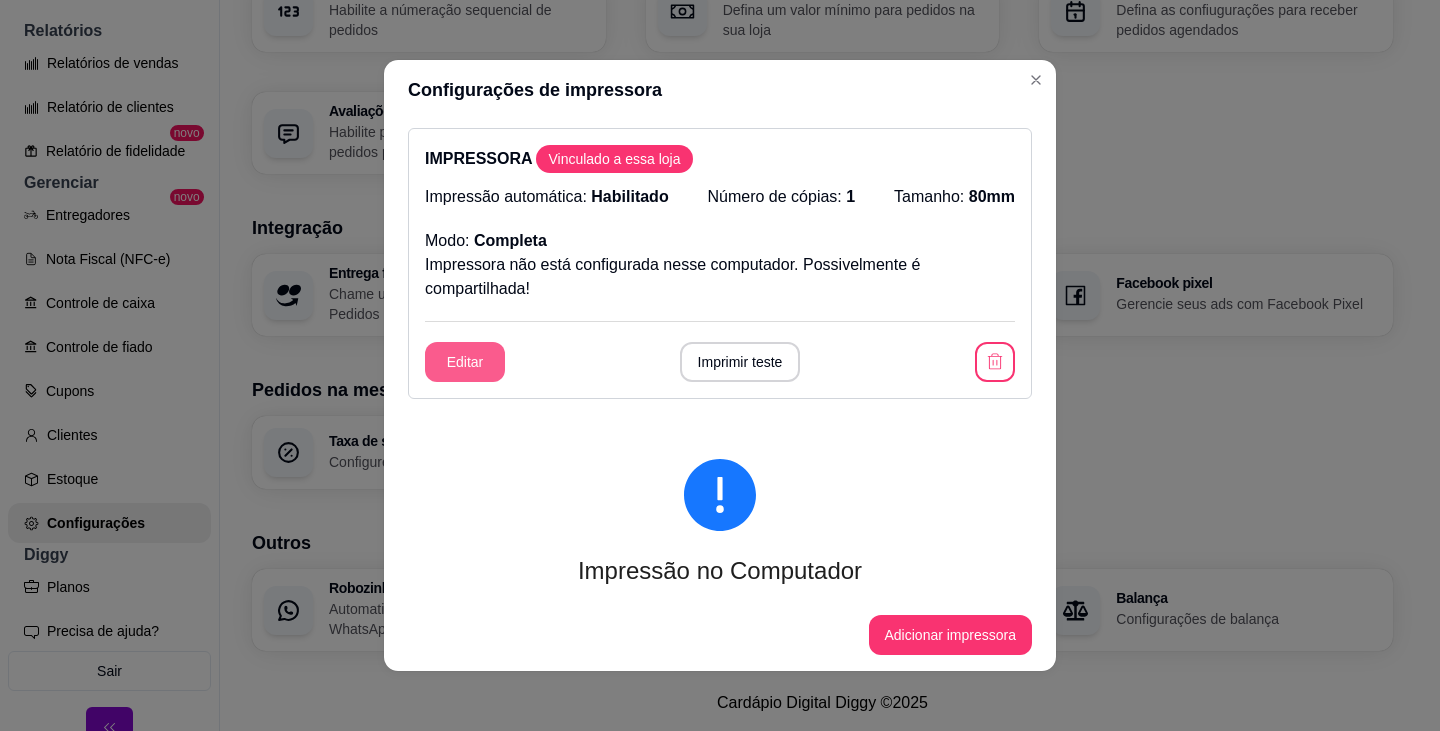 click on "Editar" at bounding box center (465, 362) 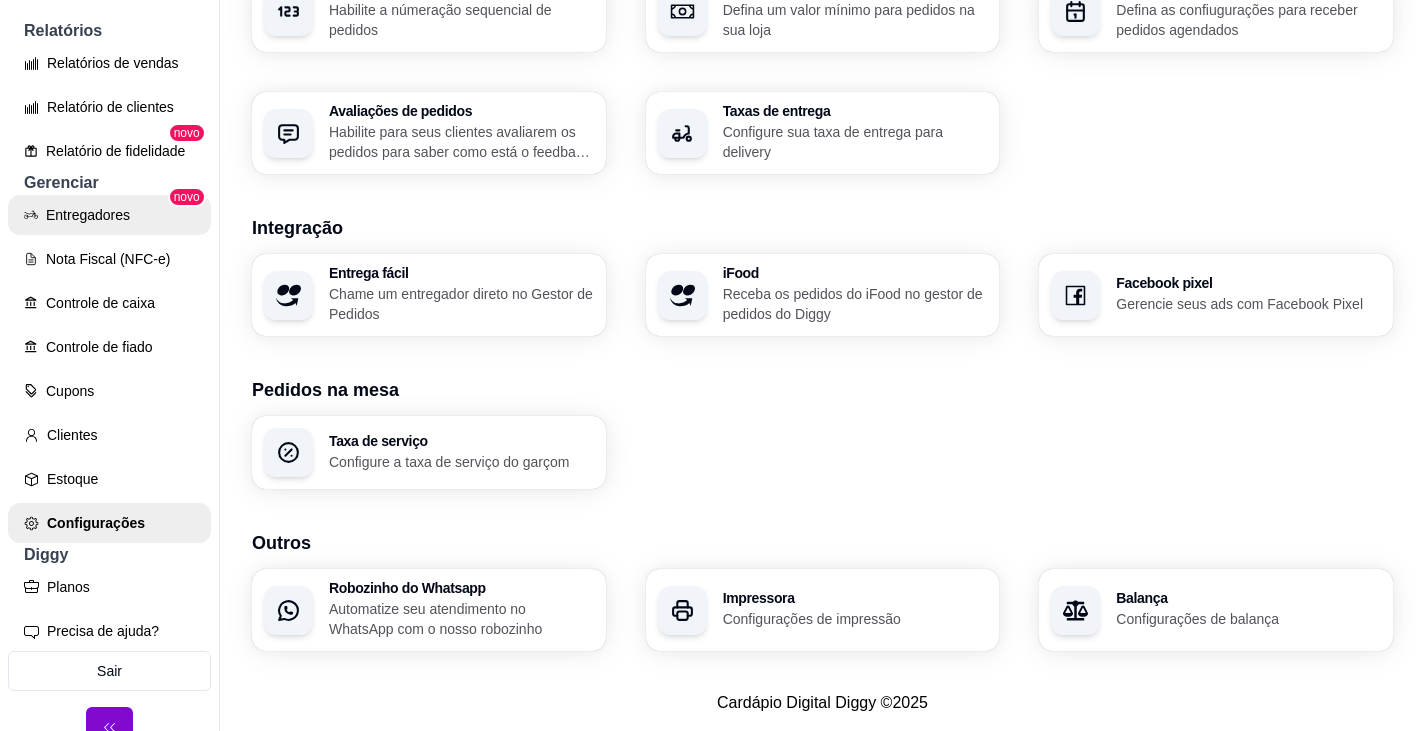 scroll, scrollTop: 139, scrollLeft: 0, axis: vertical 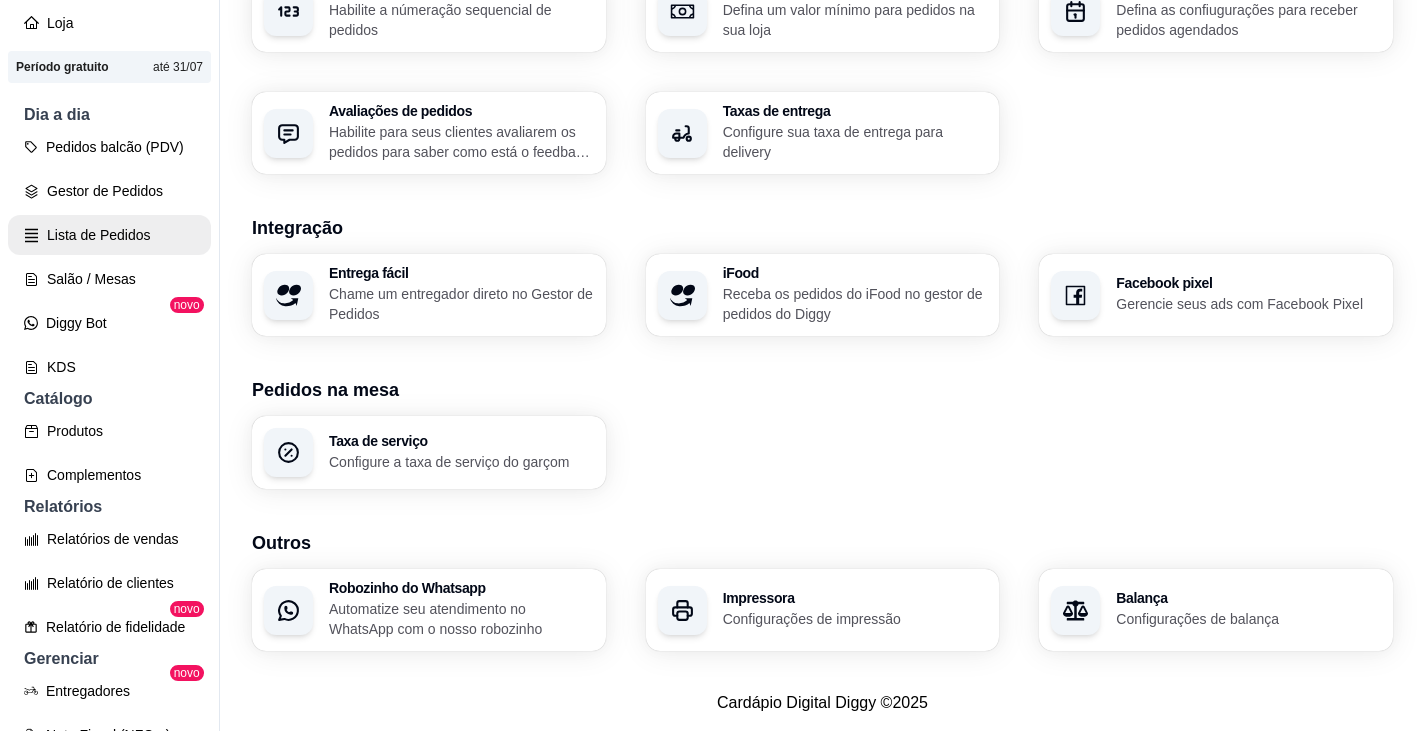 click on "Lista de Pedidos" at bounding box center (109, 235) 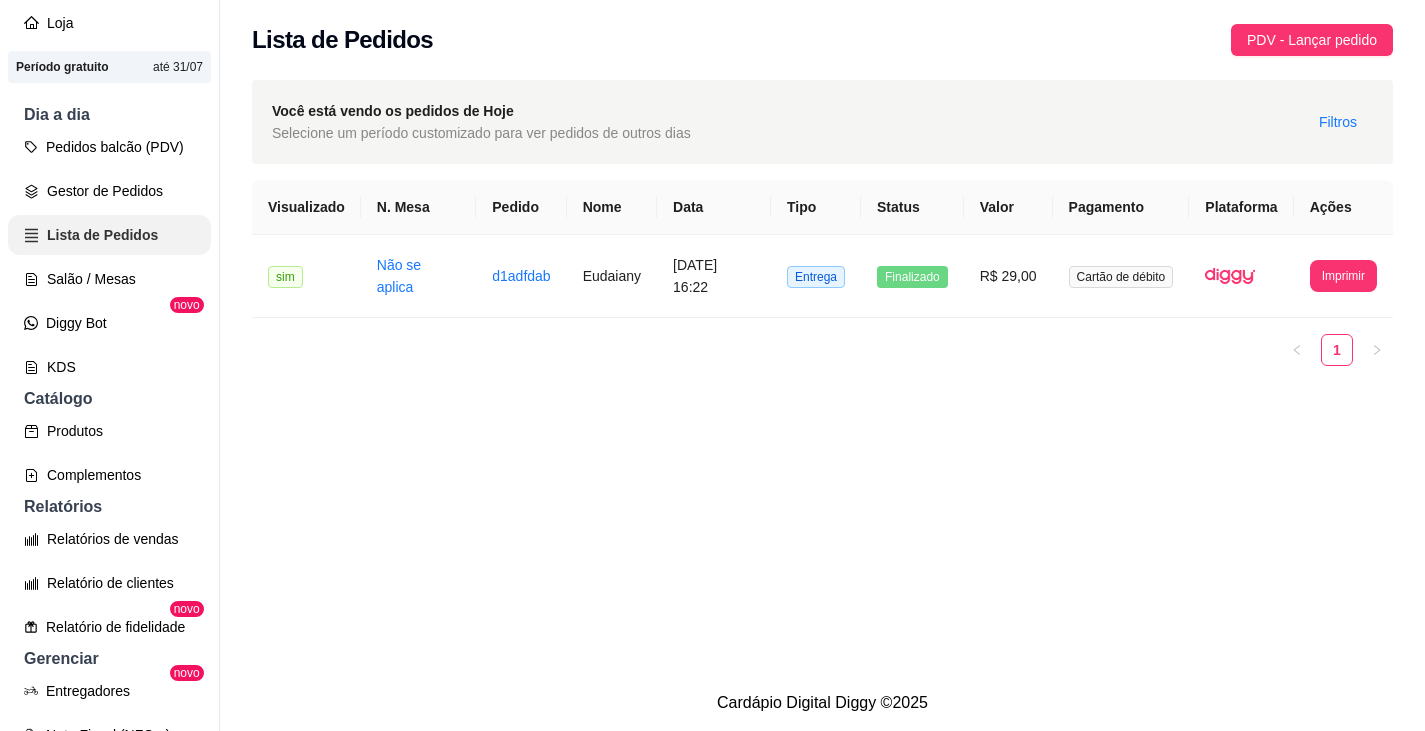 scroll, scrollTop: 0, scrollLeft: 0, axis: both 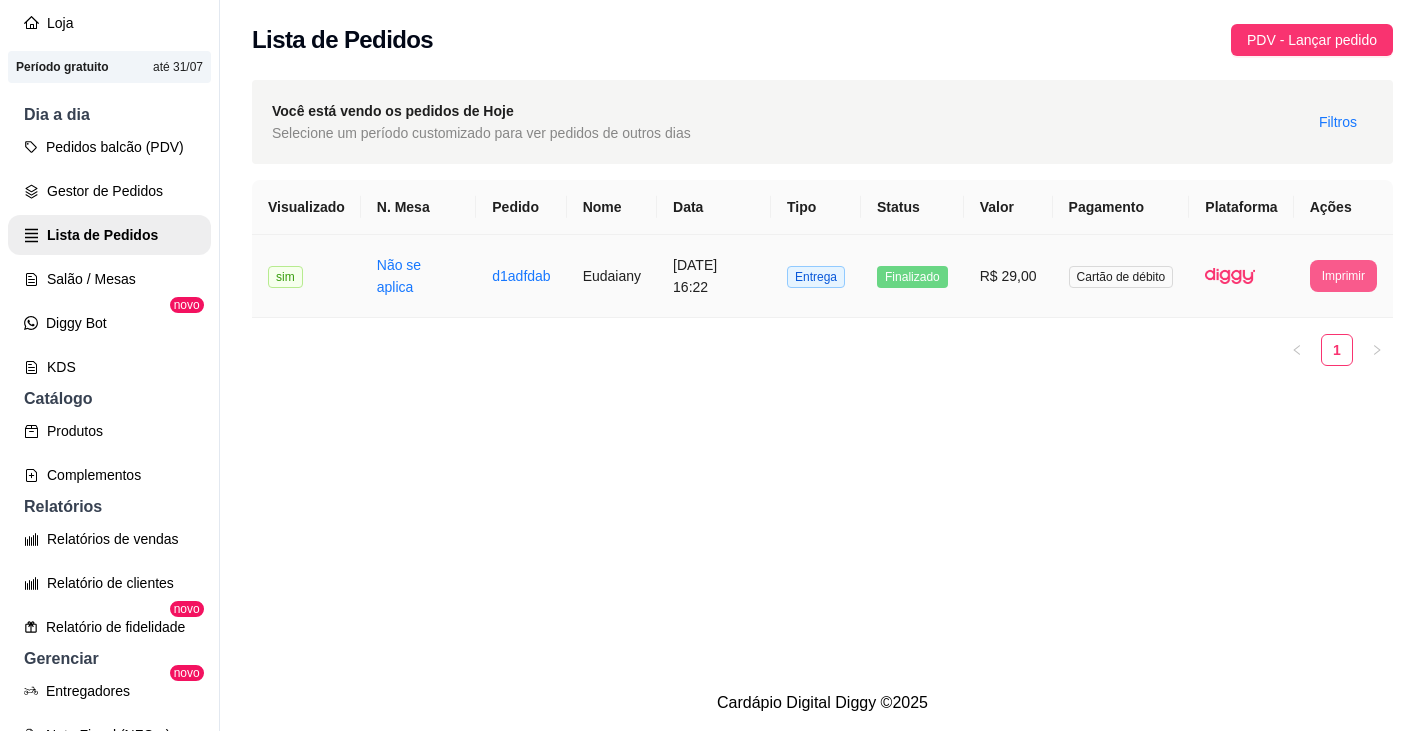 click on "Imprimir" at bounding box center (1343, 276) 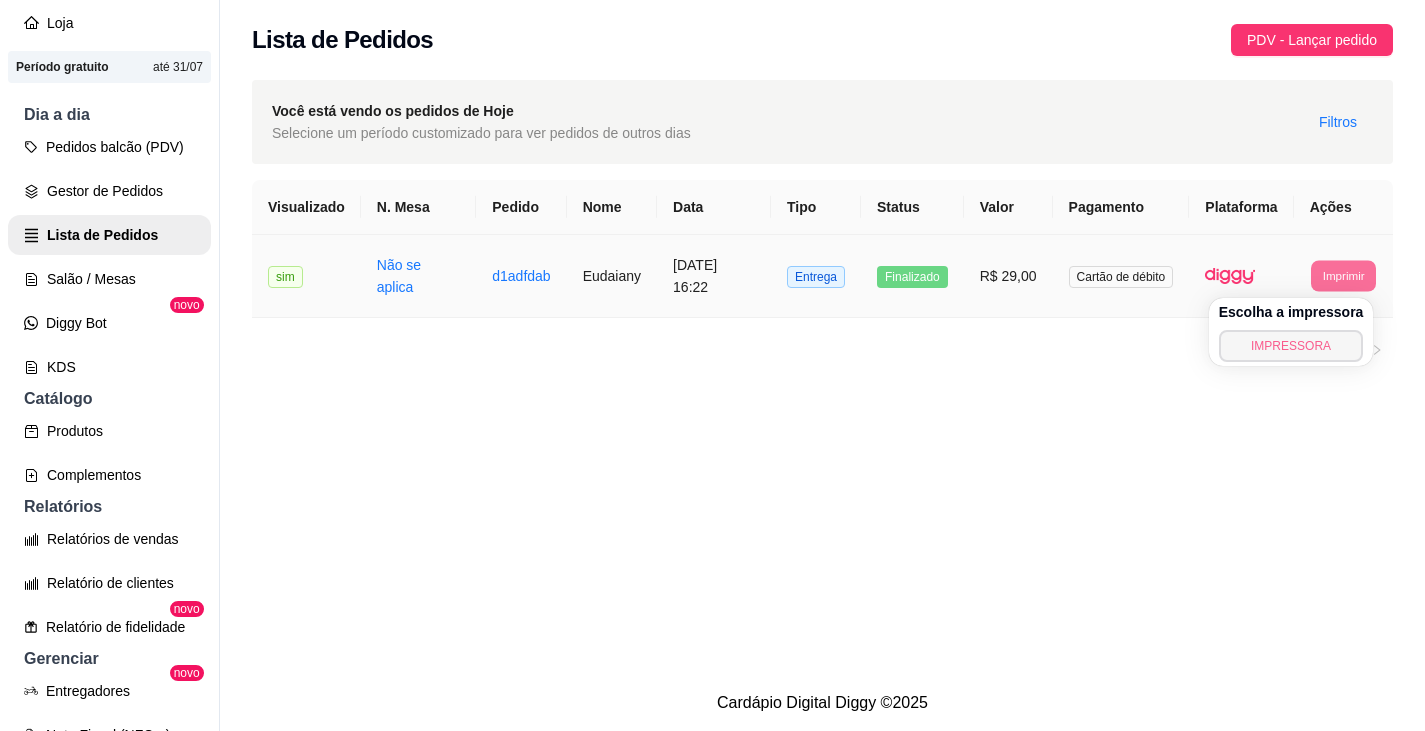 click on "IMPRESSORA" at bounding box center (1291, 346) 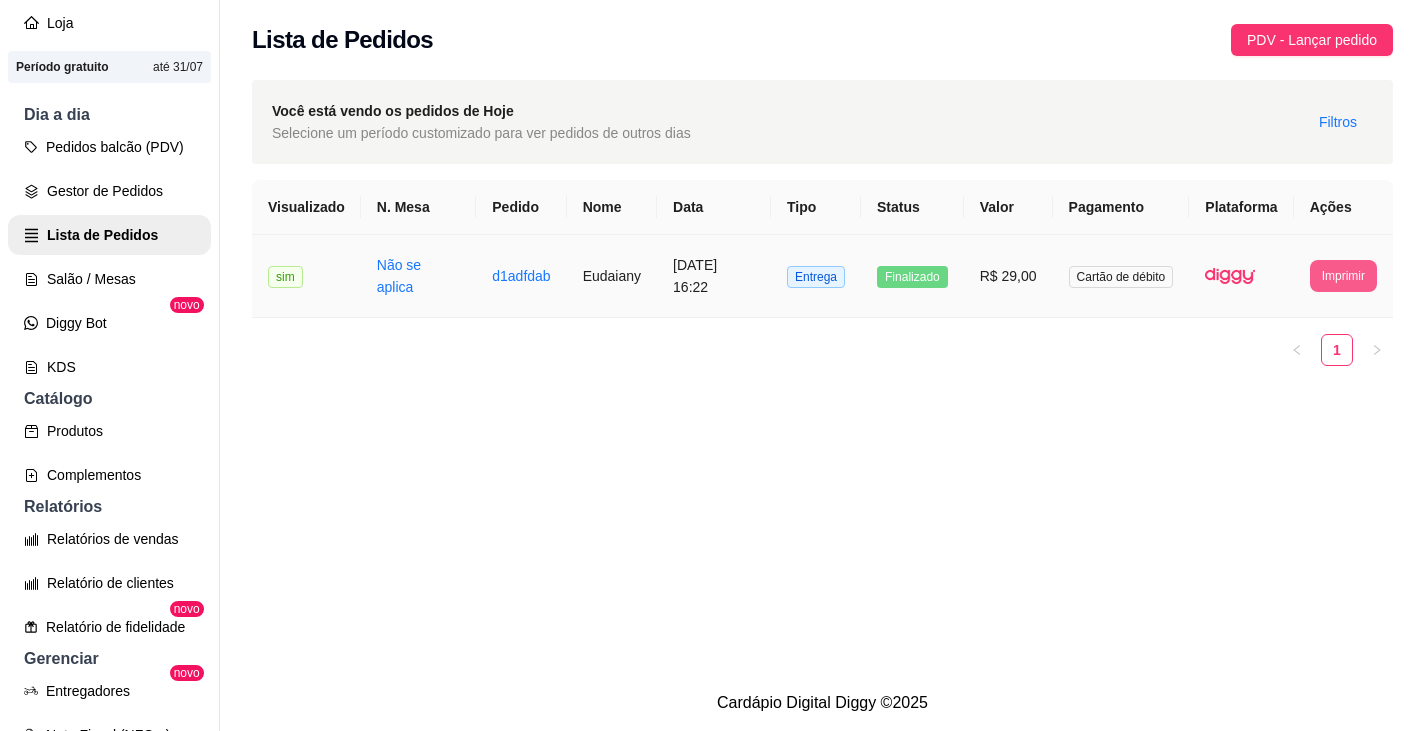 click on "Imprimir" at bounding box center (1343, 276) 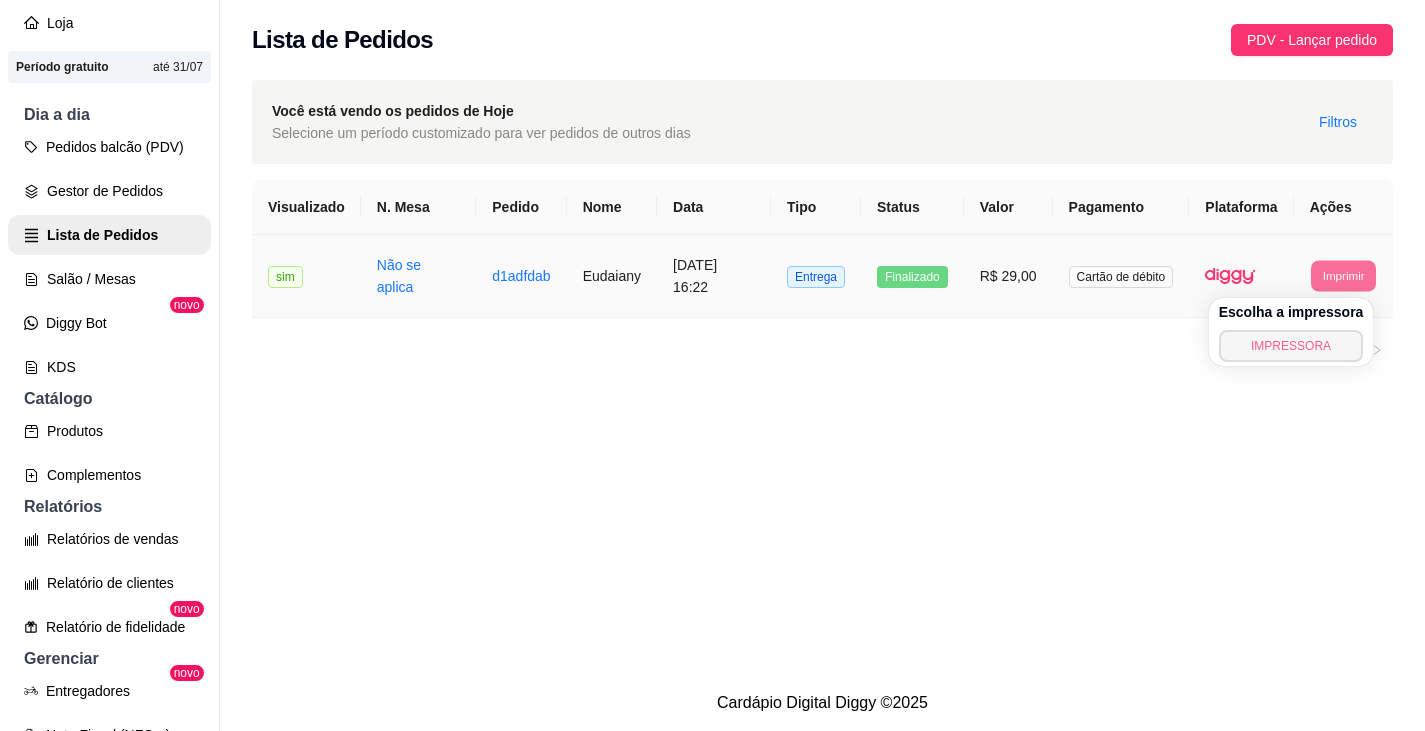 click on "IMPRESSORA" at bounding box center [1291, 346] 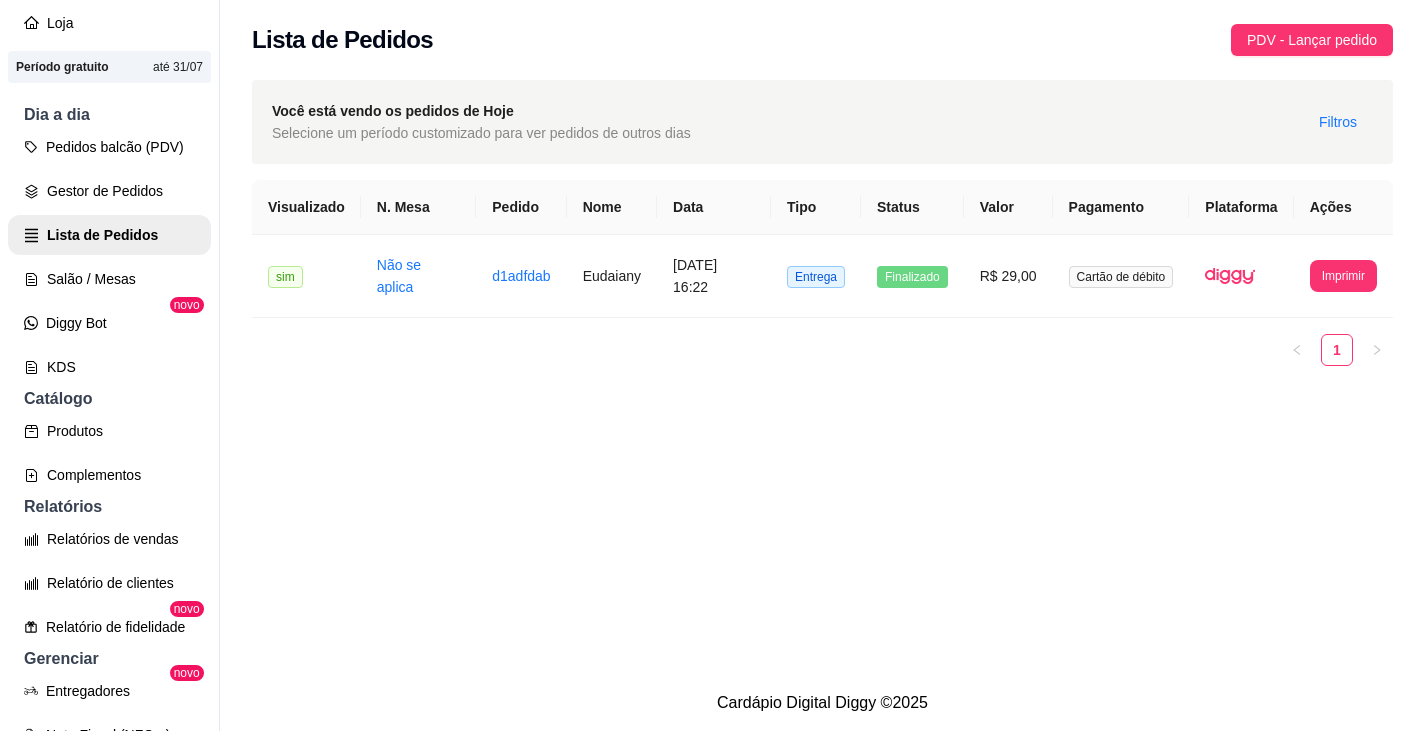 scroll, scrollTop: 639, scrollLeft: 0, axis: vertical 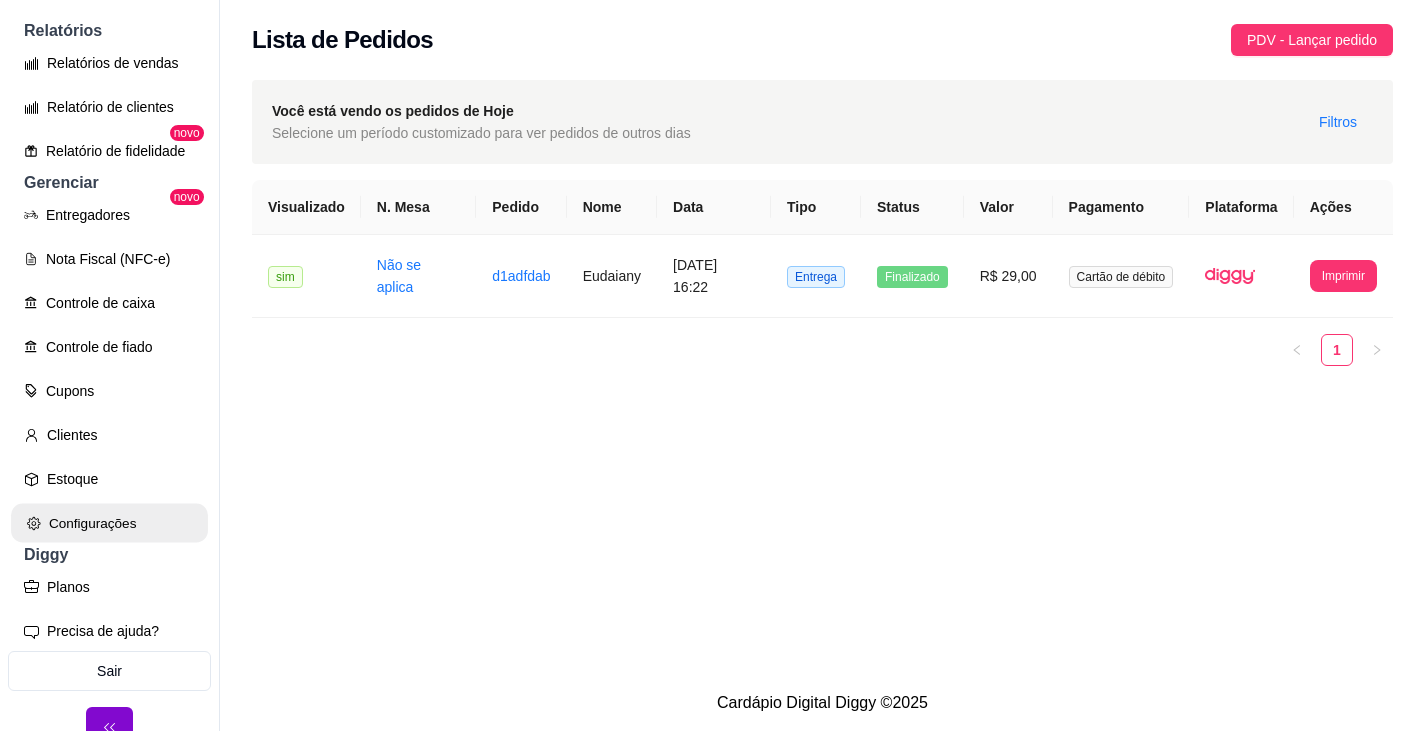 click on "Configurações" at bounding box center [109, 523] 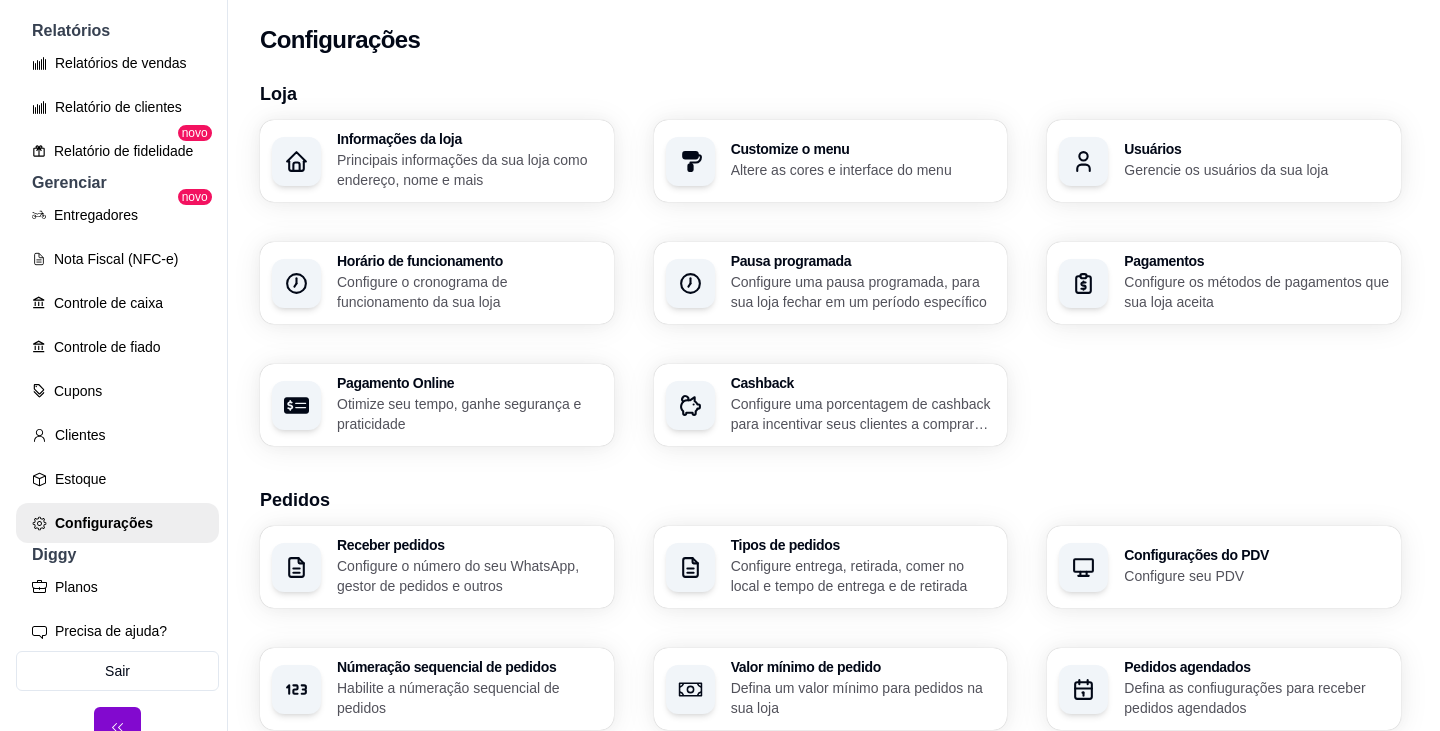 scroll, scrollTop: 693, scrollLeft: 0, axis: vertical 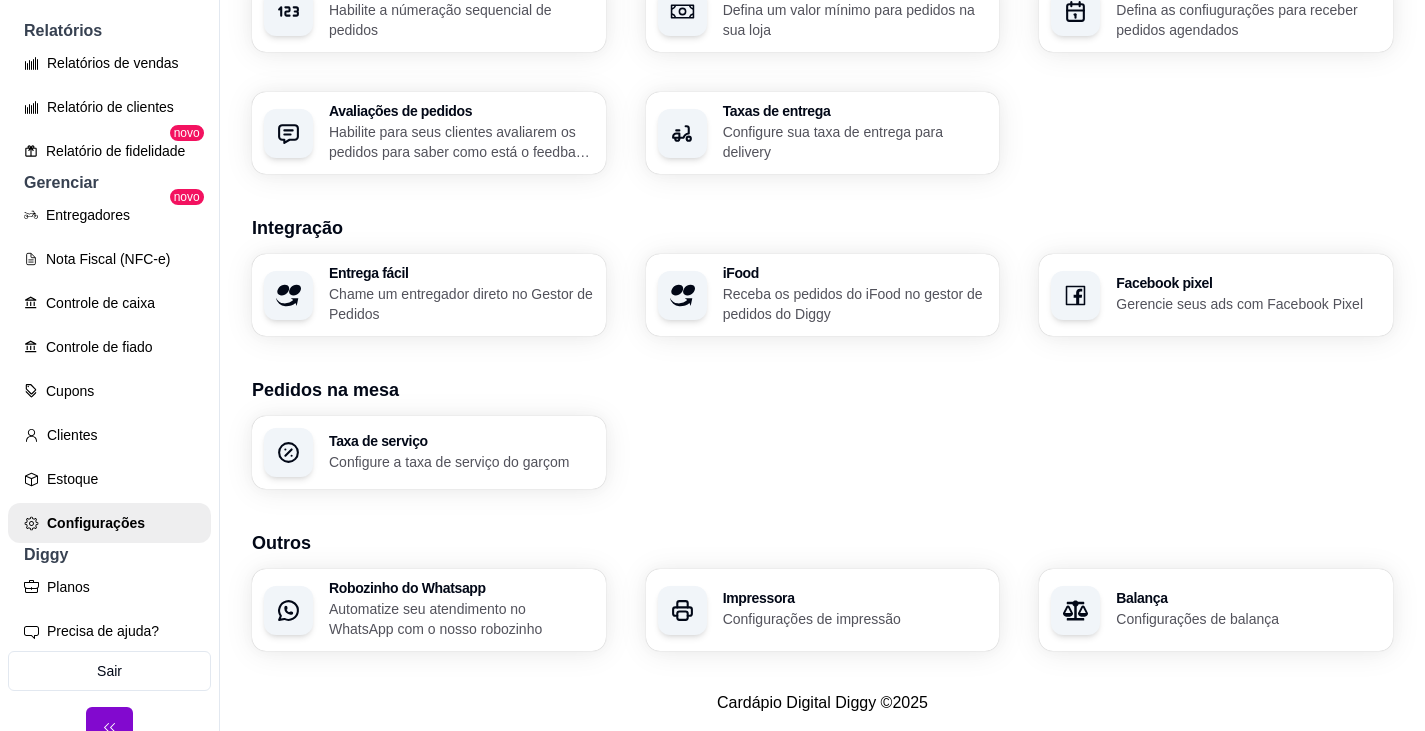 click on "Impressora" at bounding box center (855, 598) 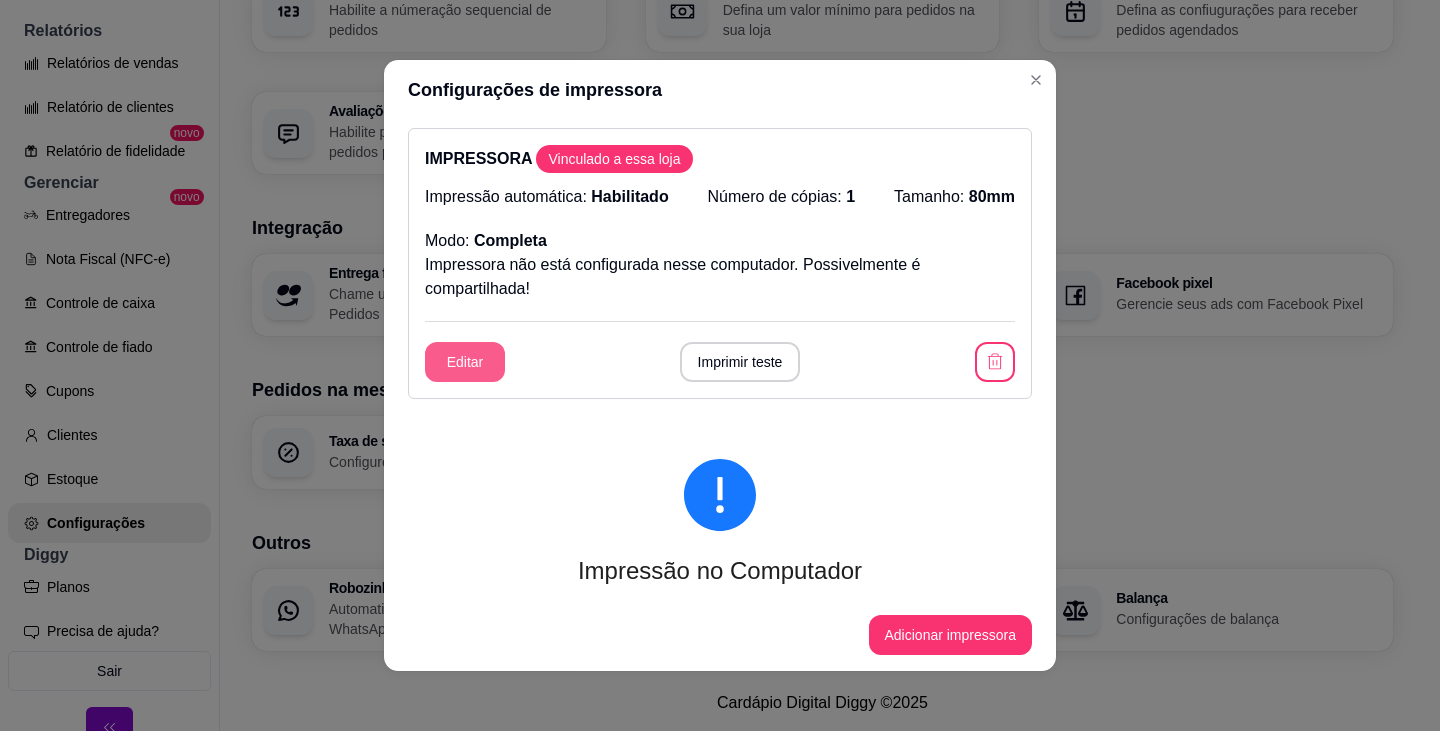 click on "Editar" at bounding box center [465, 362] 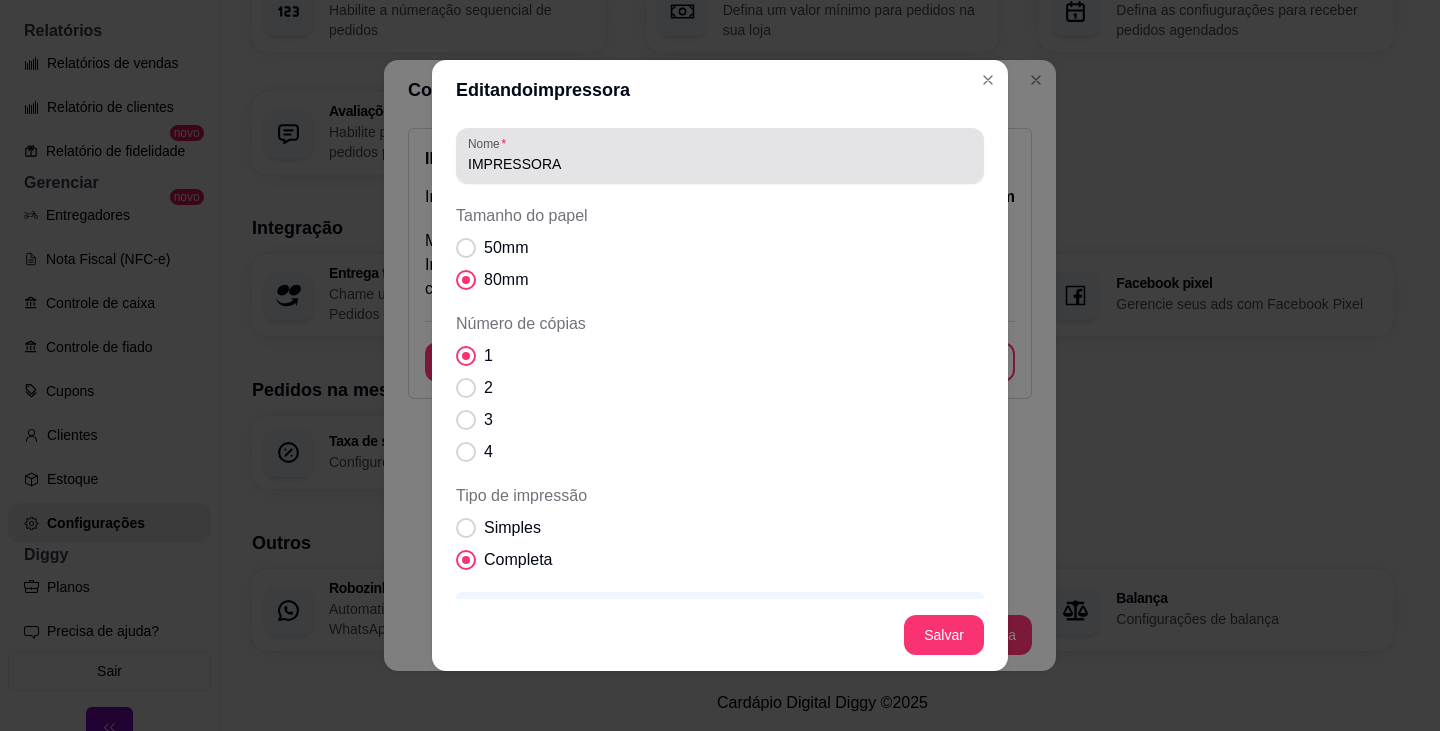 click on "Nome IMPRESSORA" at bounding box center (720, 156) 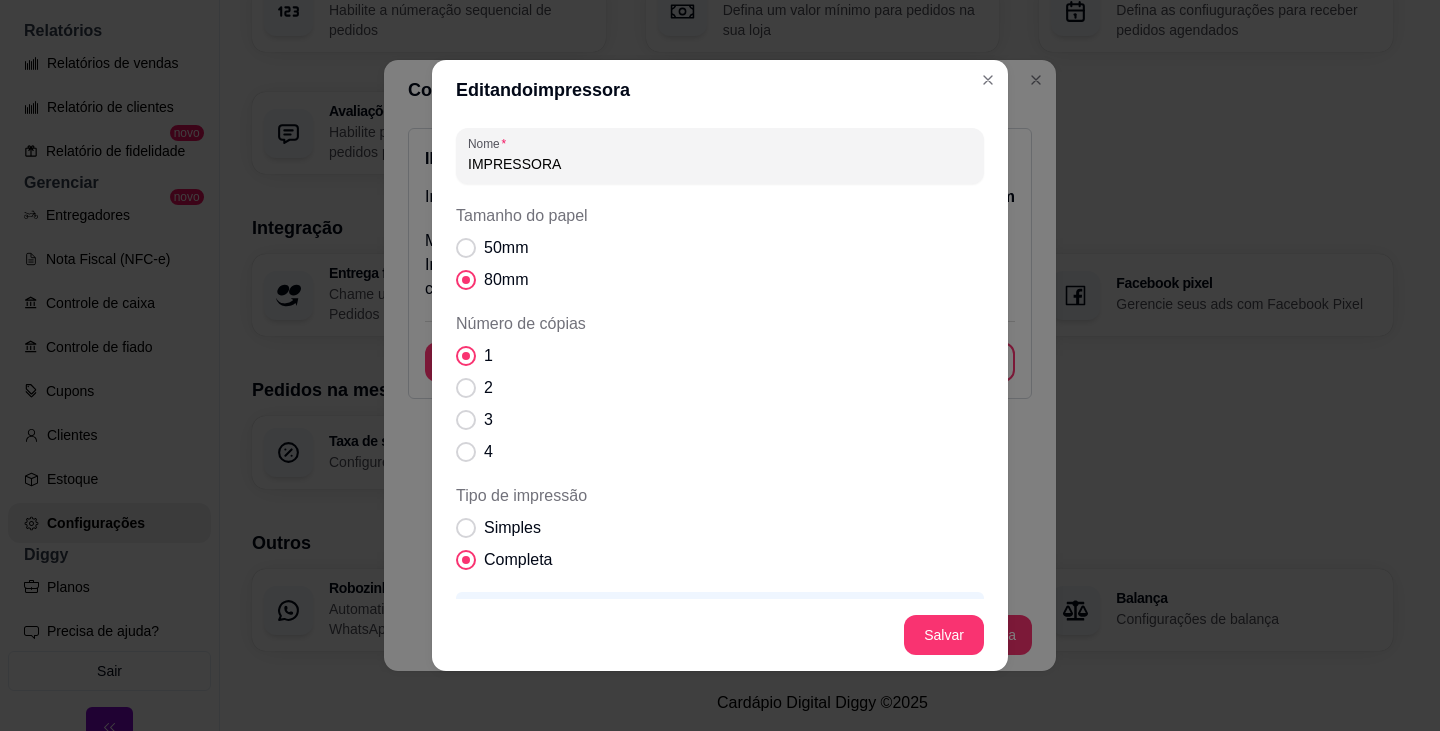 click on "IMPRESSORA" at bounding box center (720, 164) 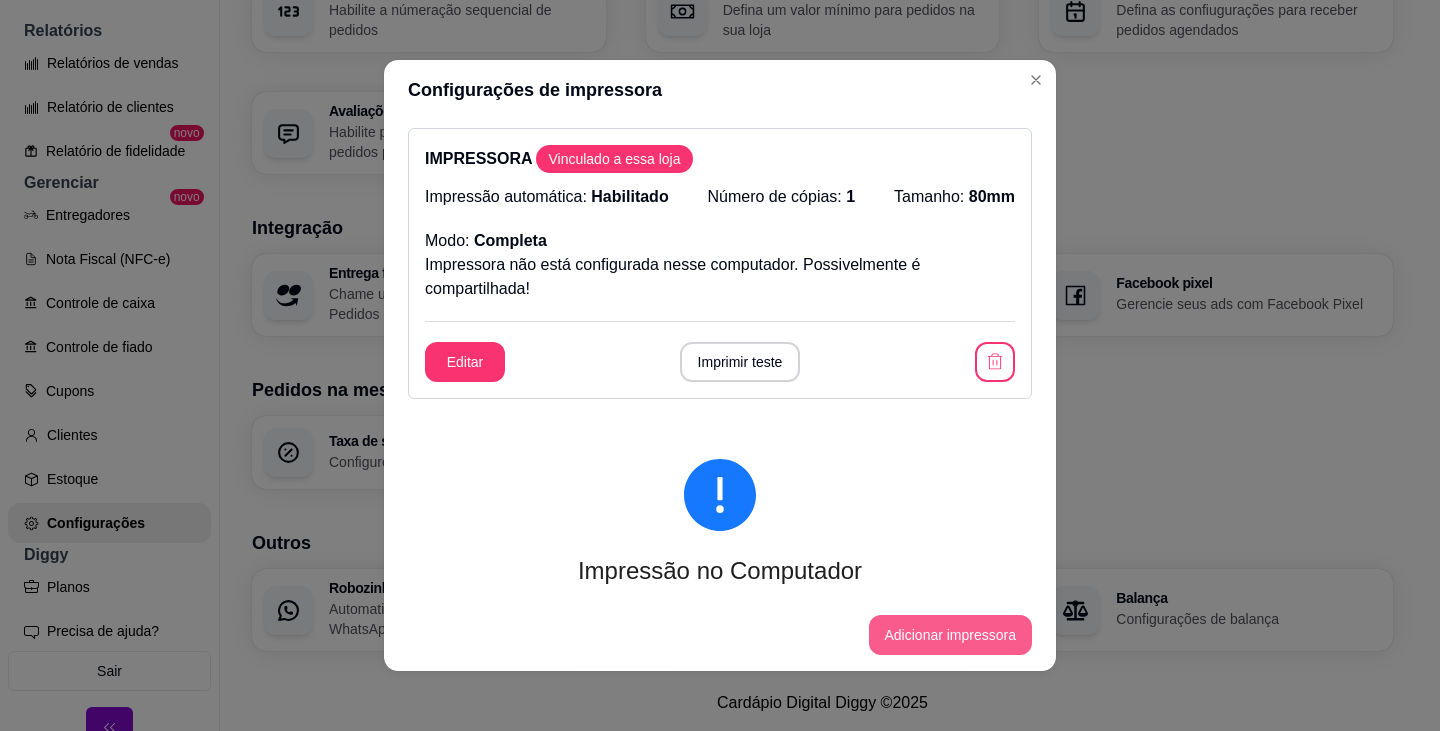 click on "Adicionar impressora" at bounding box center [951, 635] 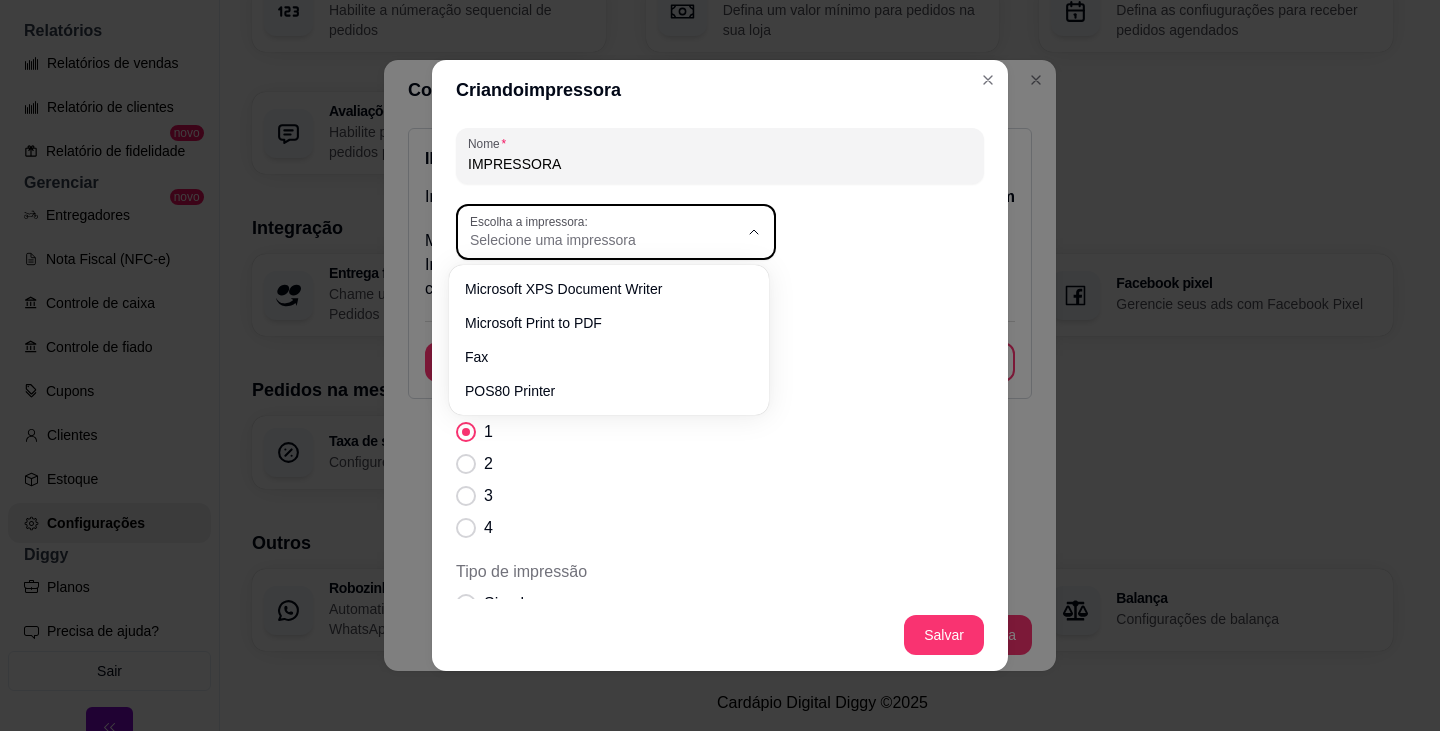 click 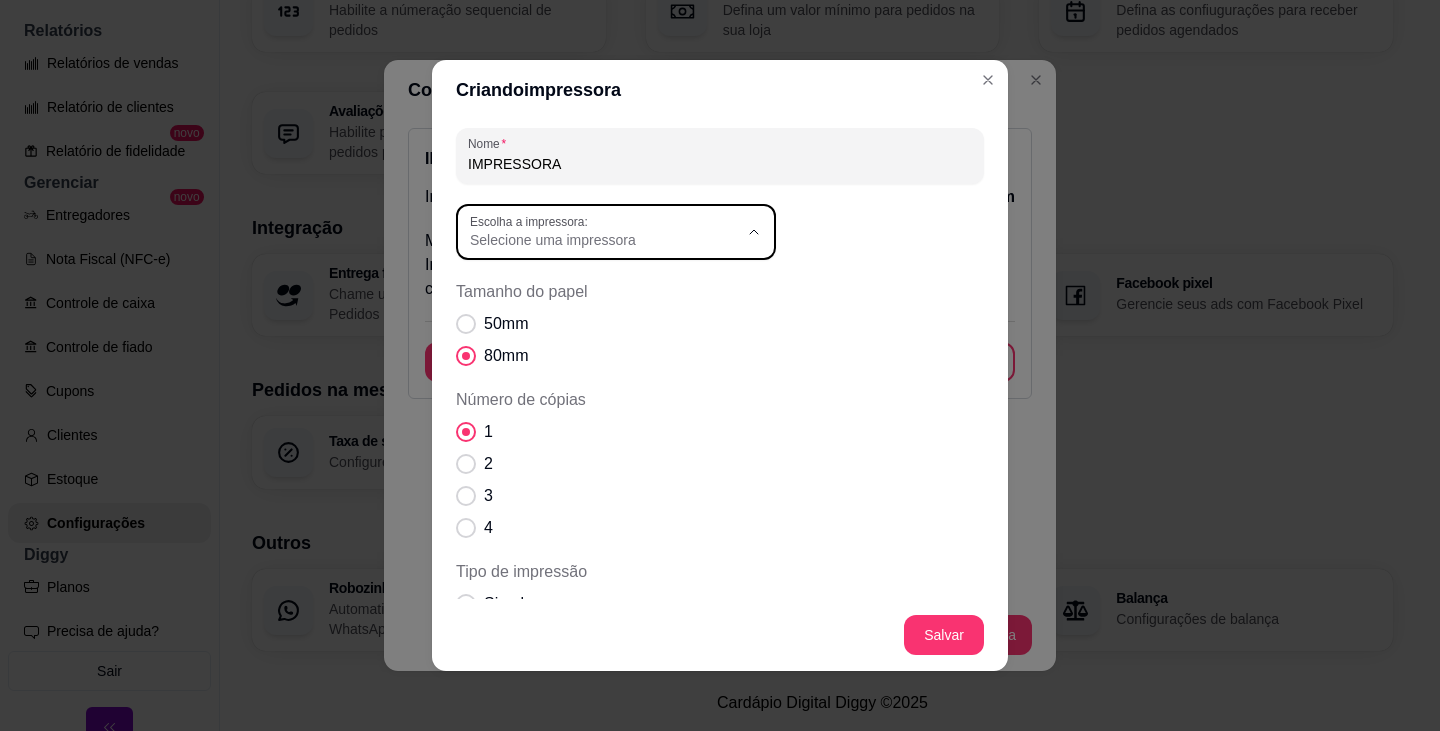 click on "POS80 Printer" at bounding box center [609, 386] 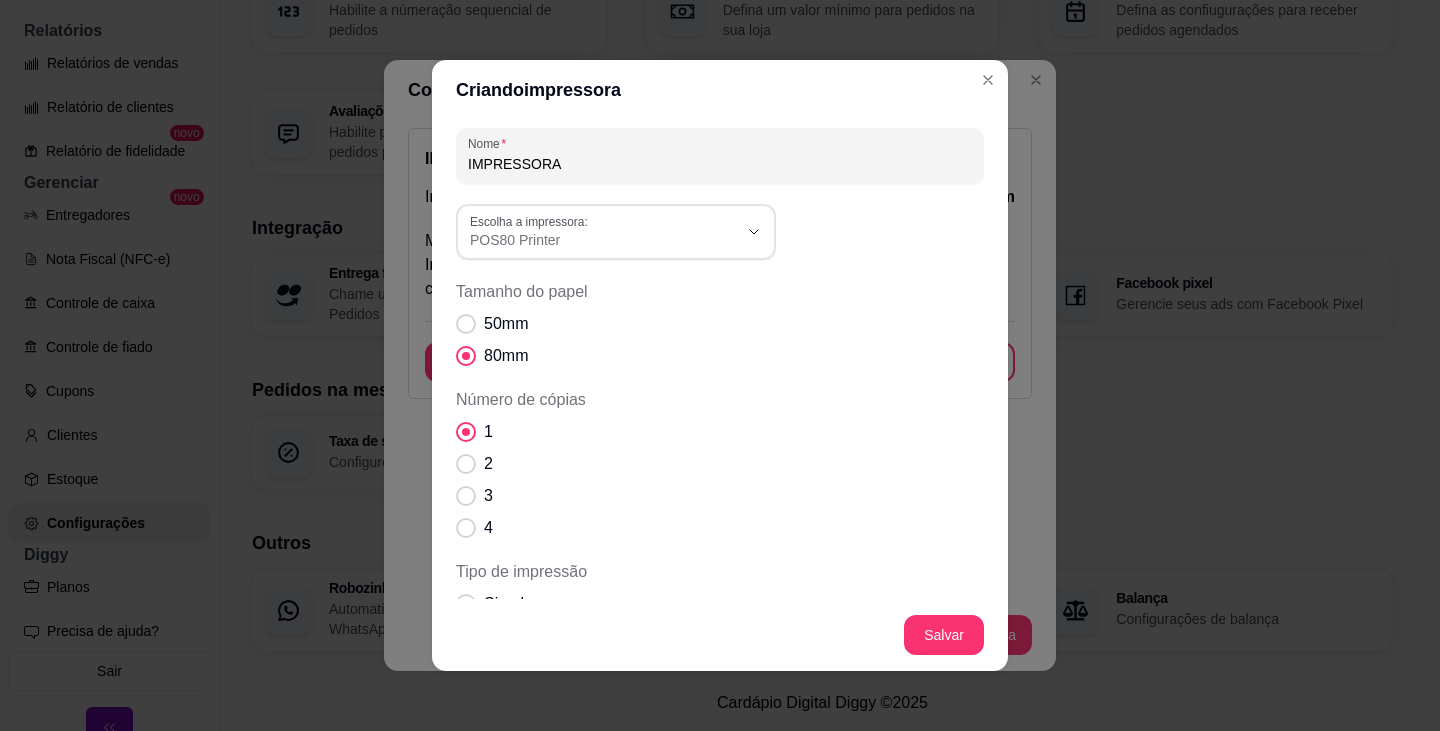 scroll, scrollTop: 19, scrollLeft: 0, axis: vertical 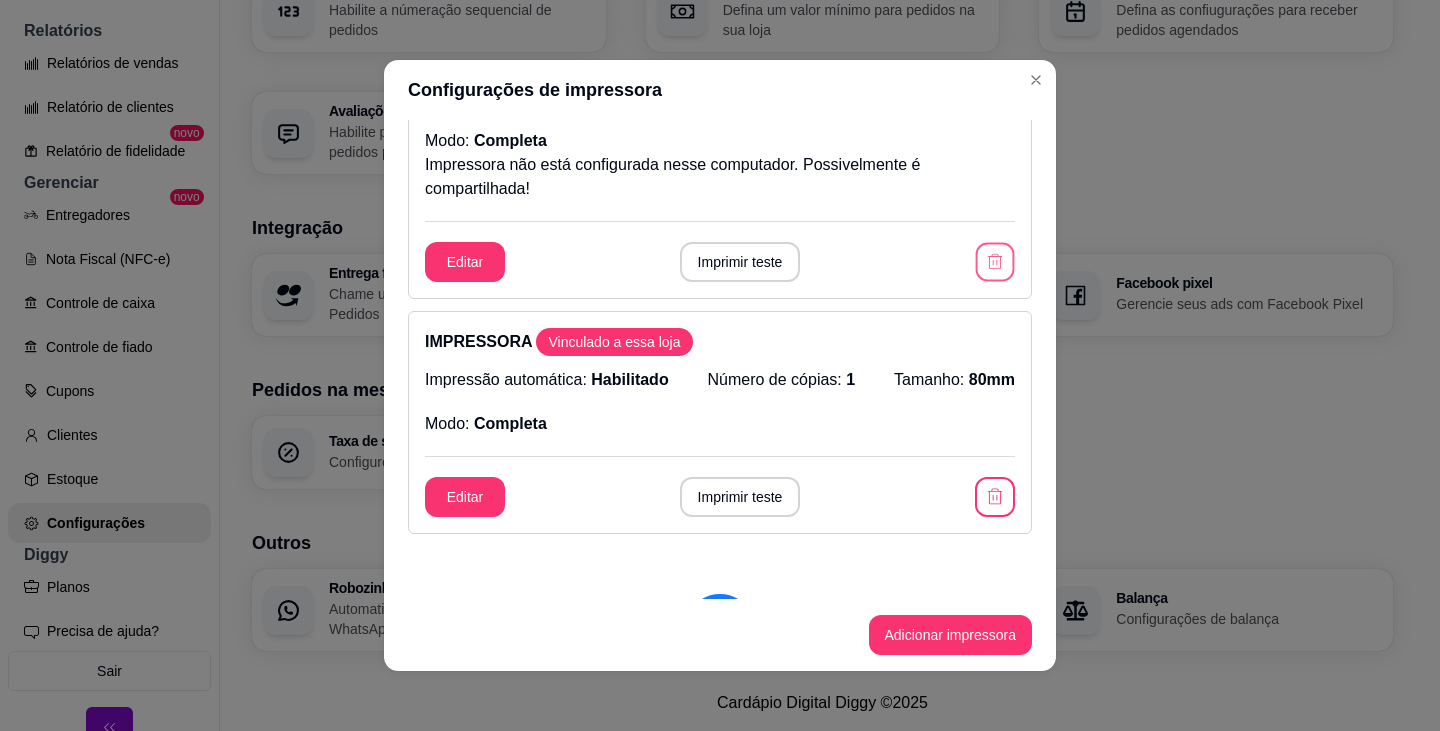click 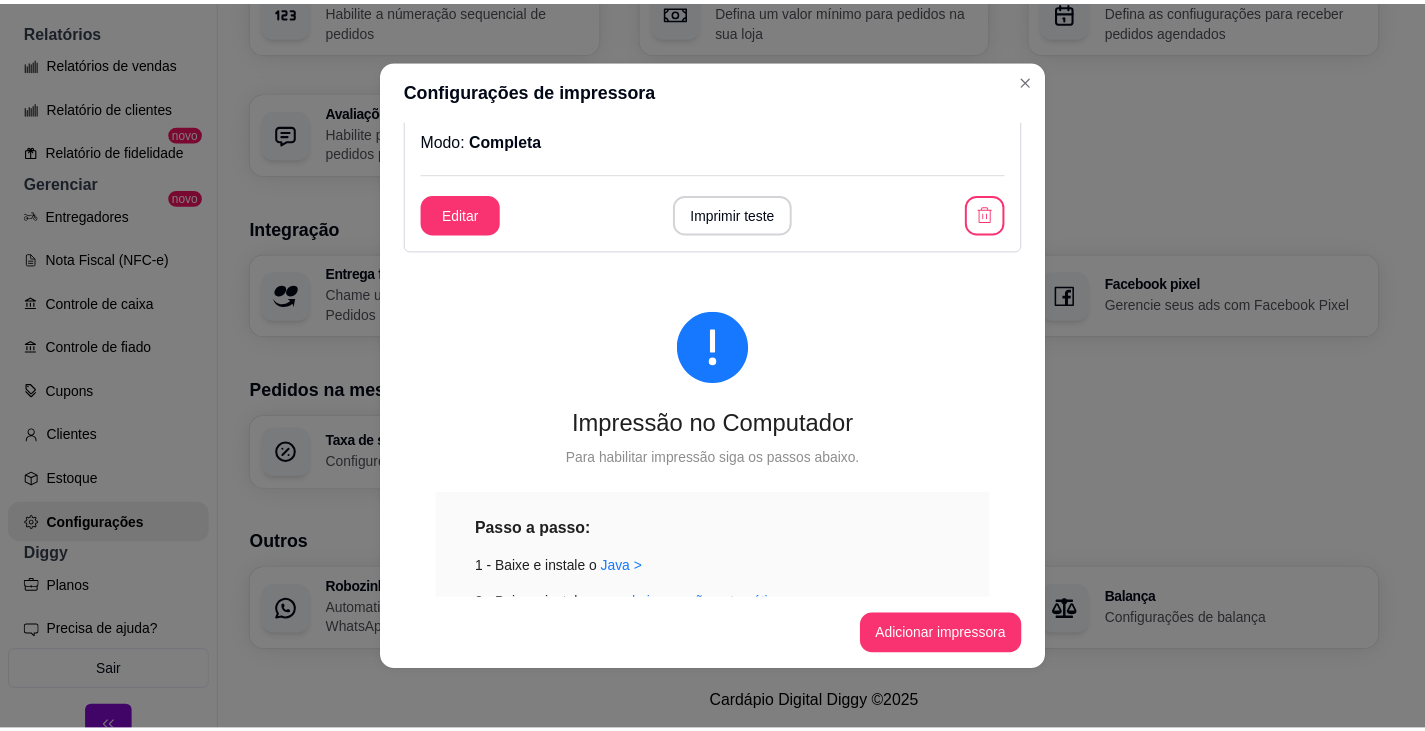 scroll, scrollTop: 0, scrollLeft: 0, axis: both 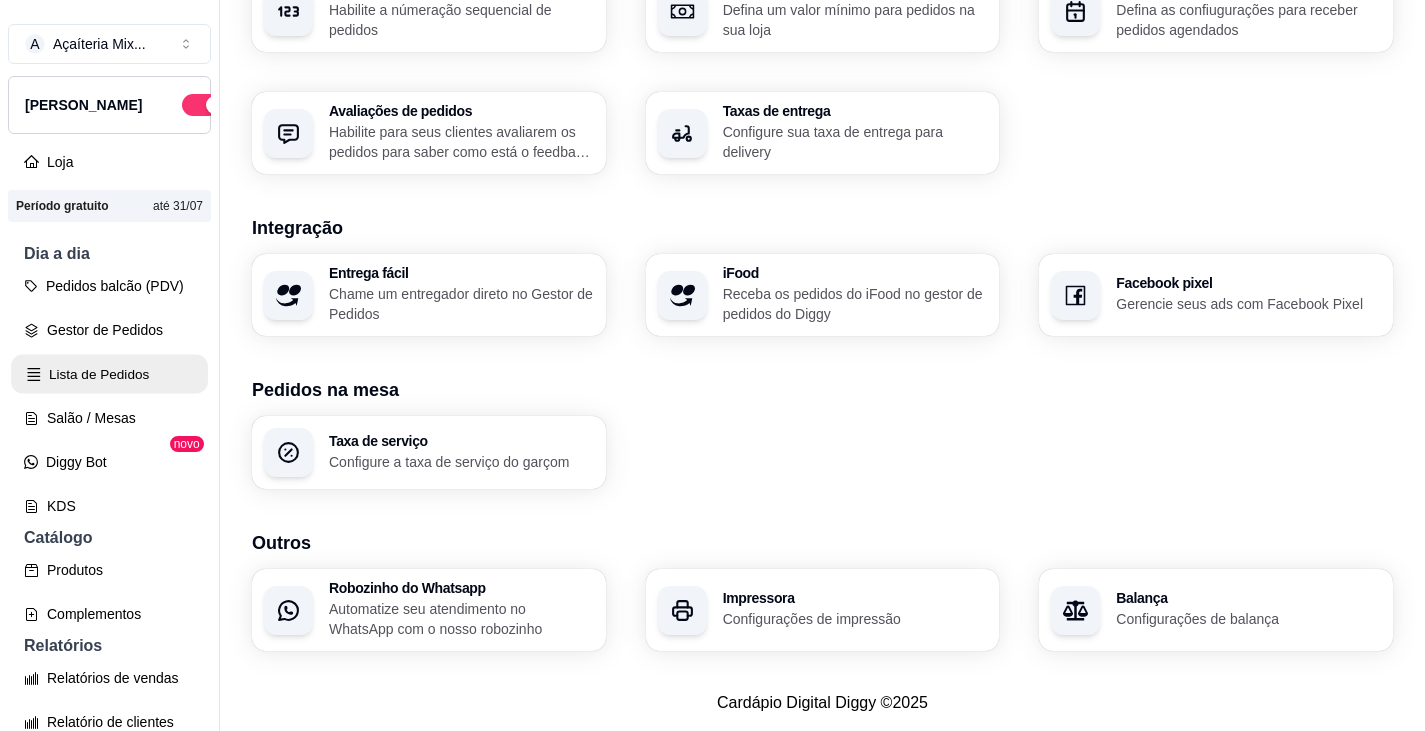 click on "Lista de Pedidos" at bounding box center (109, 374) 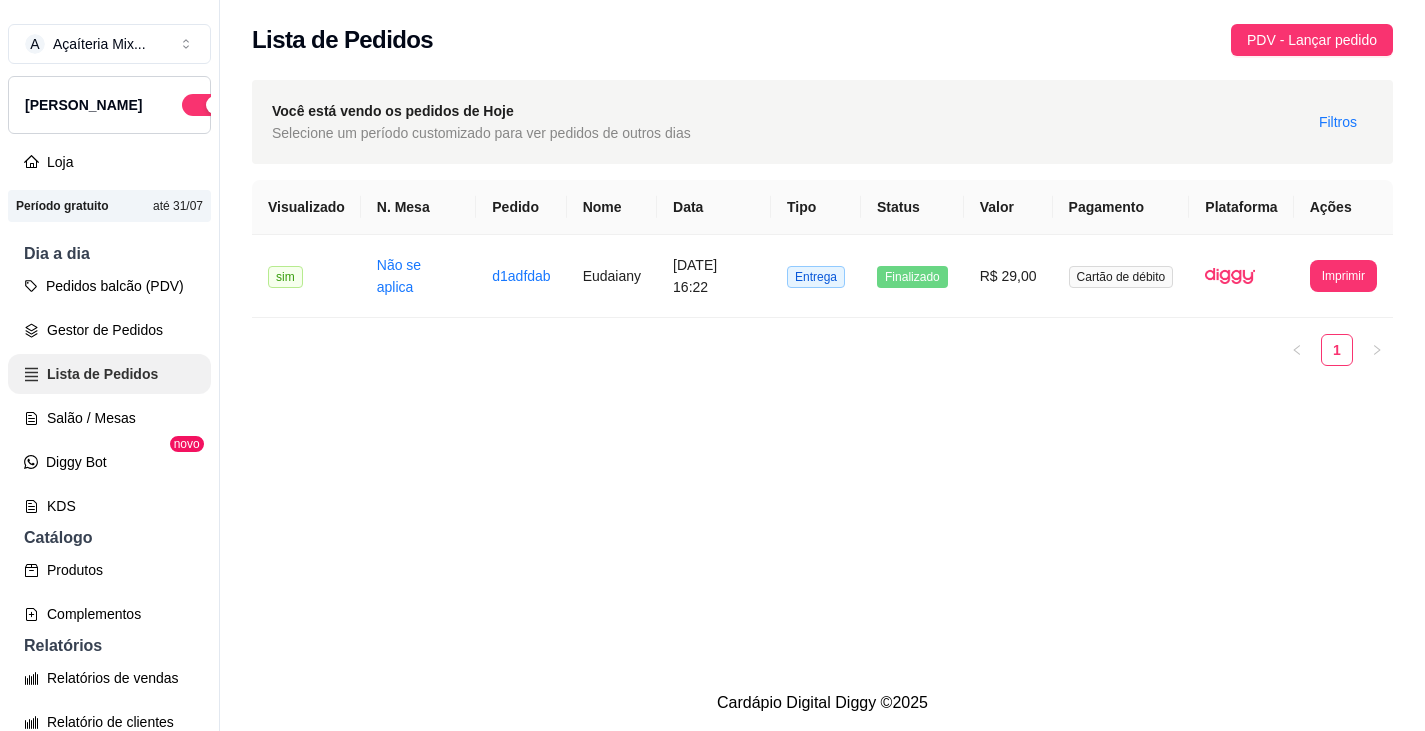 scroll, scrollTop: 0, scrollLeft: 0, axis: both 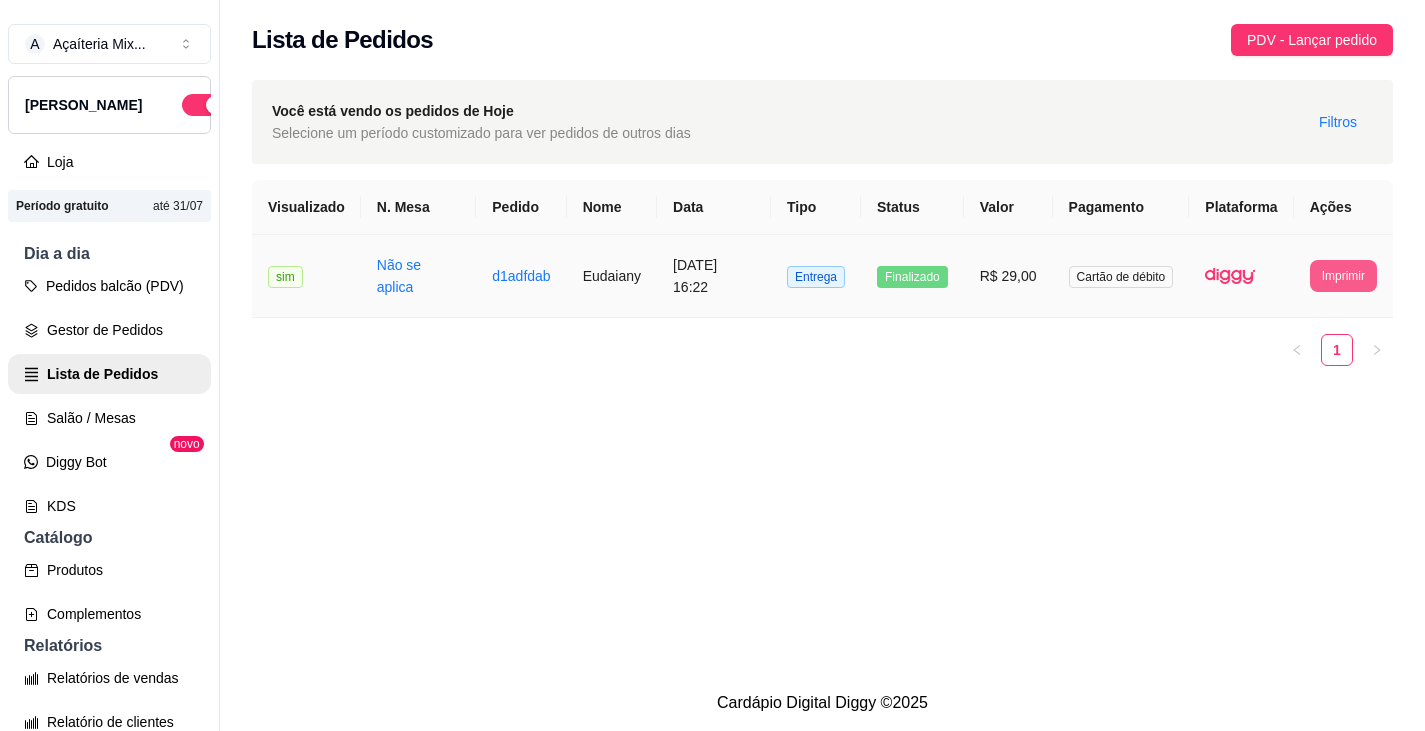click on "Imprimir" at bounding box center (1343, 276) 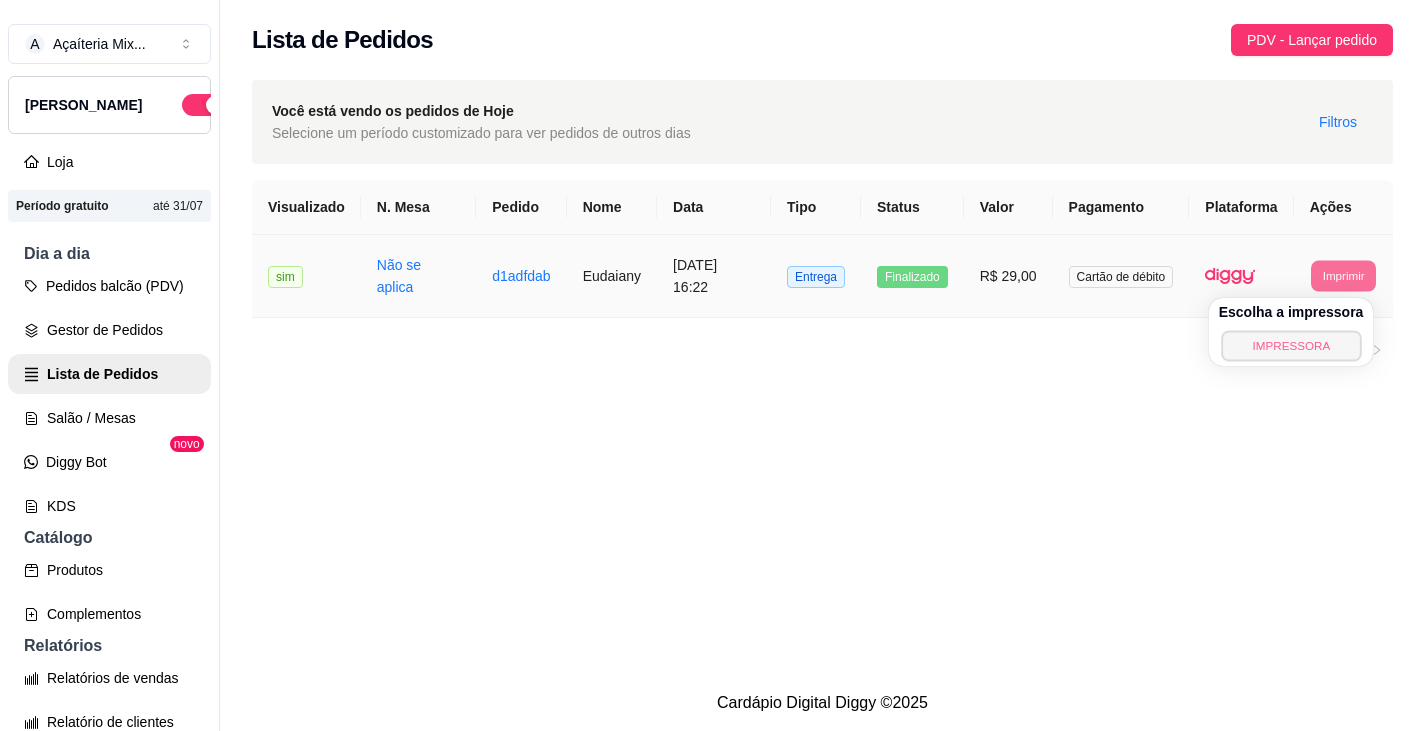 click on "IMPRESSORA" at bounding box center (1291, 345) 